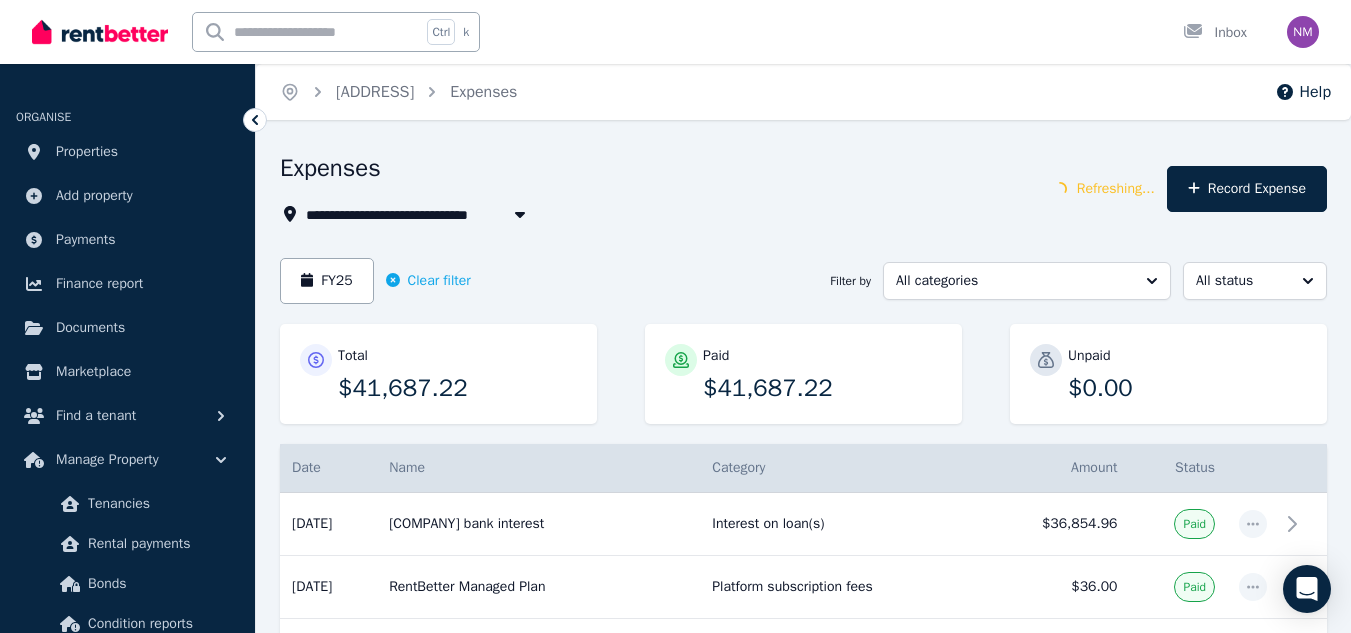 scroll, scrollTop: 160, scrollLeft: 0, axis: vertical 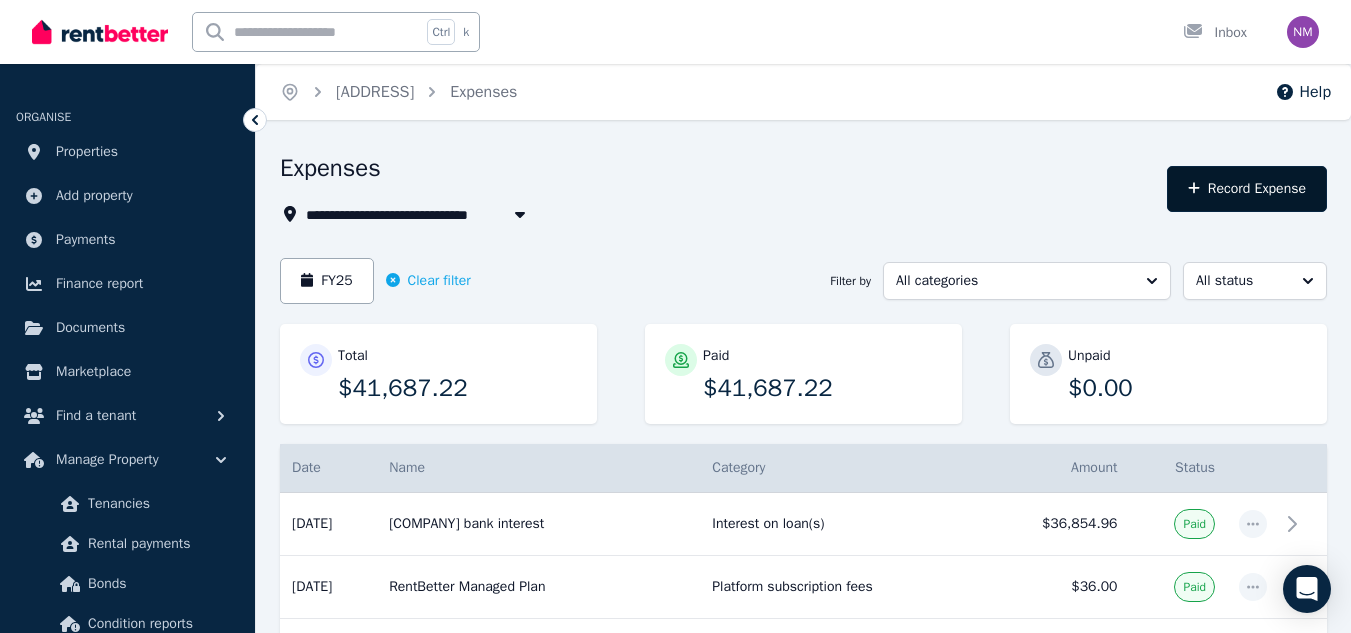 click 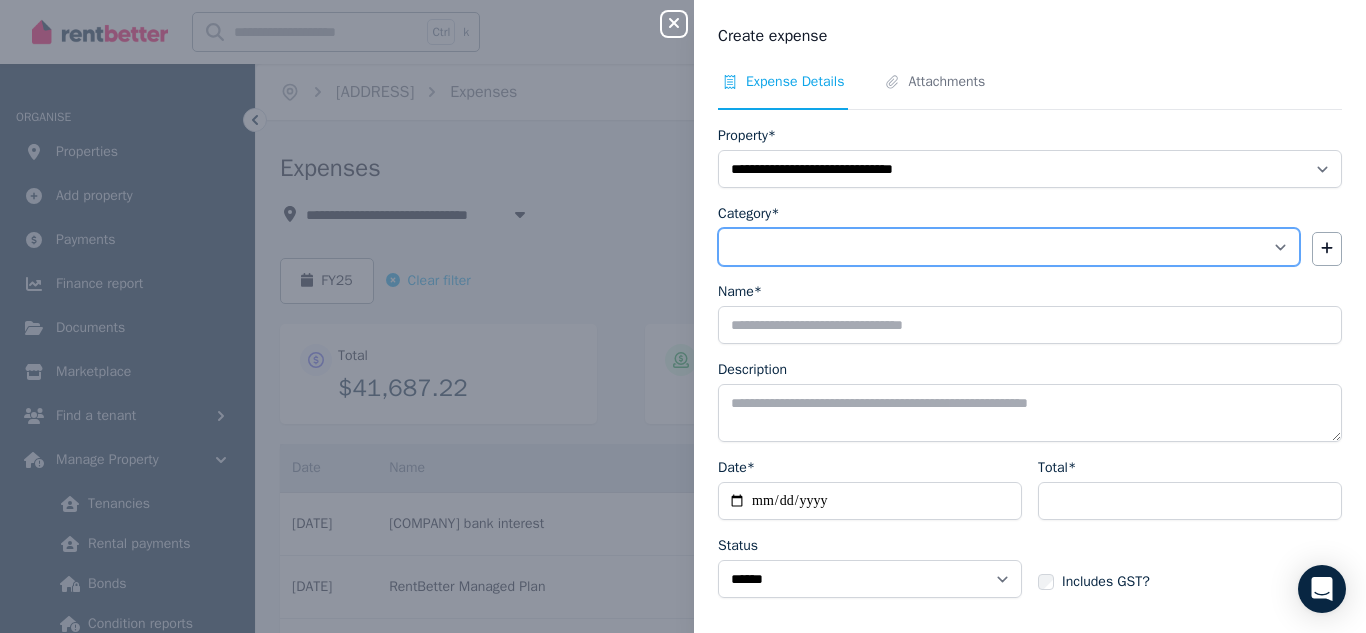 click on "**********" at bounding box center (1009, 247) 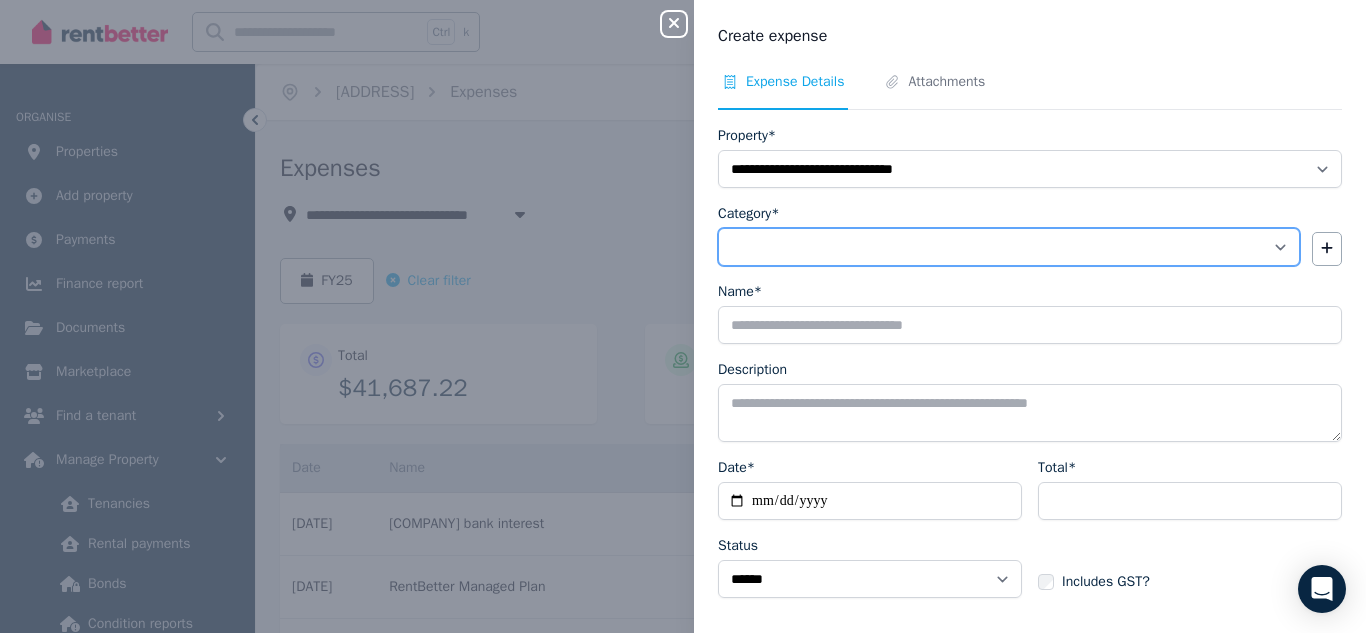 select on "**********" 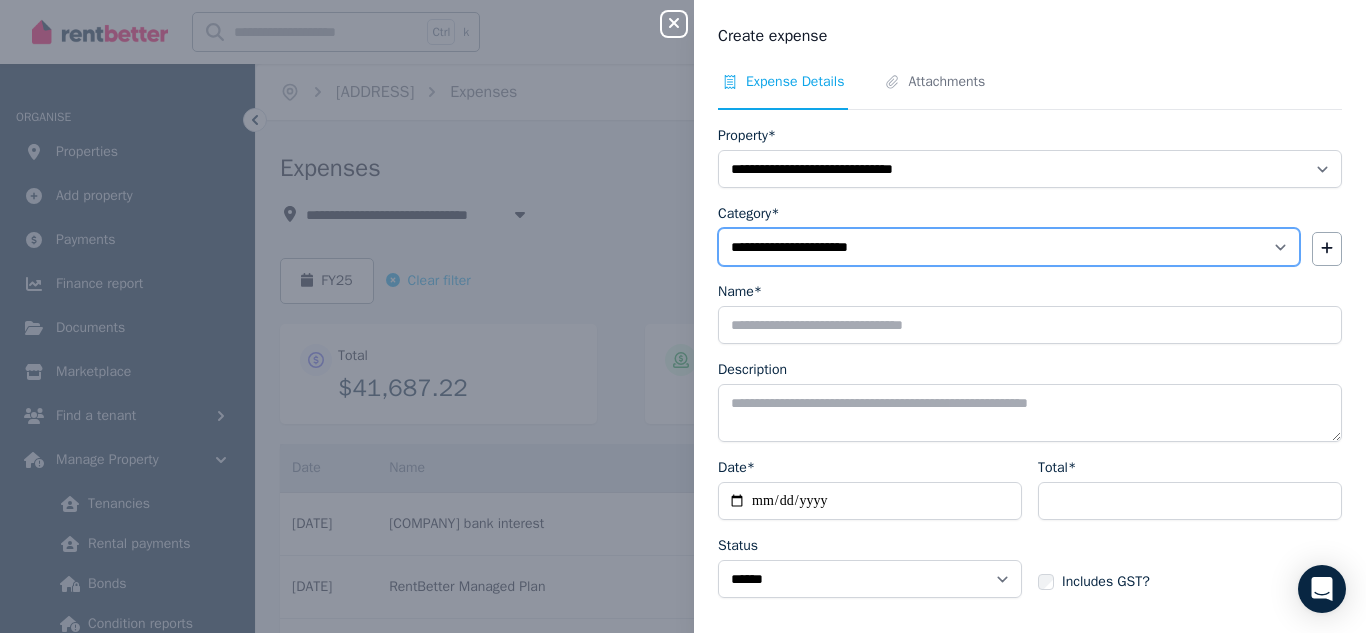 click on "**********" at bounding box center [1009, 247] 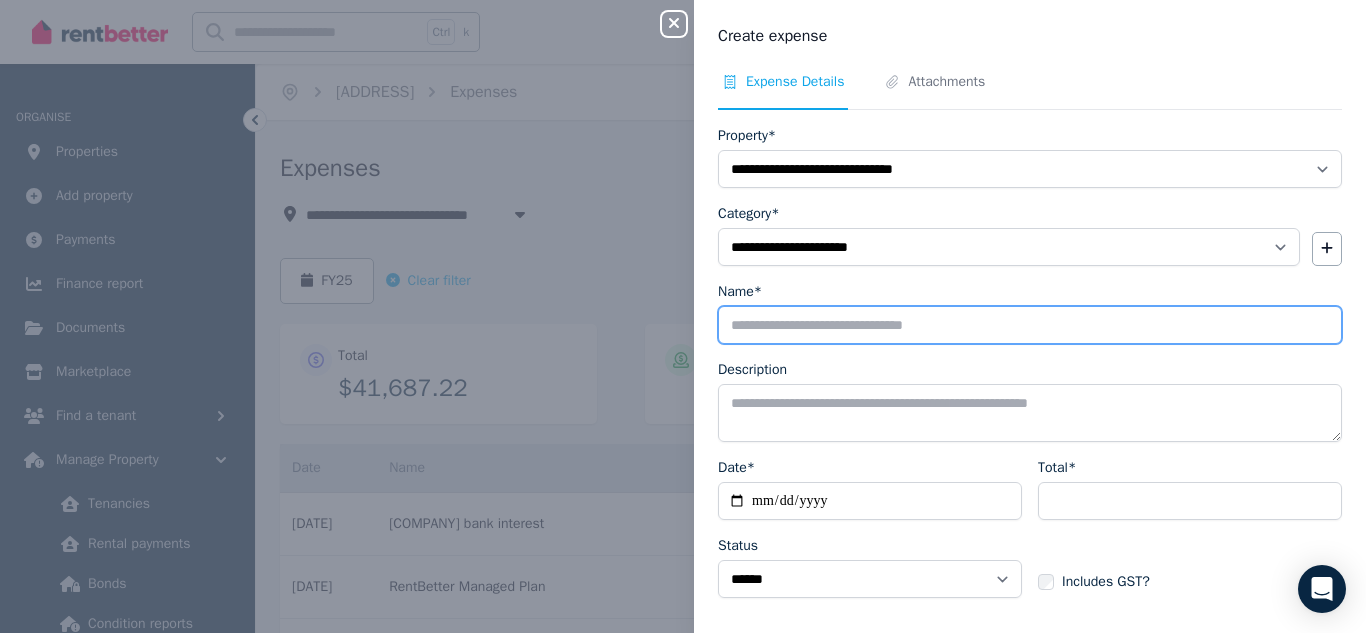 click on "Name*" at bounding box center [1030, 325] 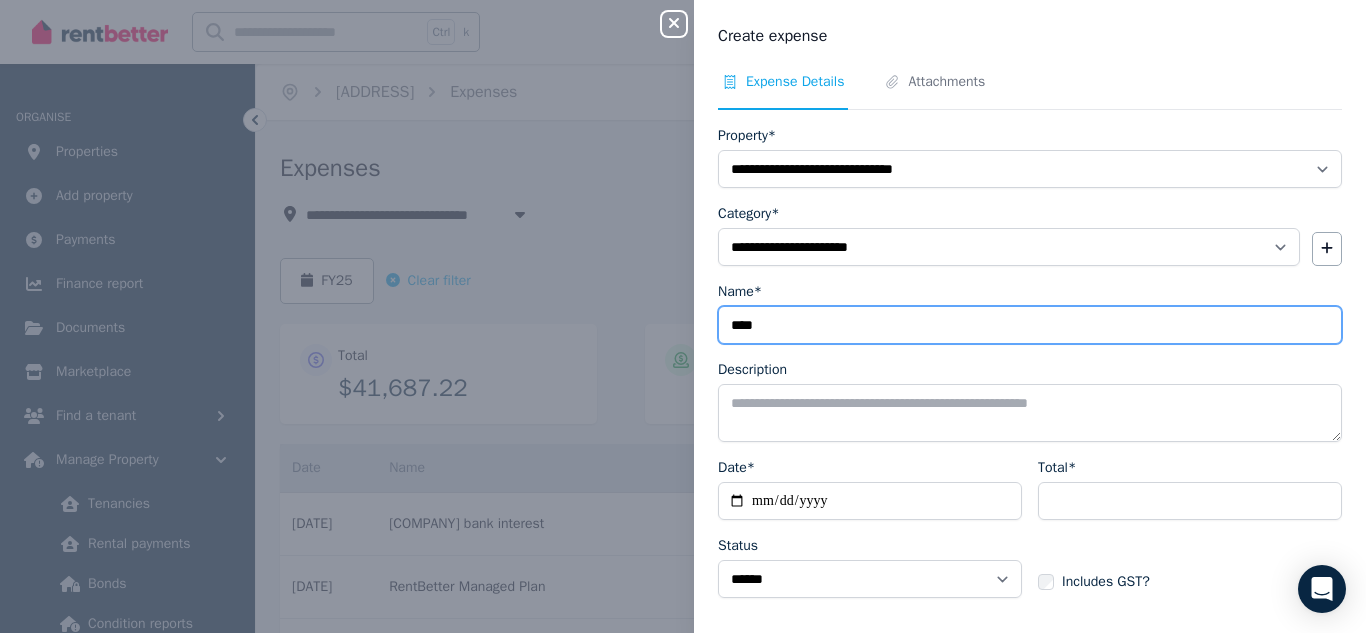 type on "****" 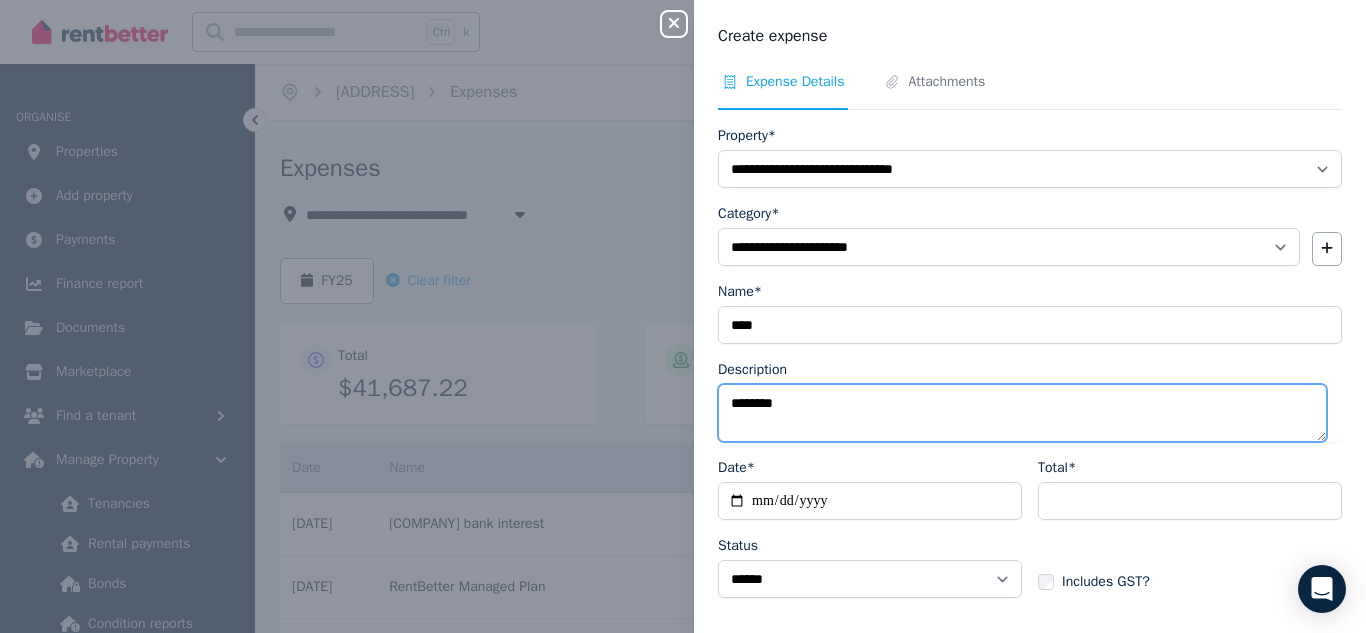 type on "********" 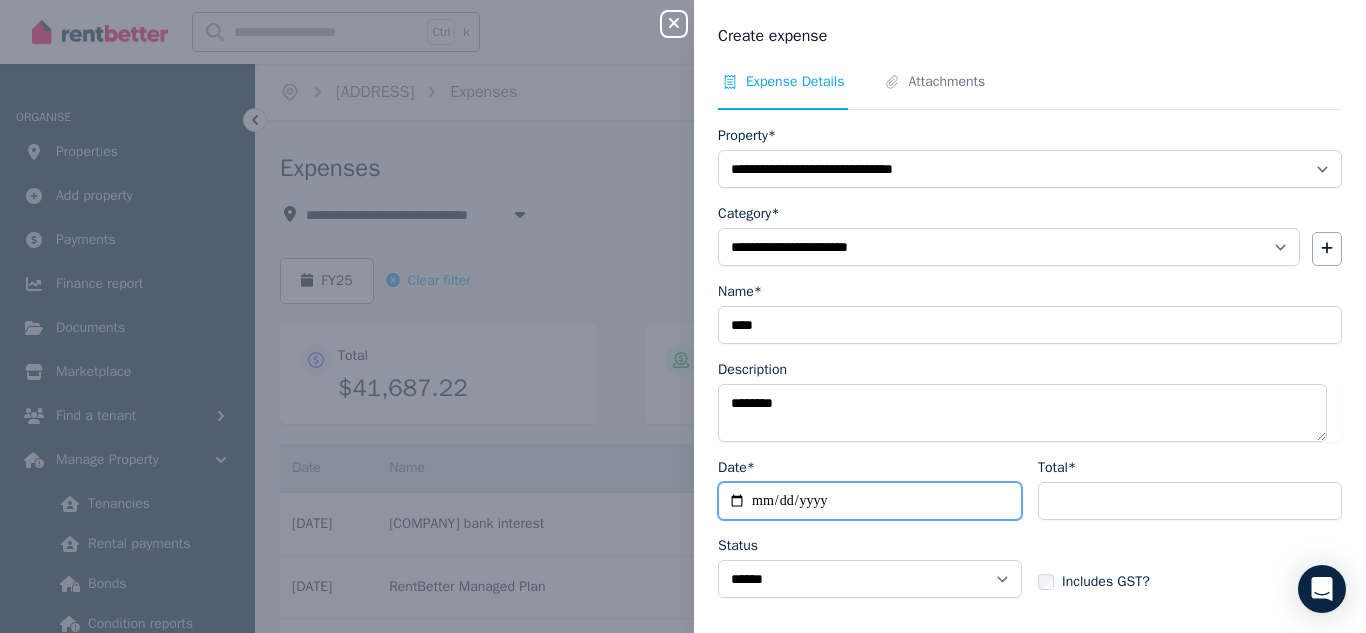 click on "Date*" at bounding box center (870, 501) 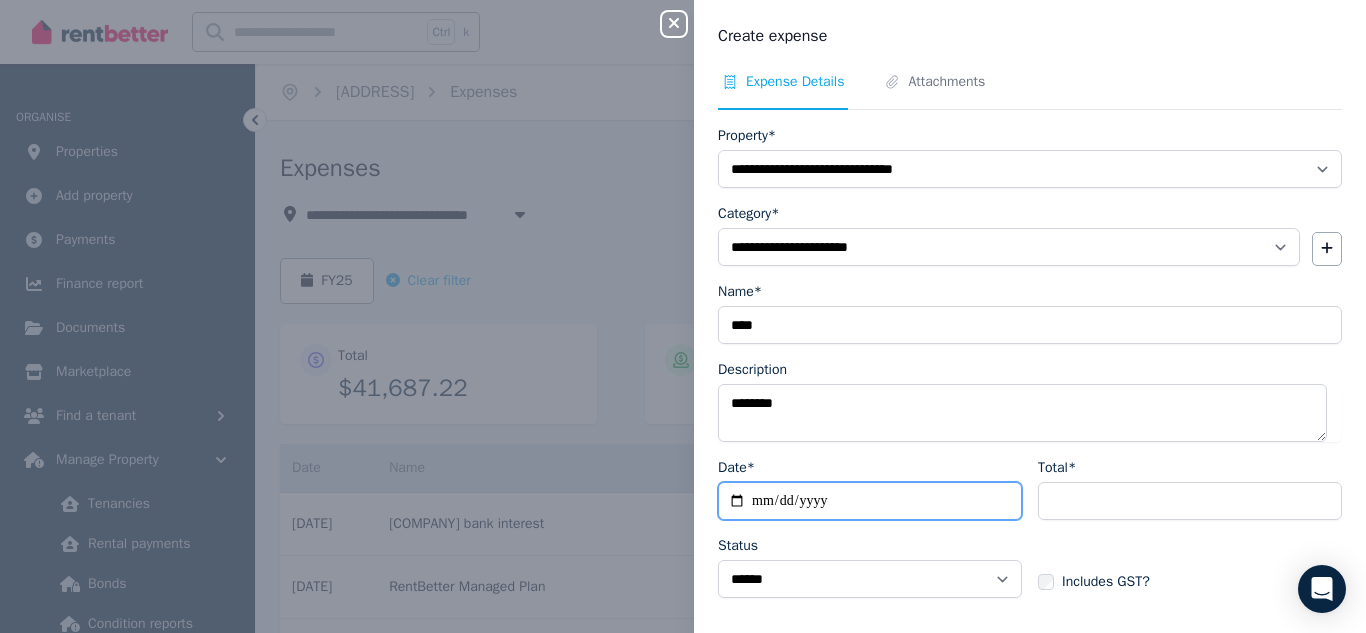 type on "**********" 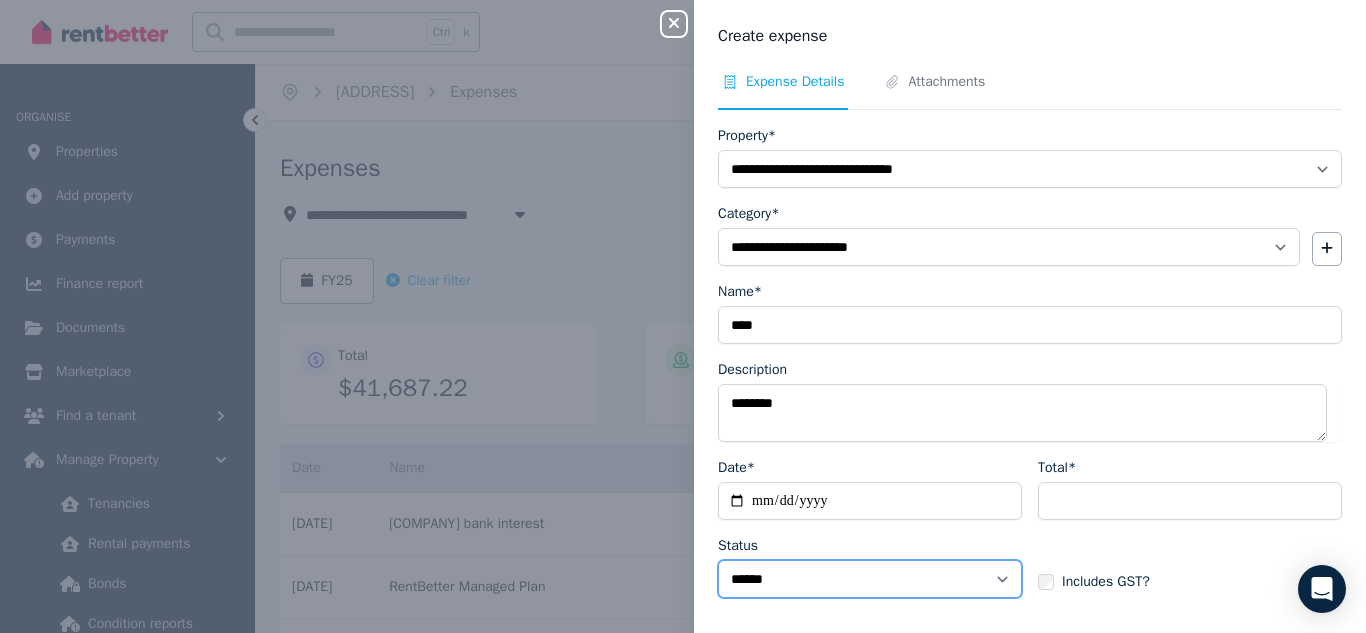 select on "**********" 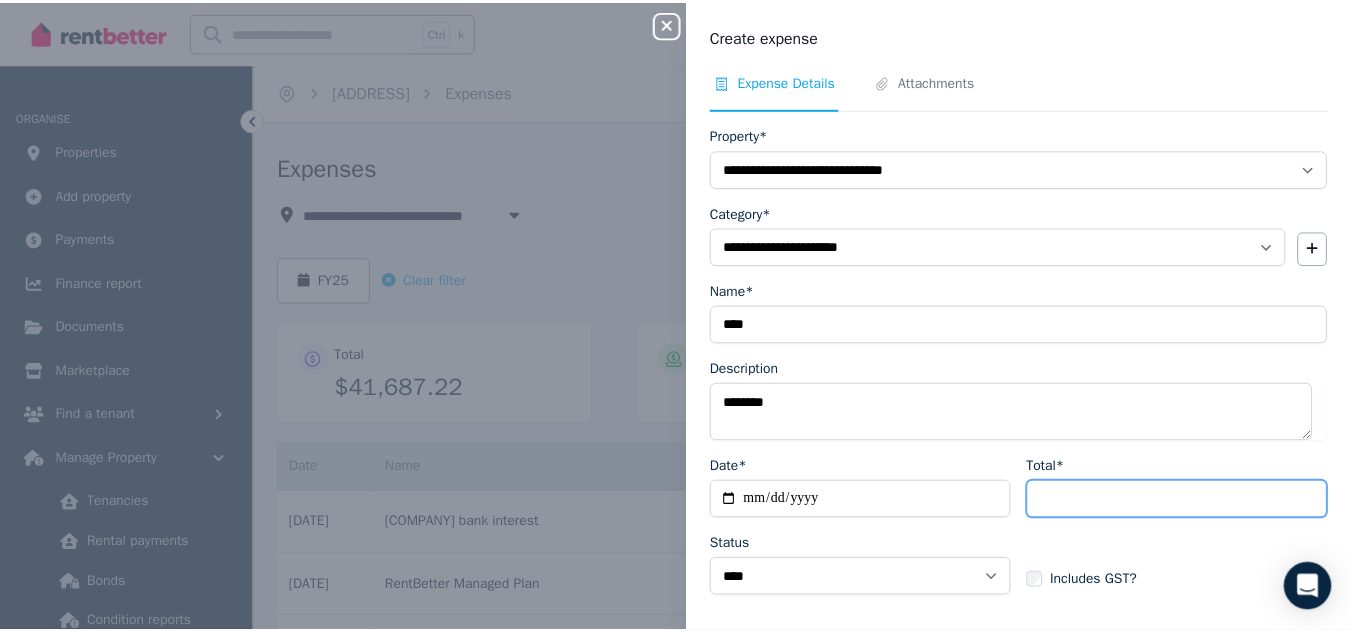 scroll, scrollTop: 83, scrollLeft: 0, axis: vertical 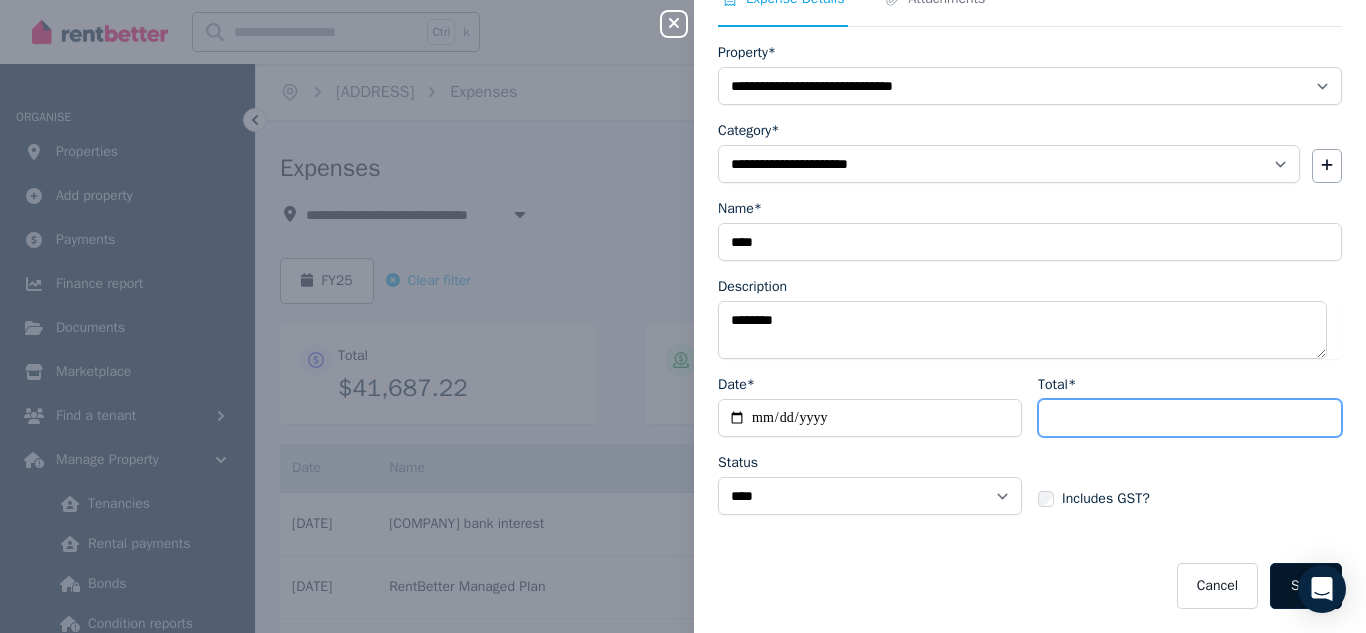 type on "****" 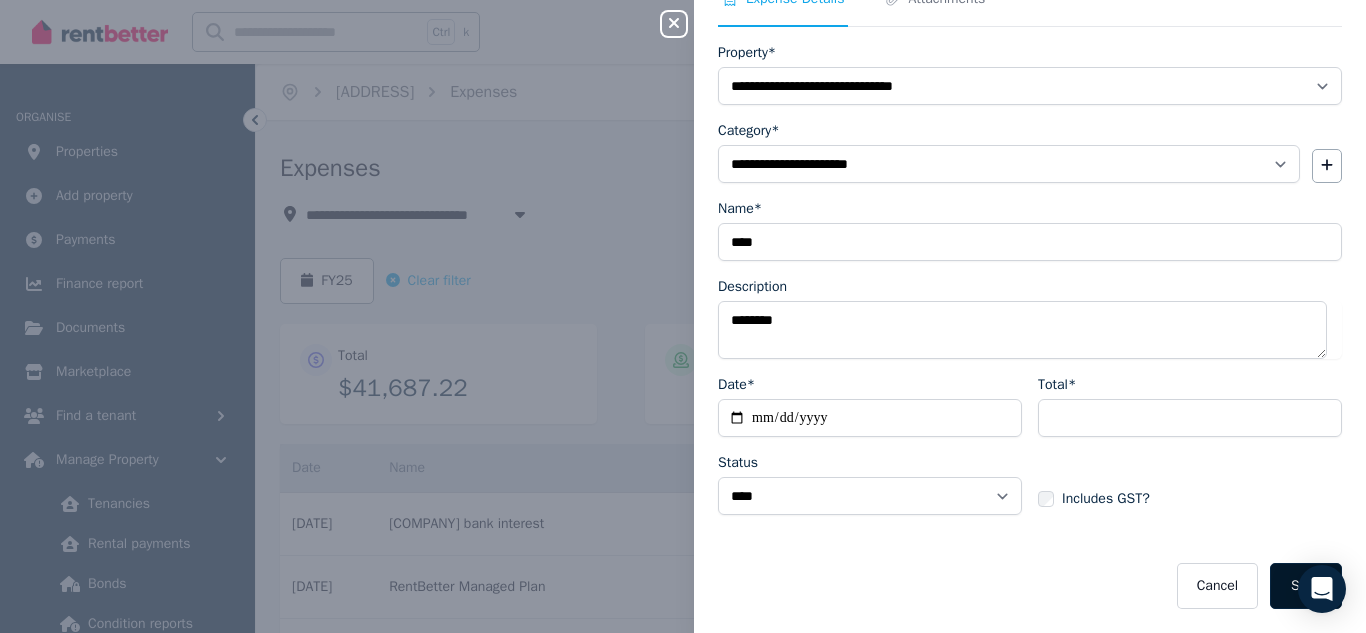 click on "Save" at bounding box center [1306, 586] 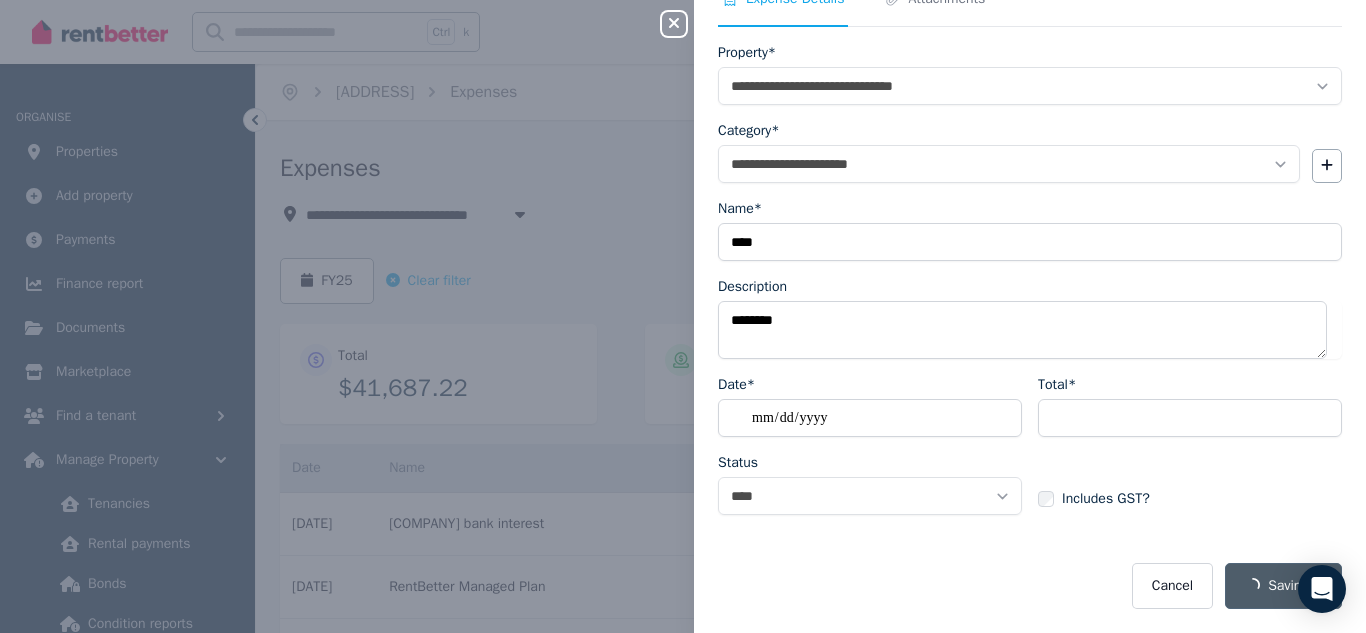 select on "**********" 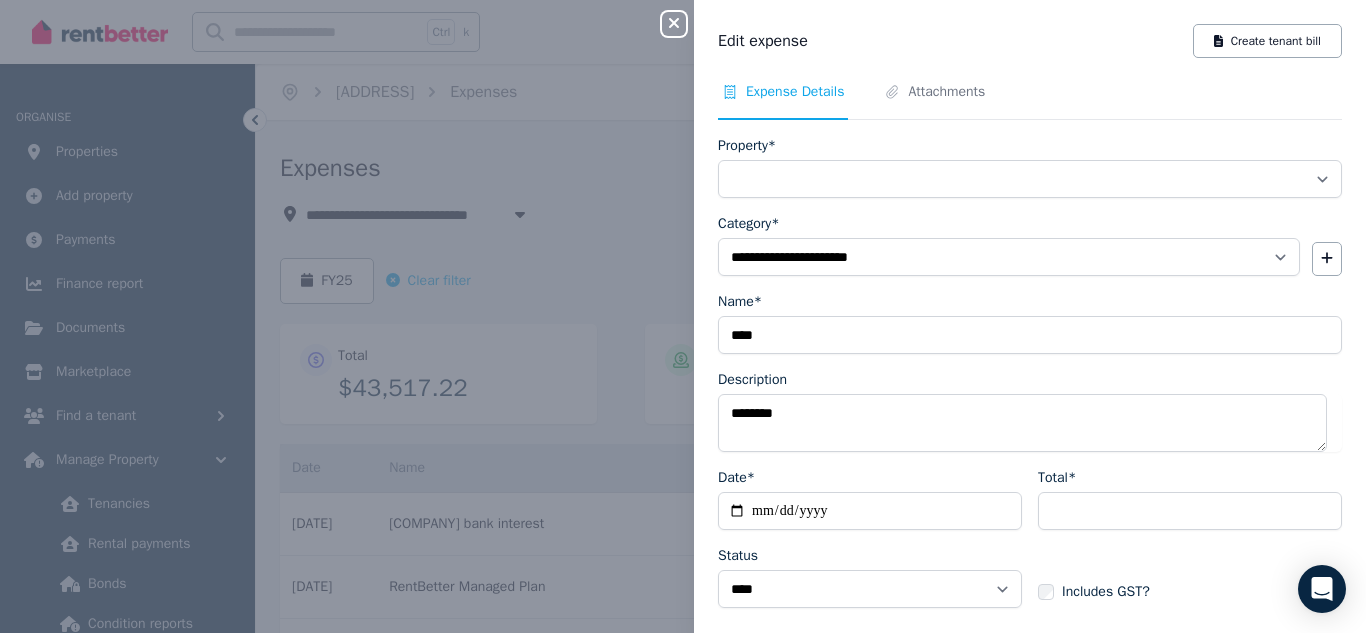 select on "**********" 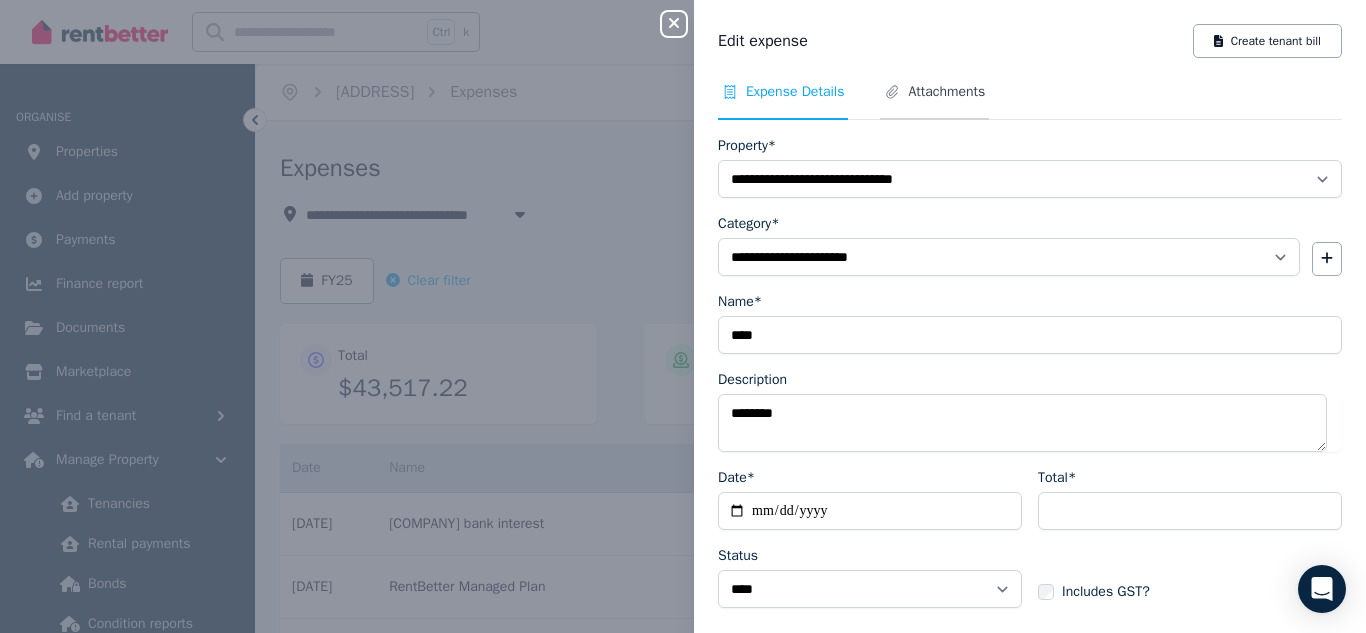 click on "Attachments" at bounding box center (946, 92) 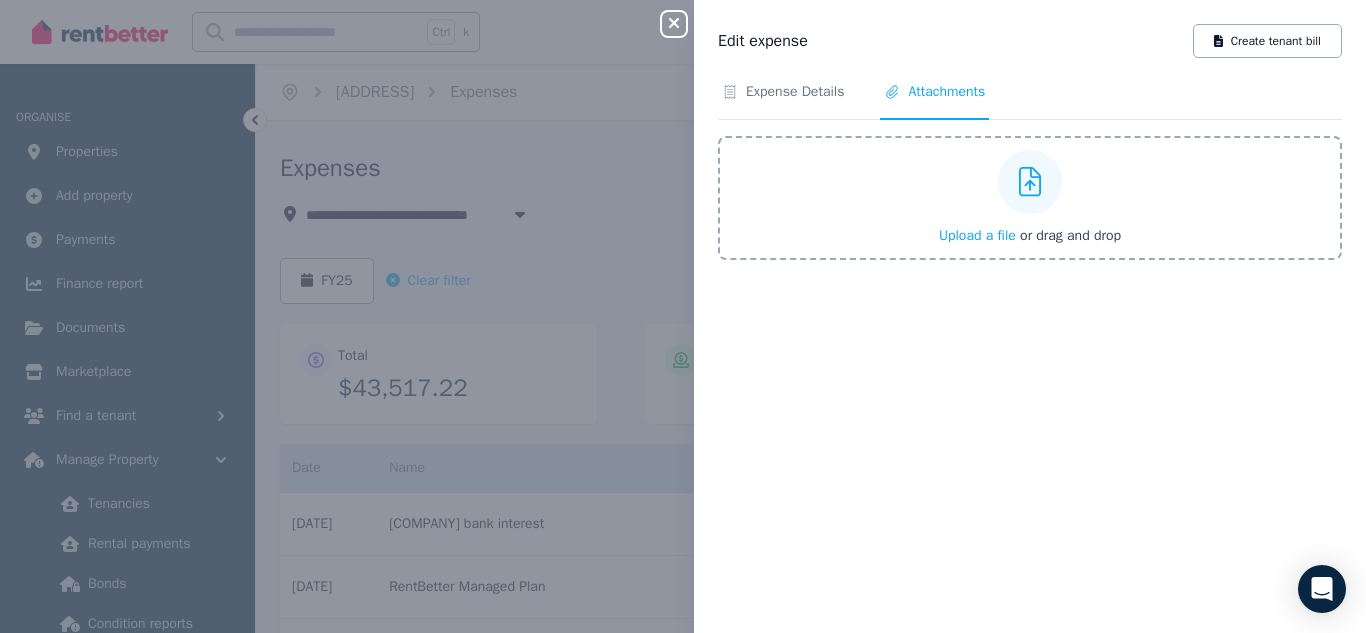 click on "Upload a file" at bounding box center (977, 235) 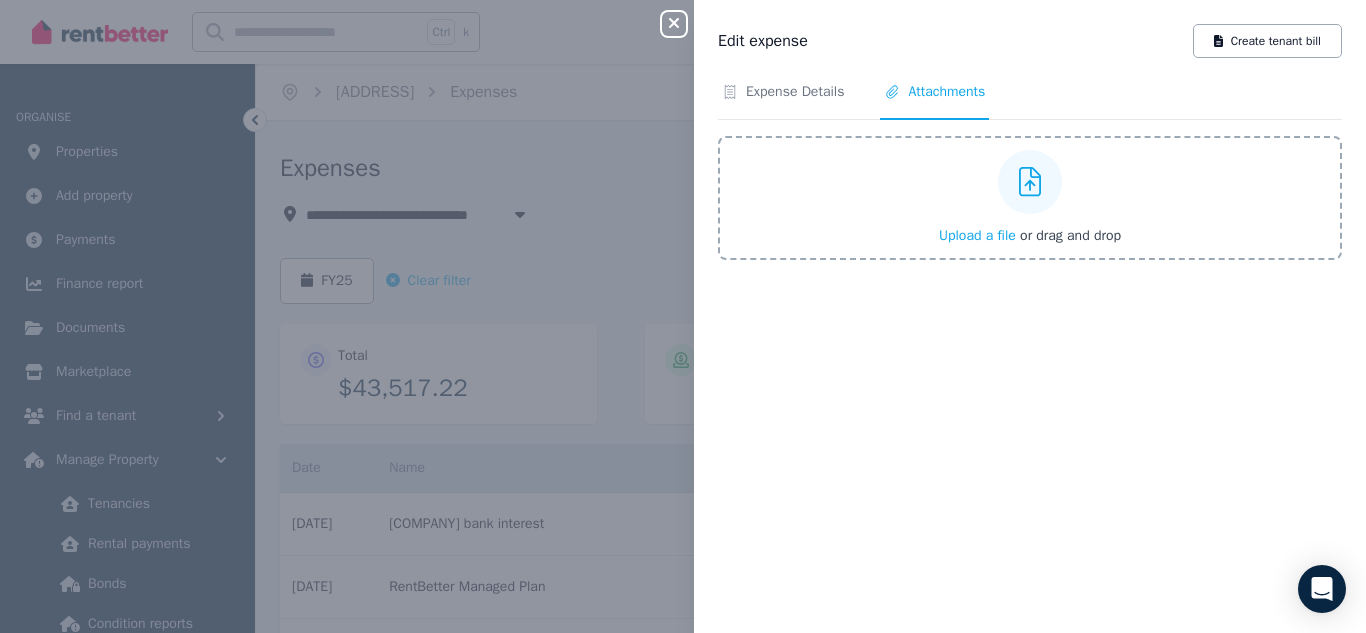 click on "Upload a file" at bounding box center (977, 235) 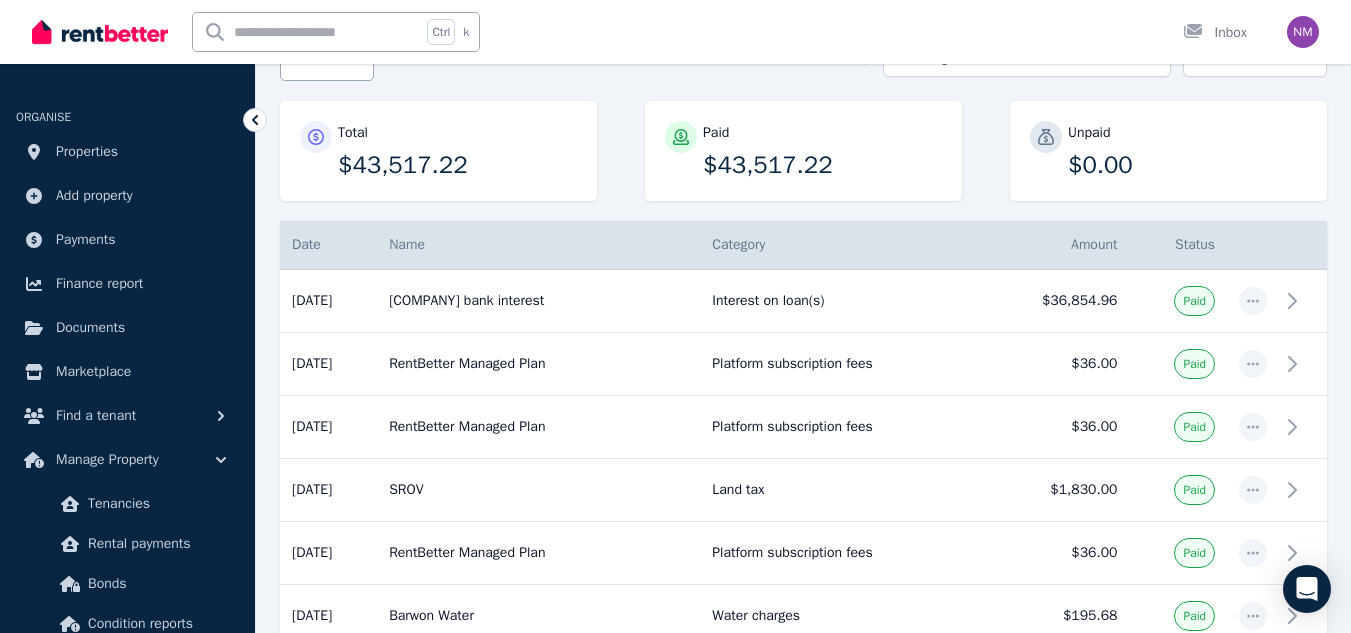 scroll, scrollTop: 237, scrollLeft: 0, axis: vertical 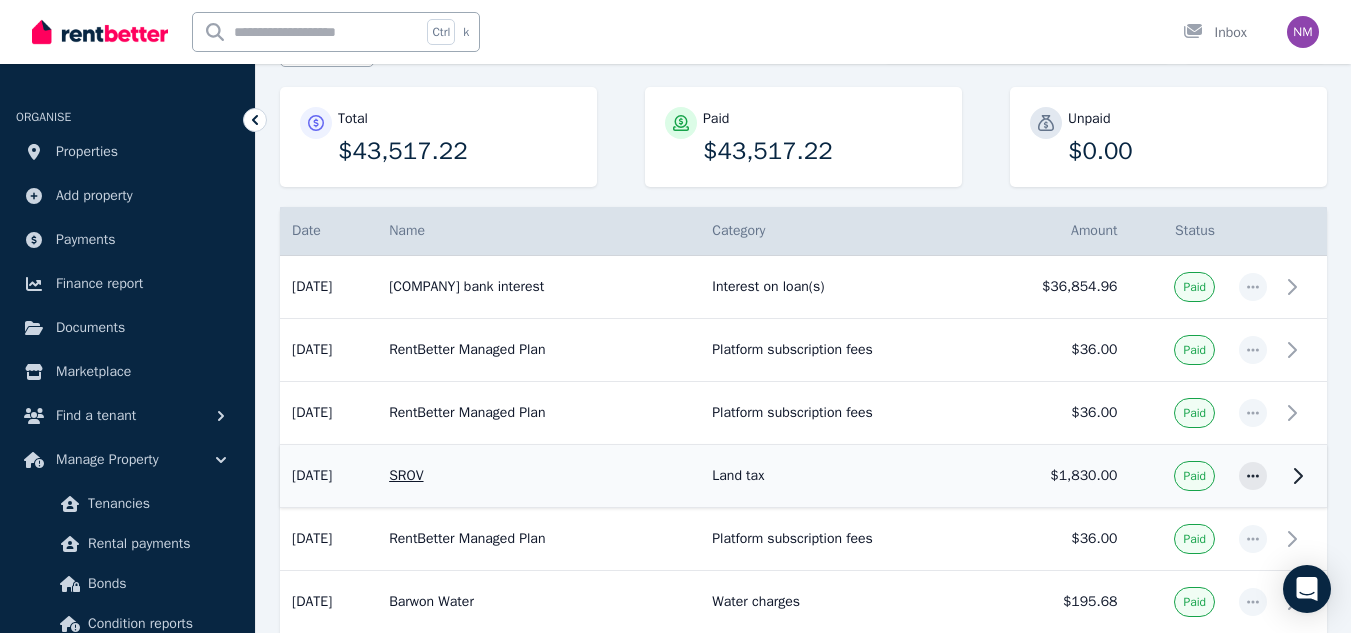click on "Land tax" at bounding box center [839, 476] 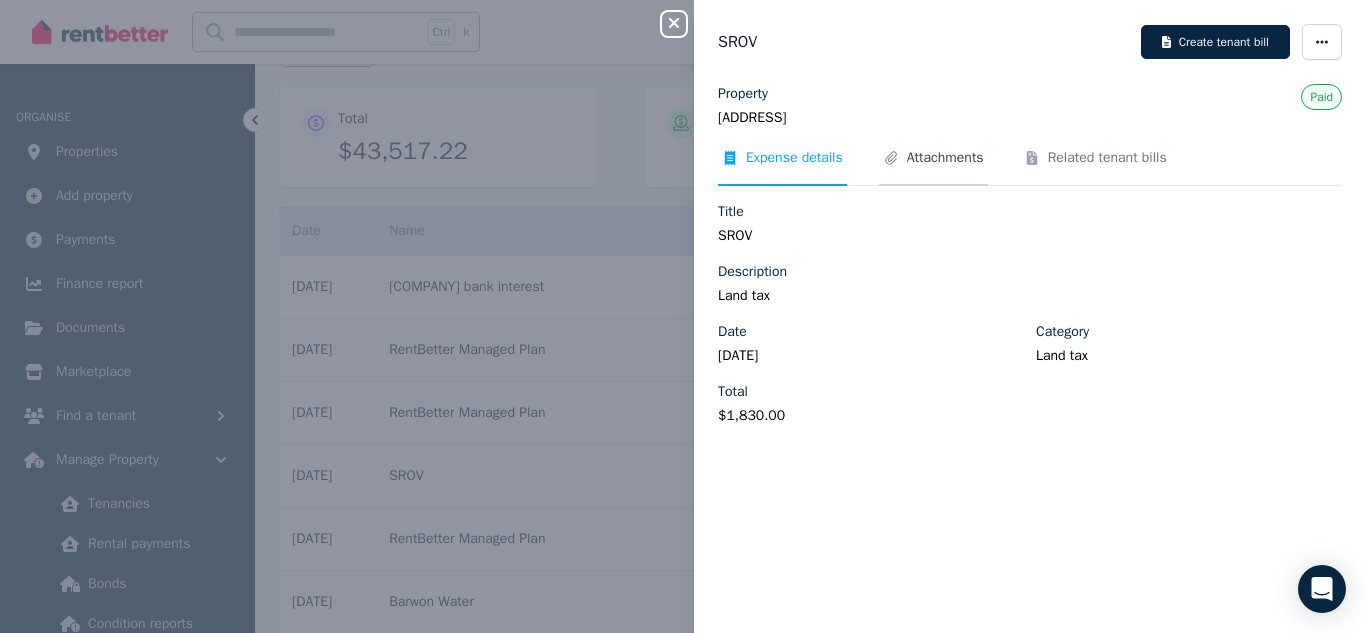 click on "Attachments" at bounding box center [945, 158] 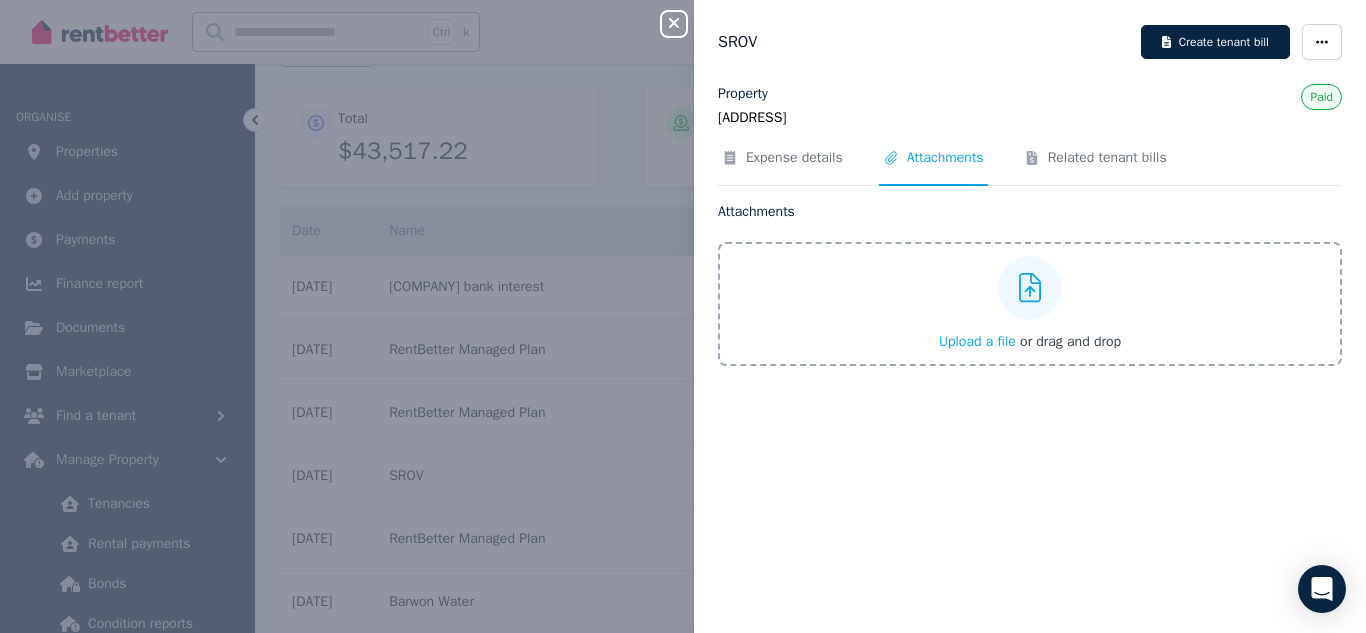 click on "Upload a file" at bounding box center (977, 341) 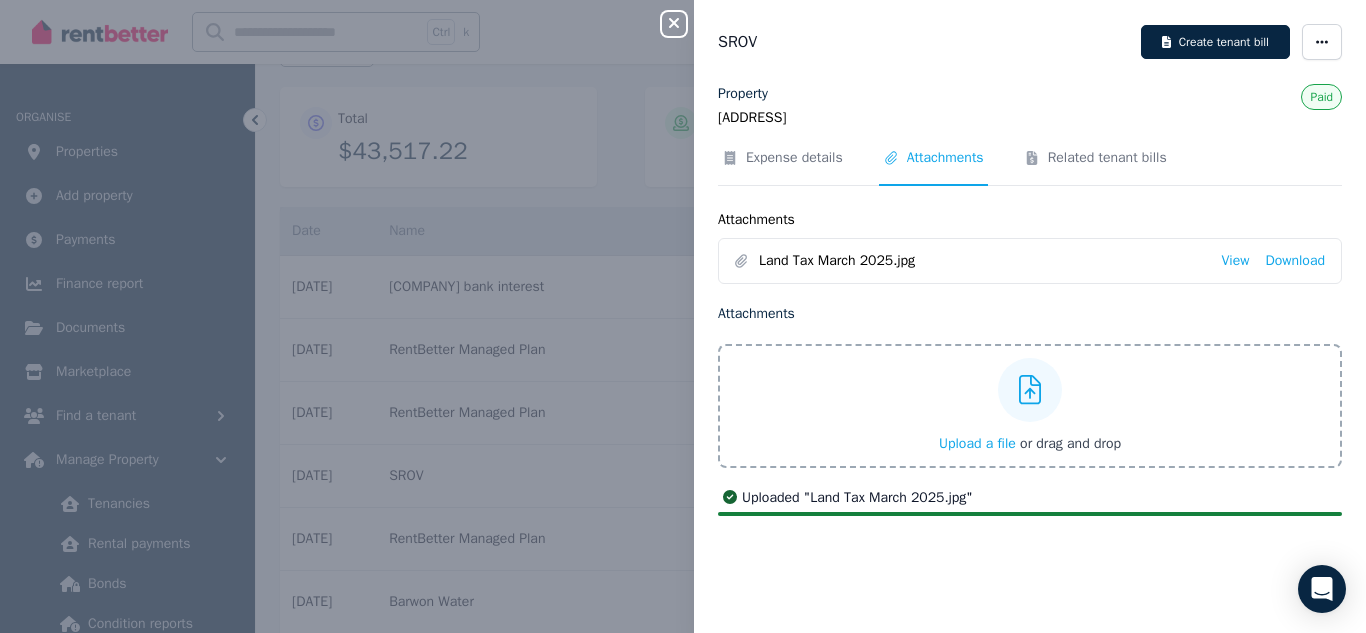 click on "Close panel" at bounding box center (674, 24) 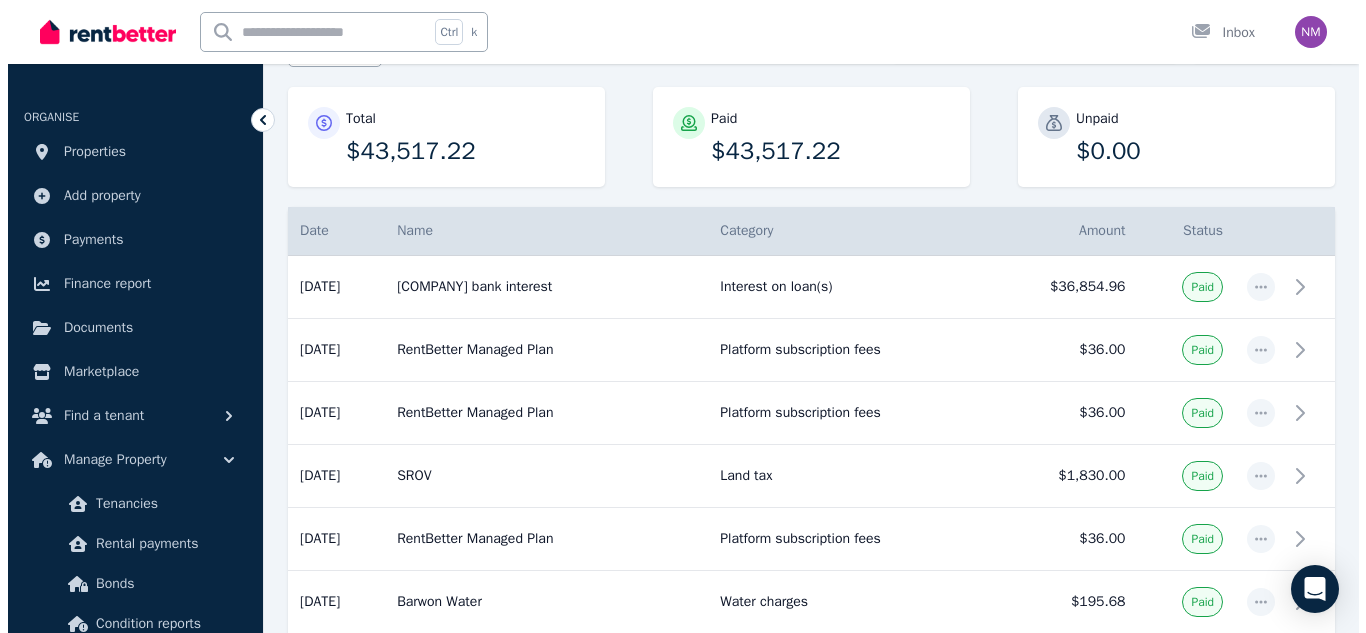 scroll, scrollTop: 0, scrollLeft: 0, axis: both 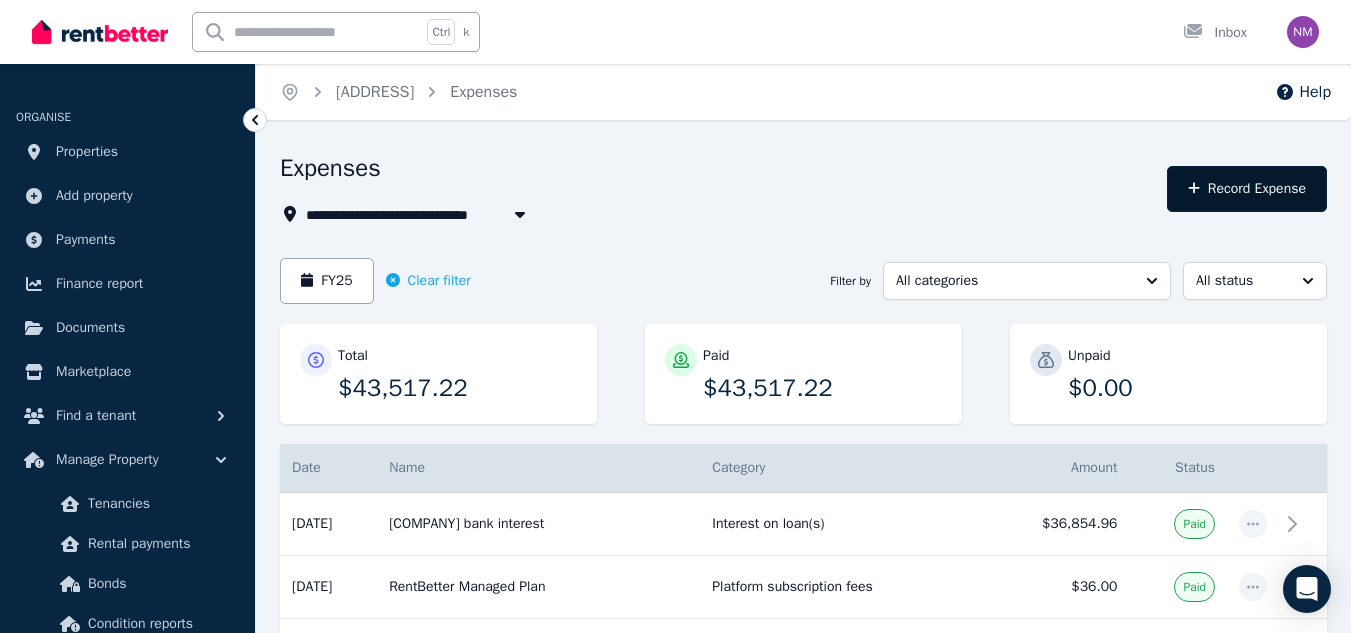 click on "Record Expense" at bounding box center (1247, 189) 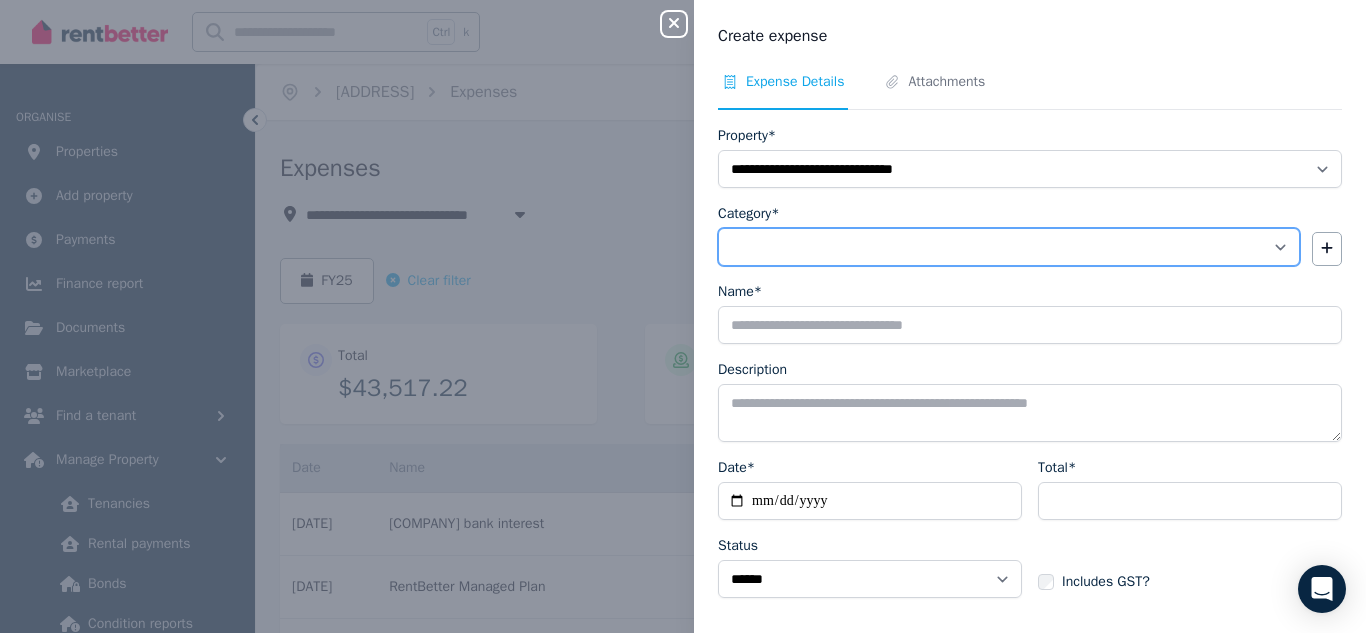 click on "**********" at bounding box center [1009, 247] 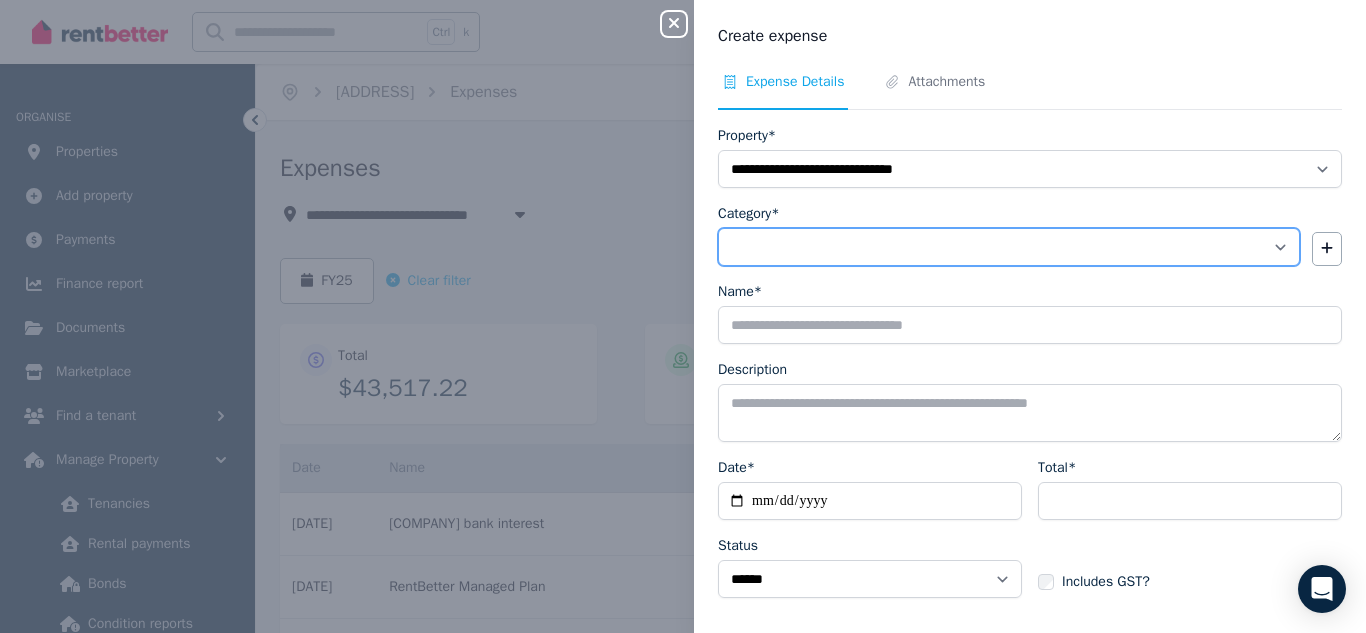 select on "**********" 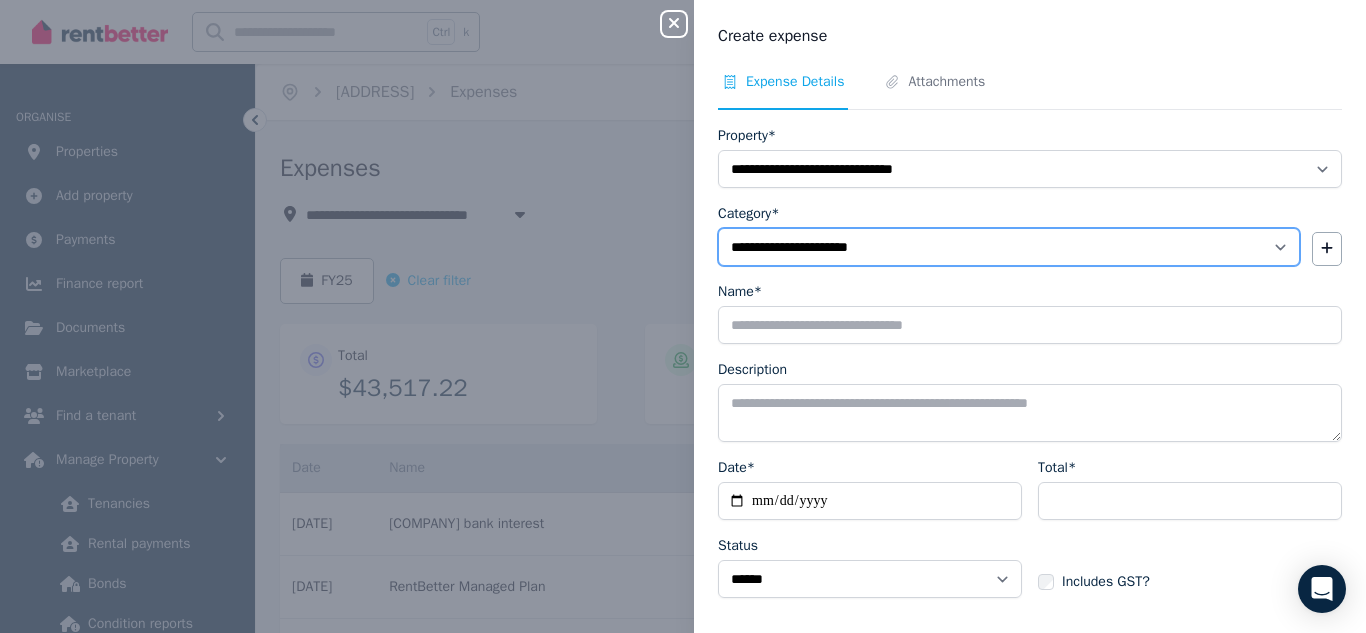 click on "**********" at bounding box center (1009, 247) 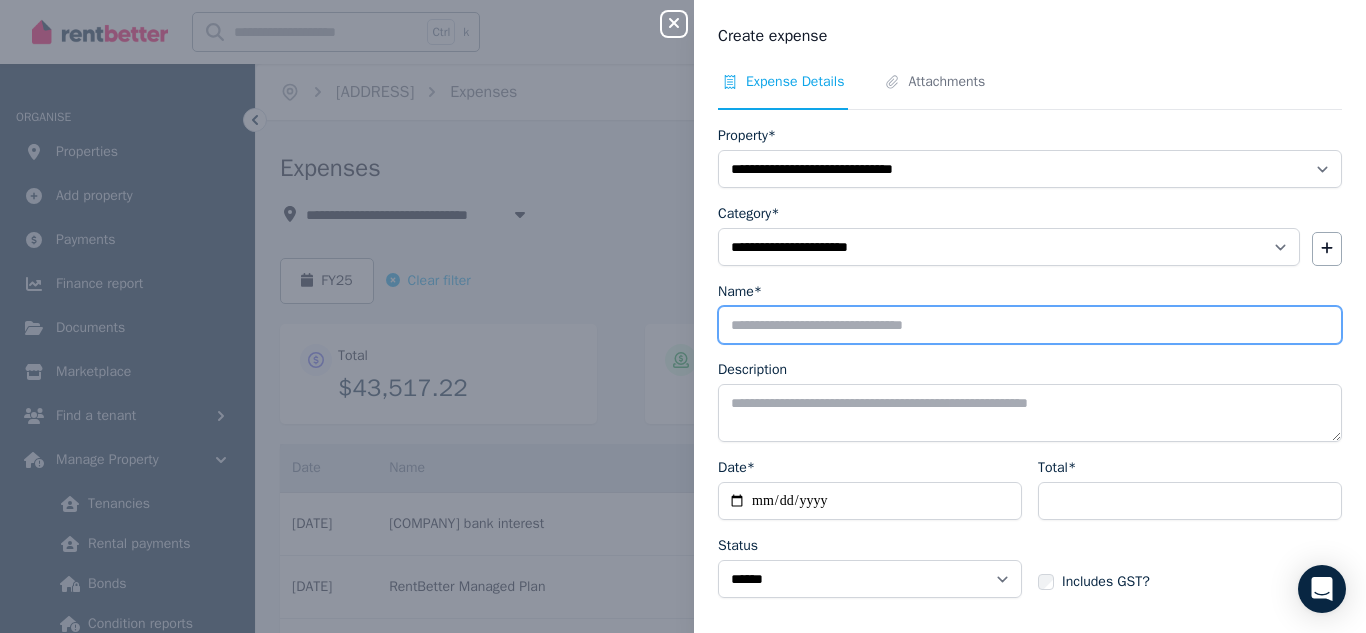 click on "Name*" at bounding box center (1030, 325) 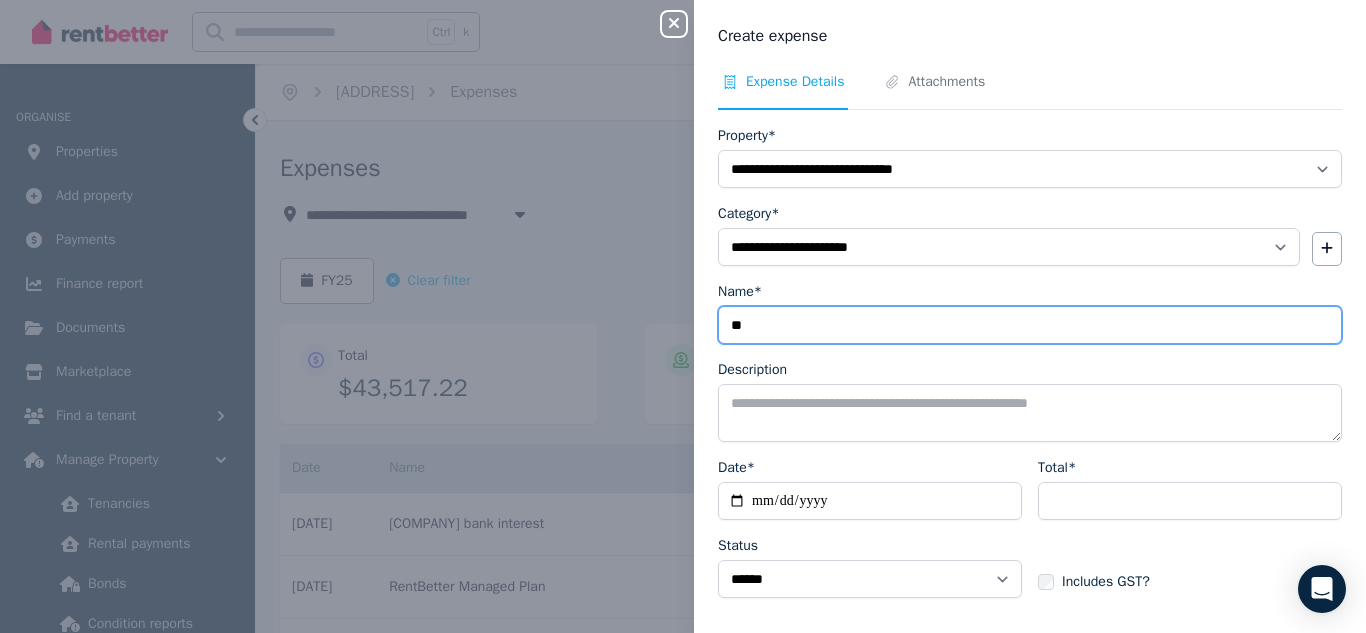 type on "****" 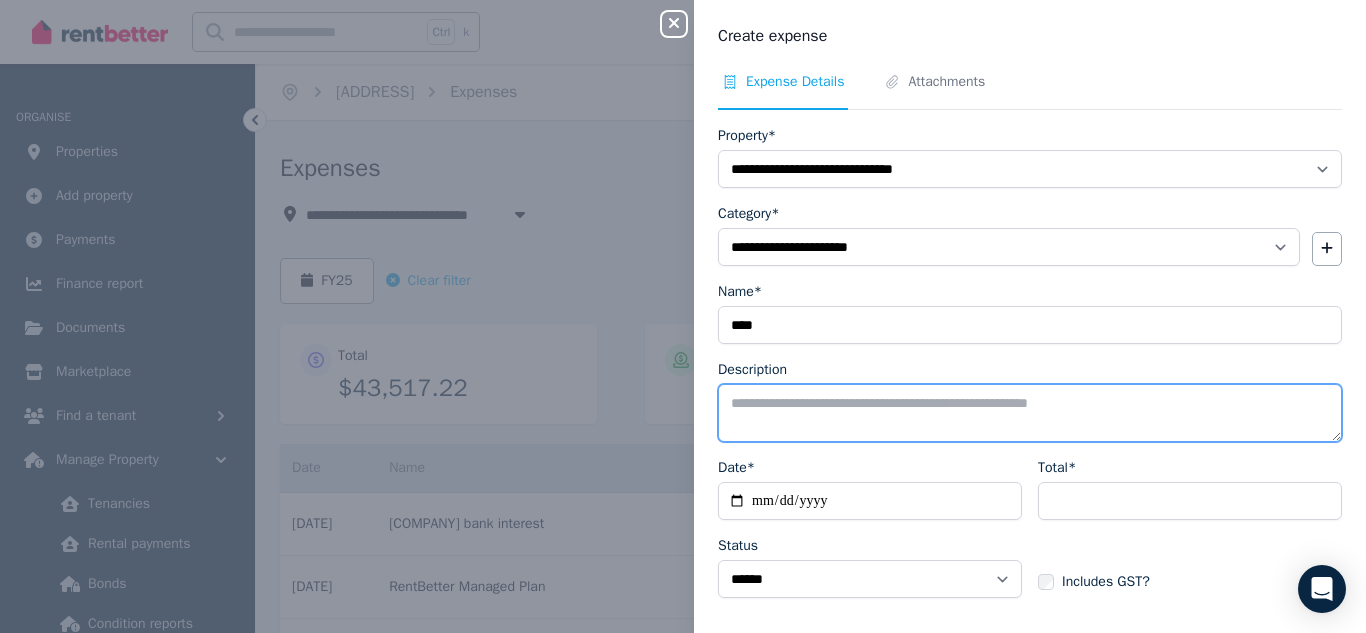 click on "Description" at bounding box center [1030, 413] 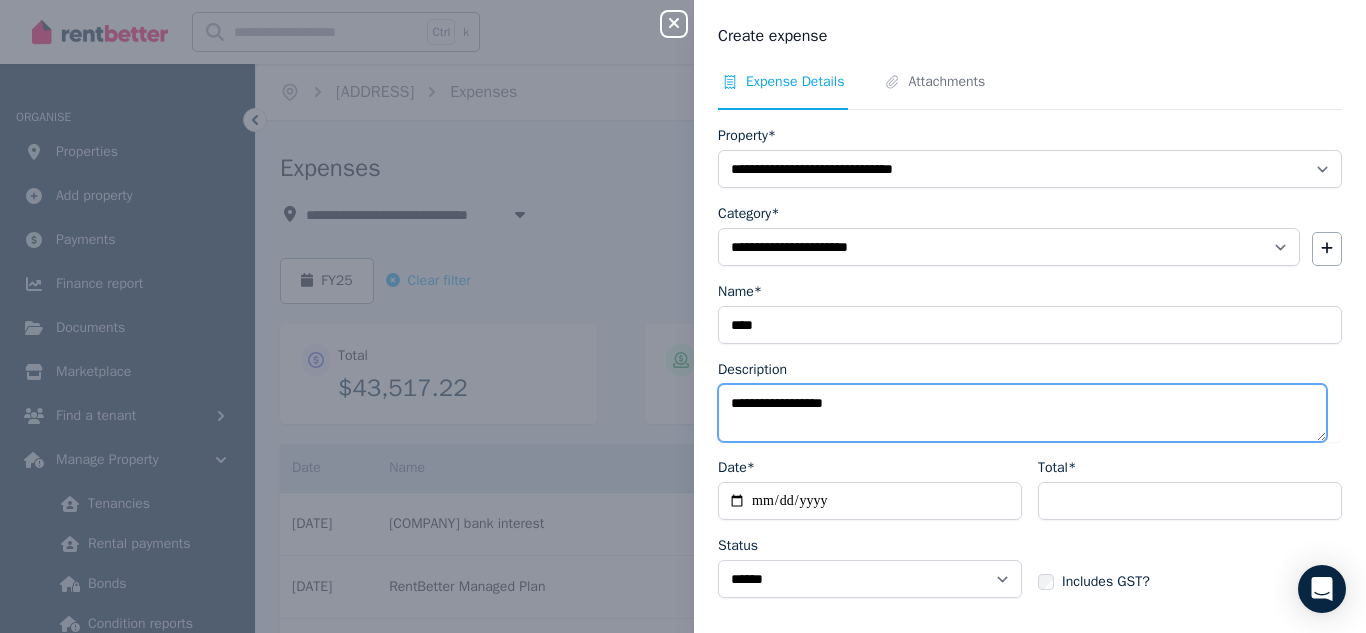 type on "**********" 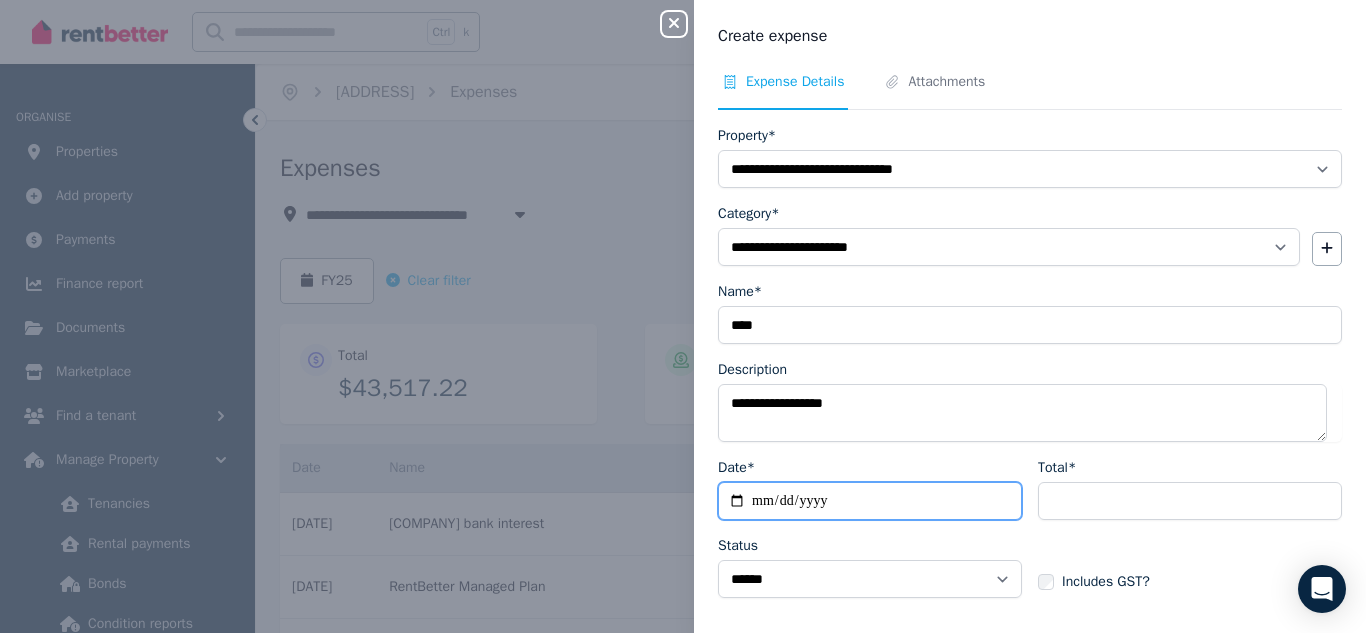 click on "Date*" at bounding box center [870, 501] 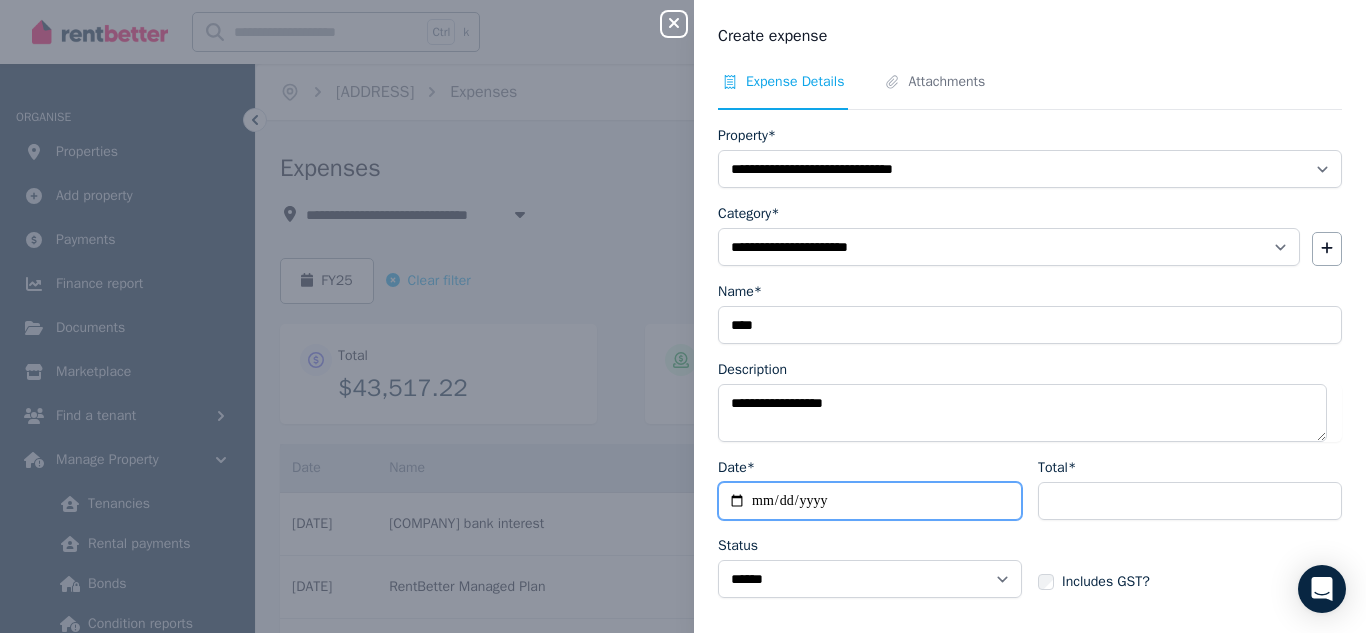 type on "**********" 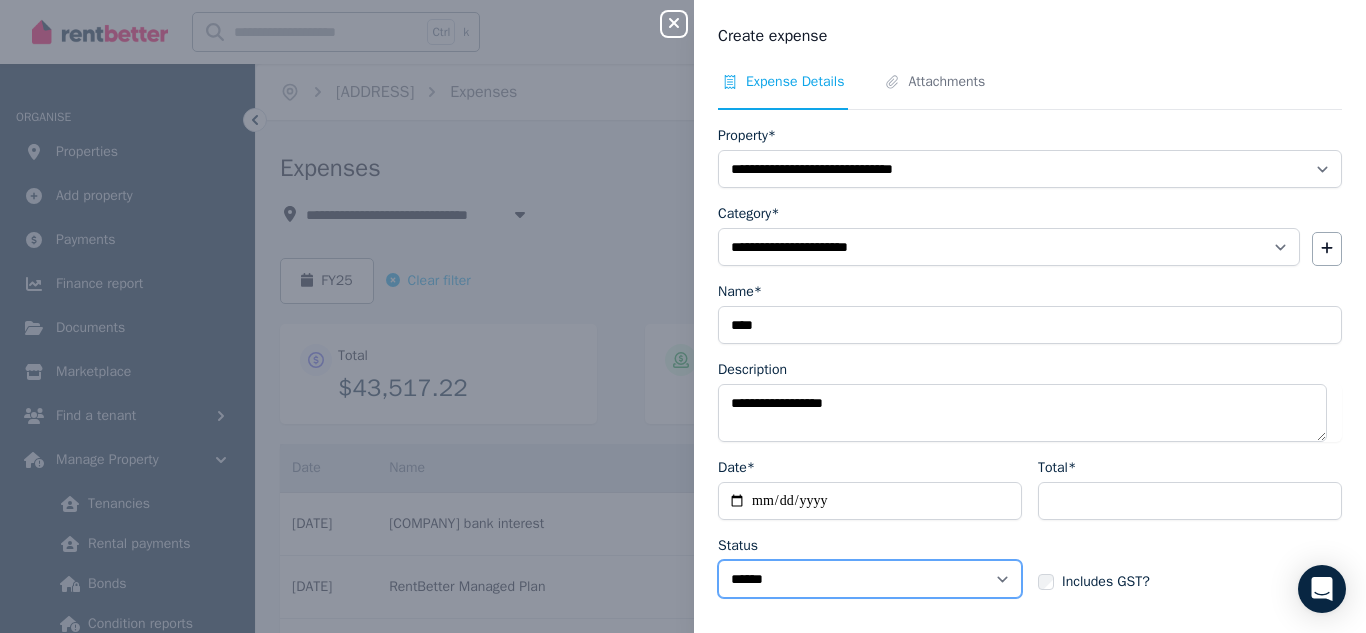 select on "**********" 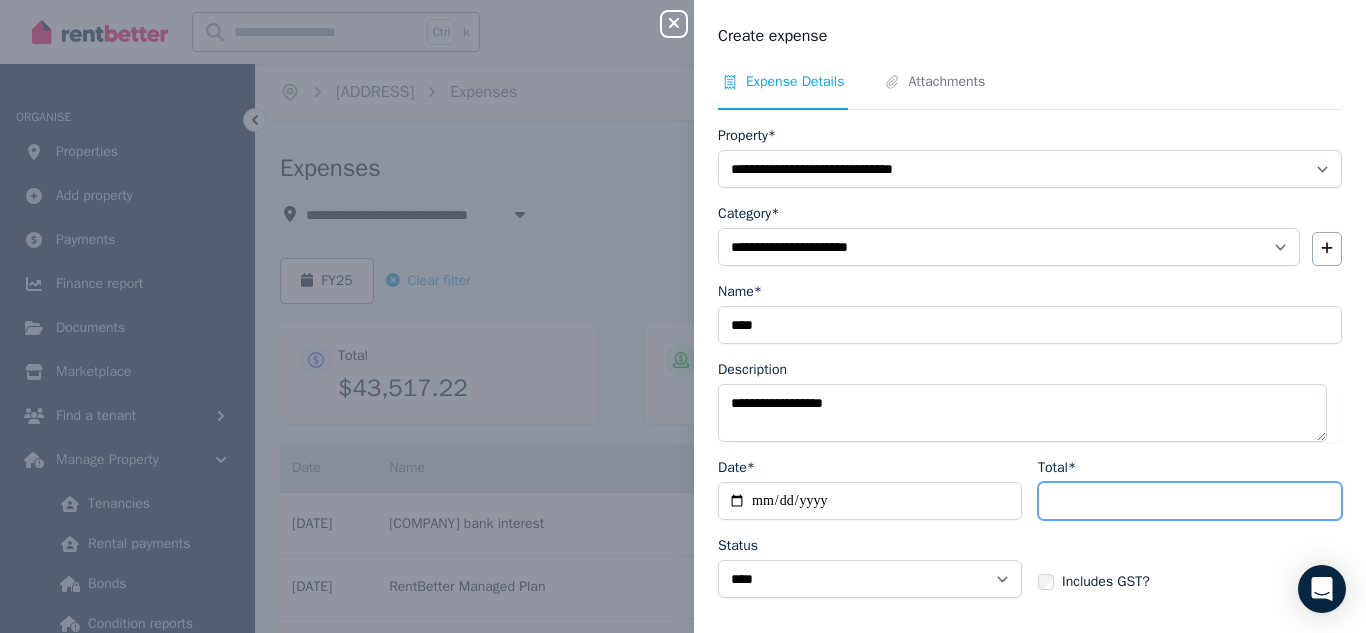 type on "*" 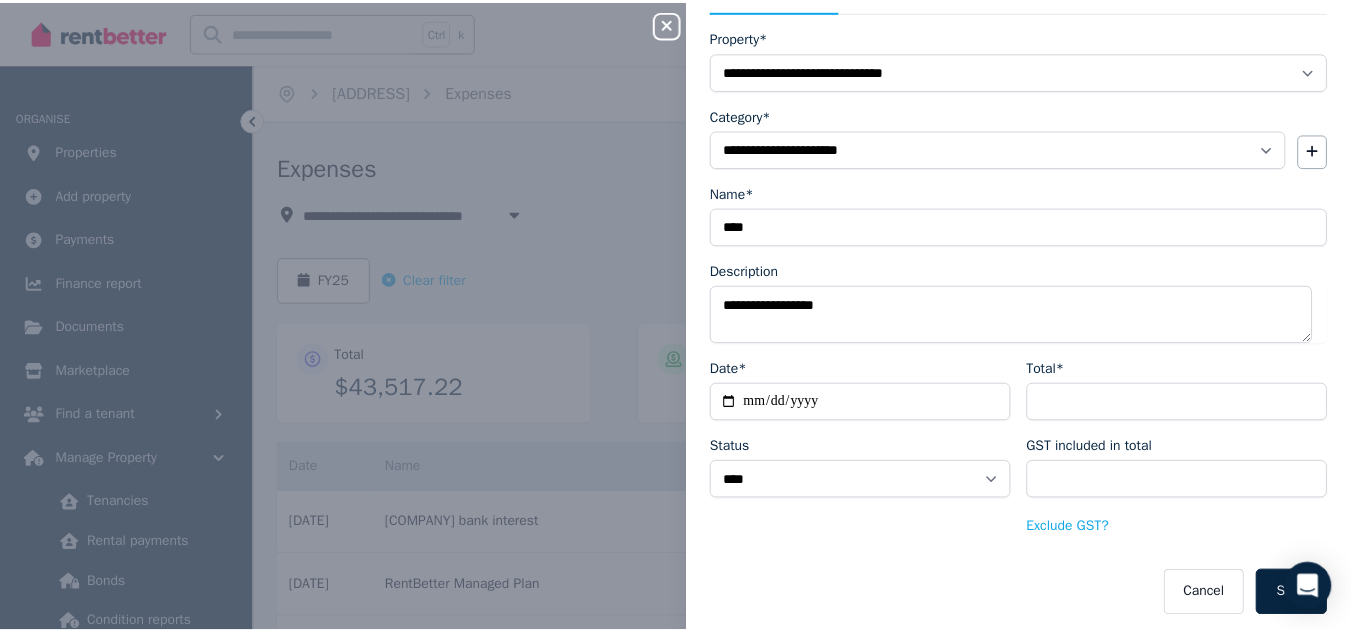 scroll, scrollTop: 107, scrollLeft: 0, axis: vertical 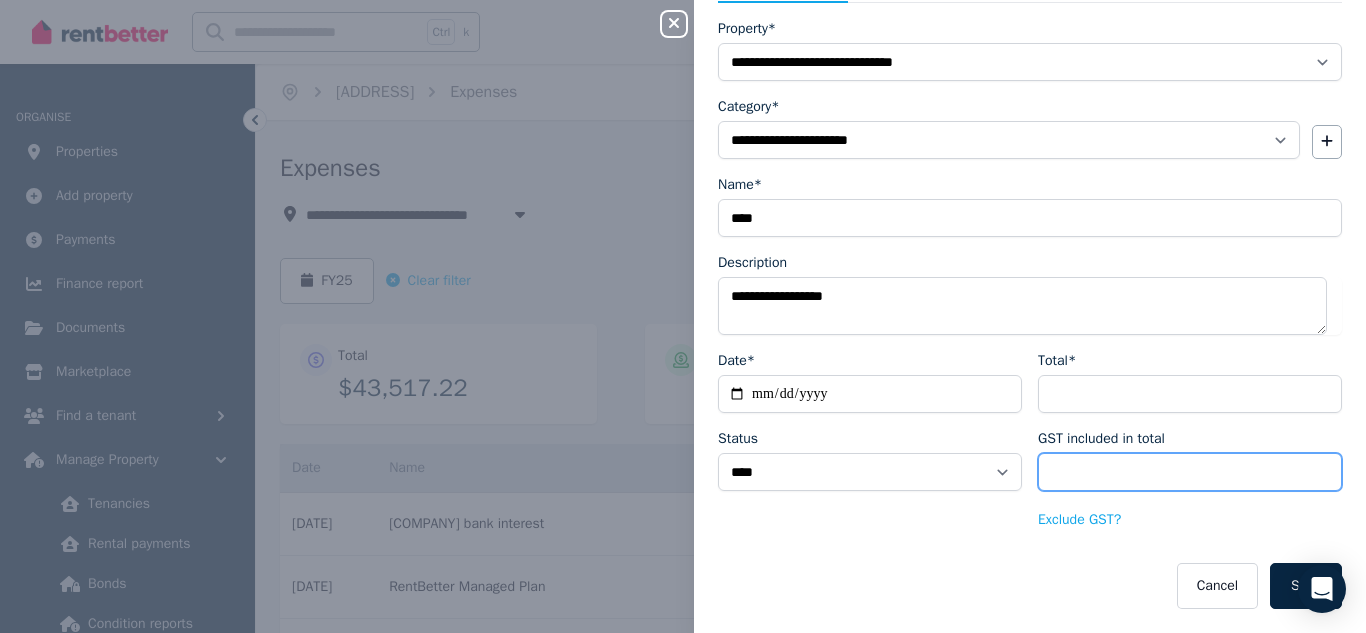 click on "******" at bounding box center [1190, 472] 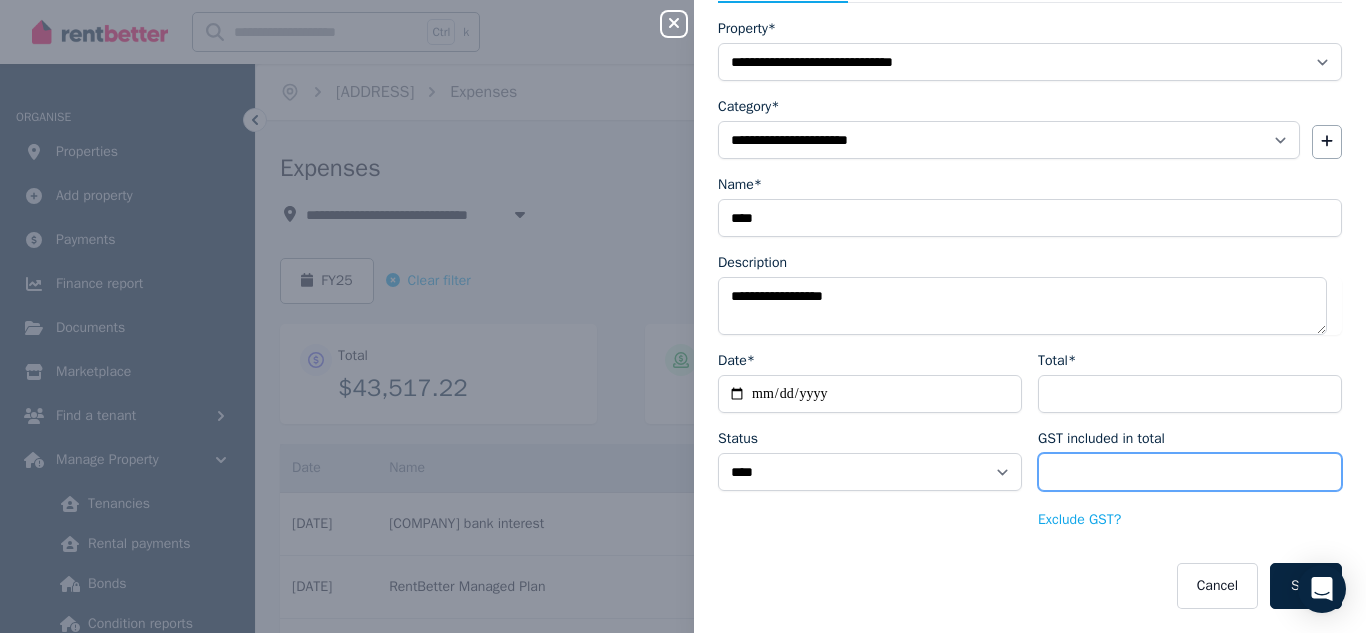 drag, startPoint x: 1101, startPoint y: 477, endPoint x: 997, endPoint y: 474, distance: 104.04326 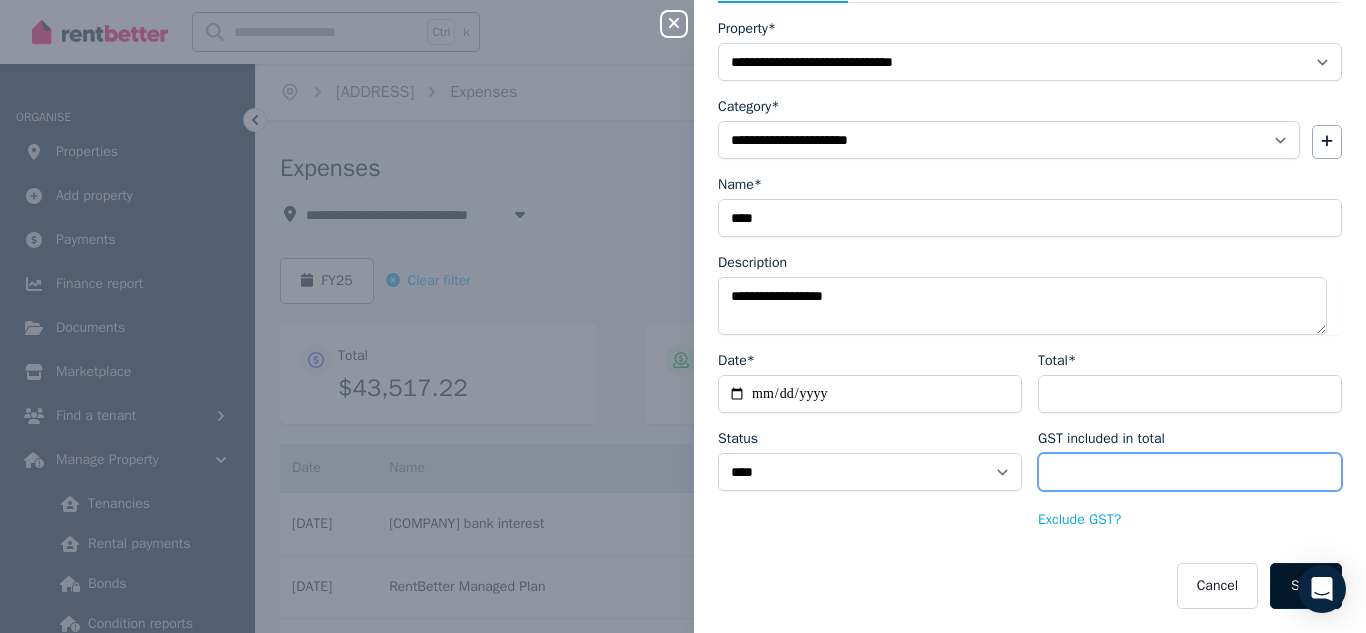 type on "******" 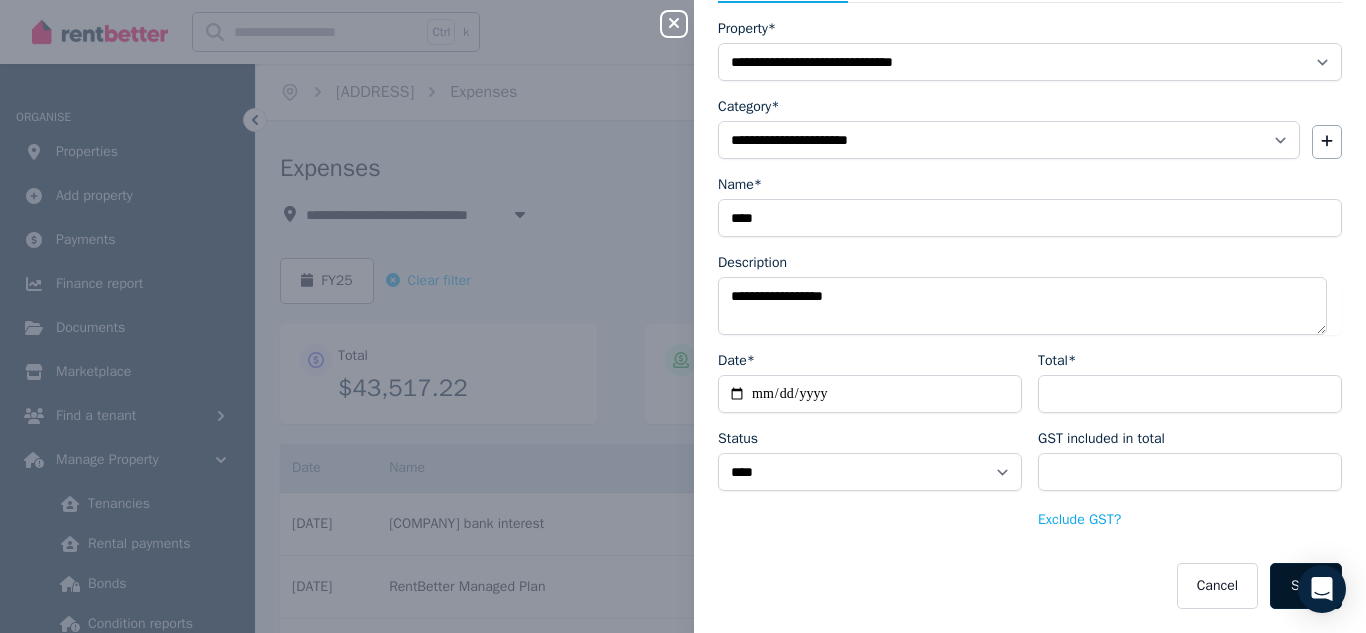 click on "Save" at bounding box center (1306, 586) 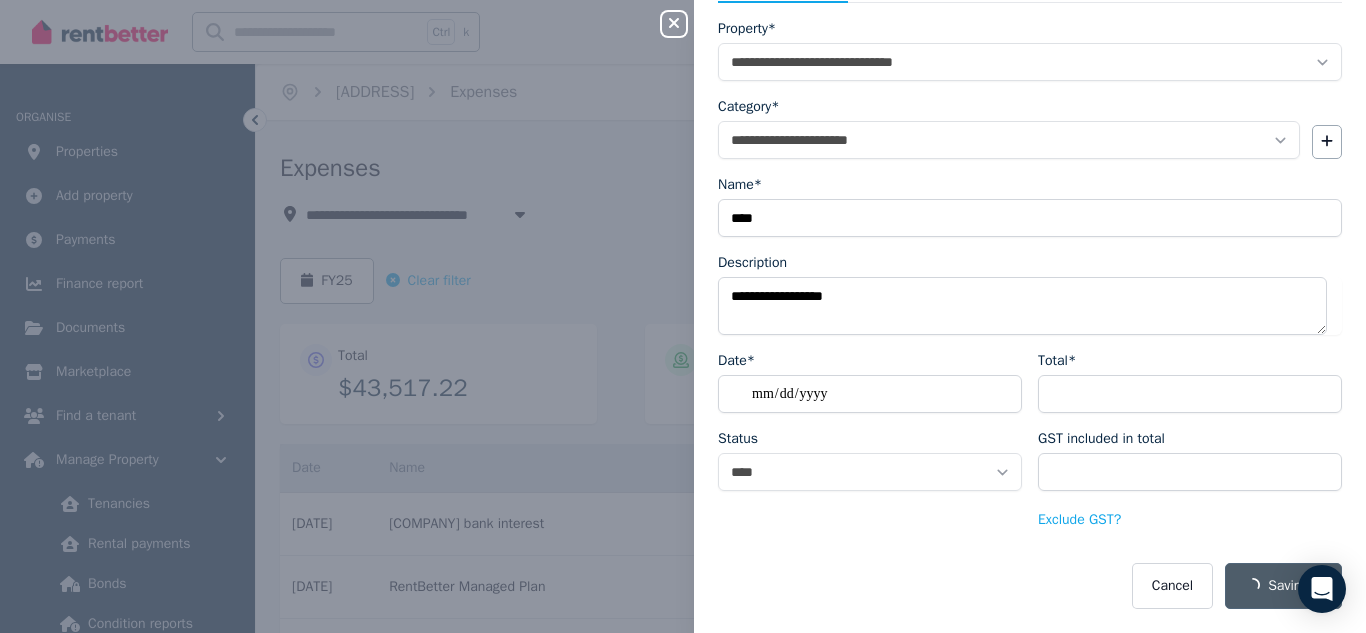 select on "**********" 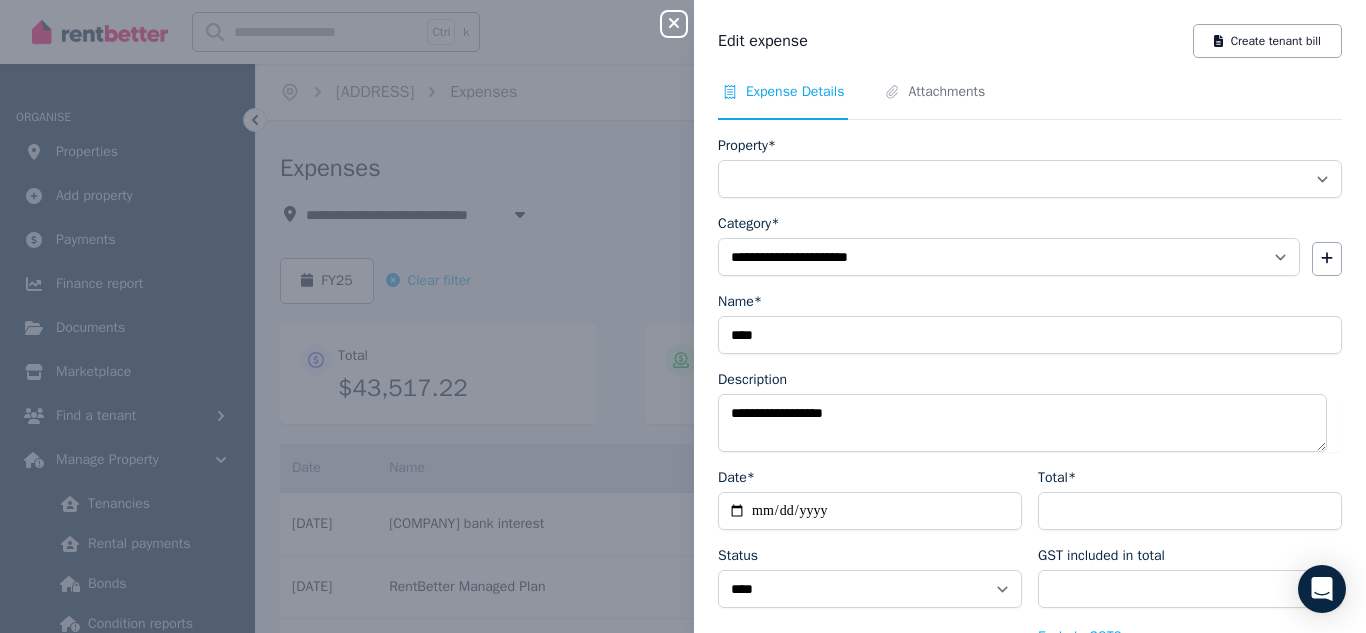 select on "**********" 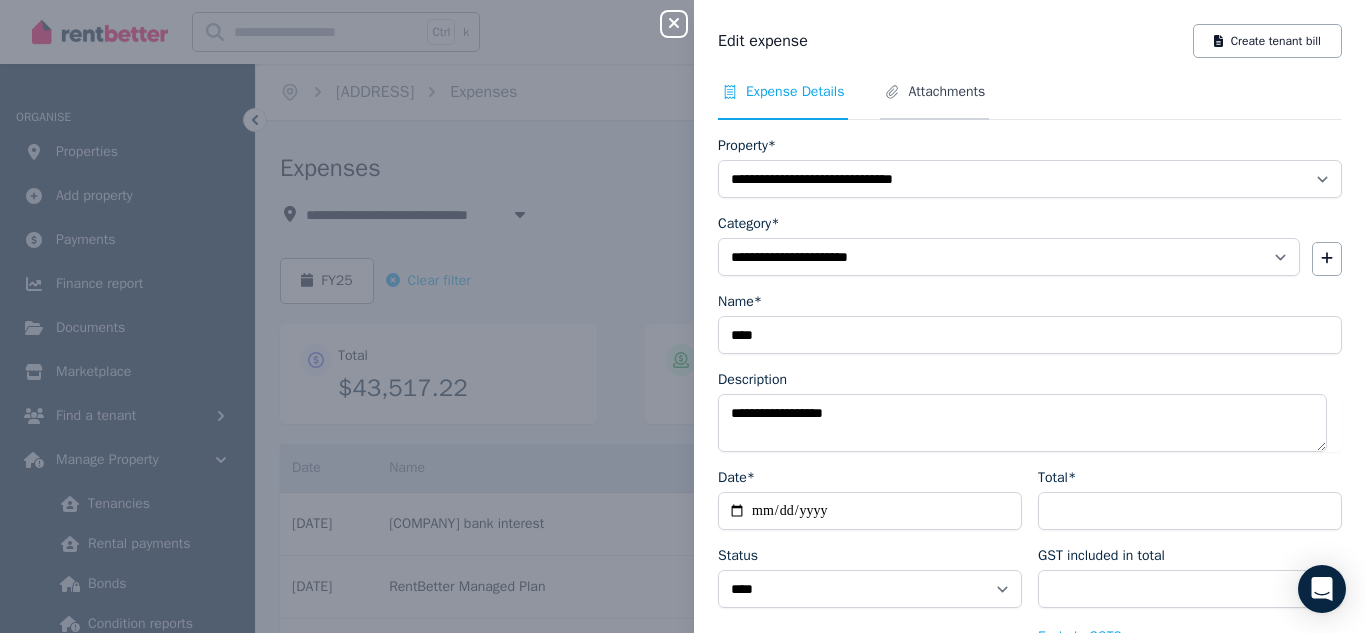 click on "Attachments" at bounding box center (946, 92) 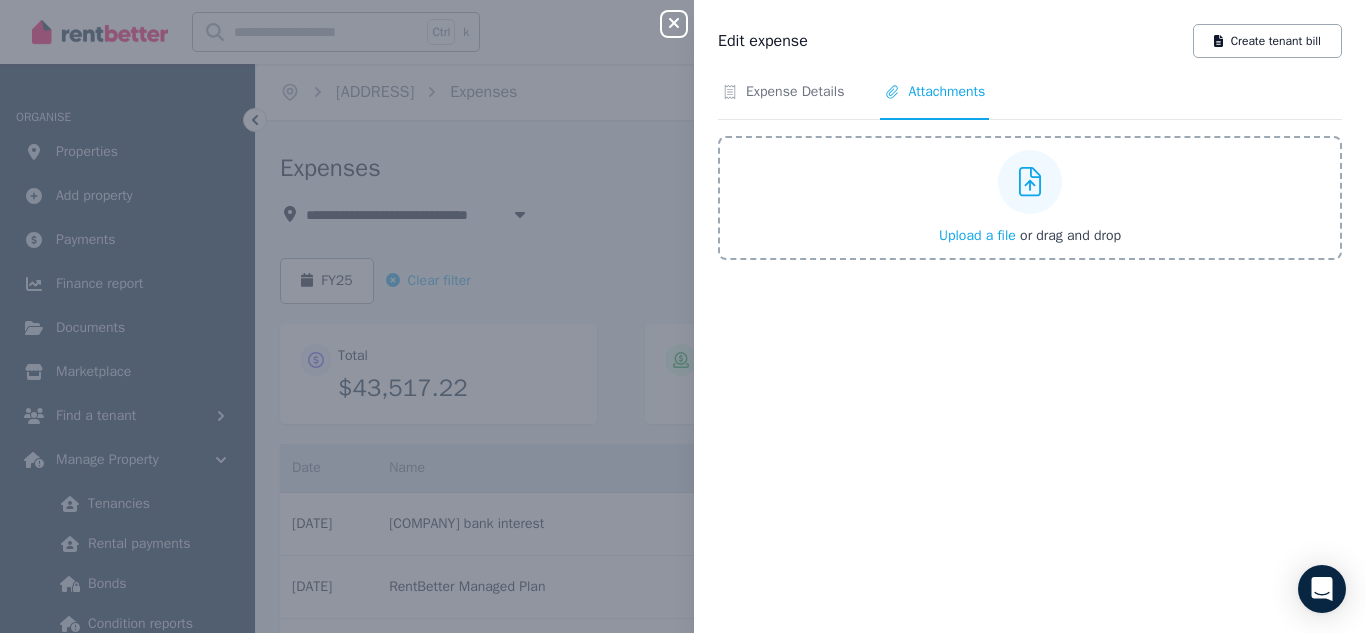 click on "Upload a file" at bounding box center (977, 235) 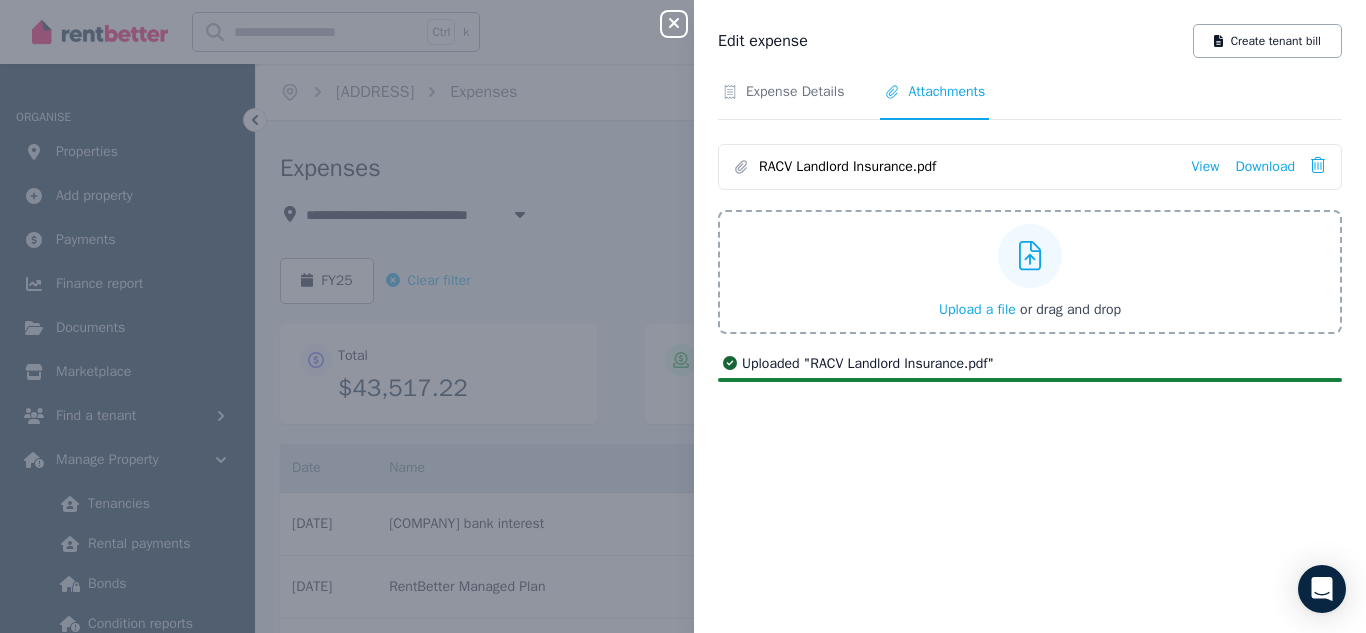 click 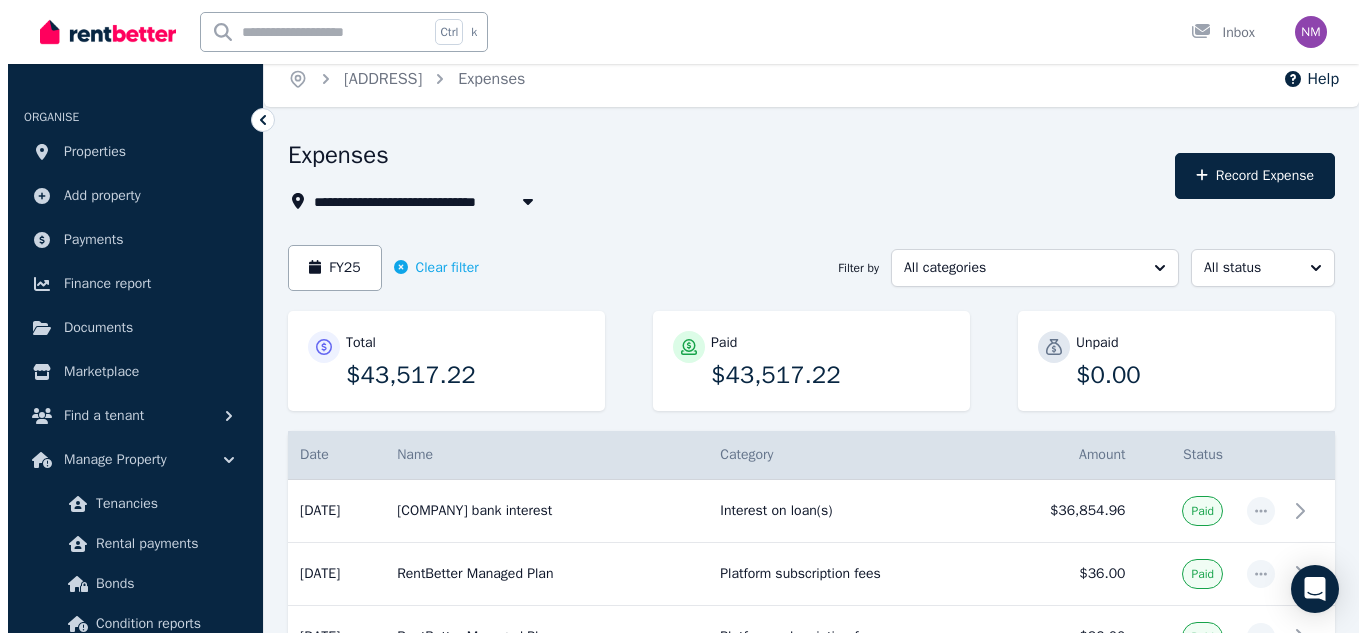 scroll, scrollTop: 12, scrollLeft: 0, axis: vertical 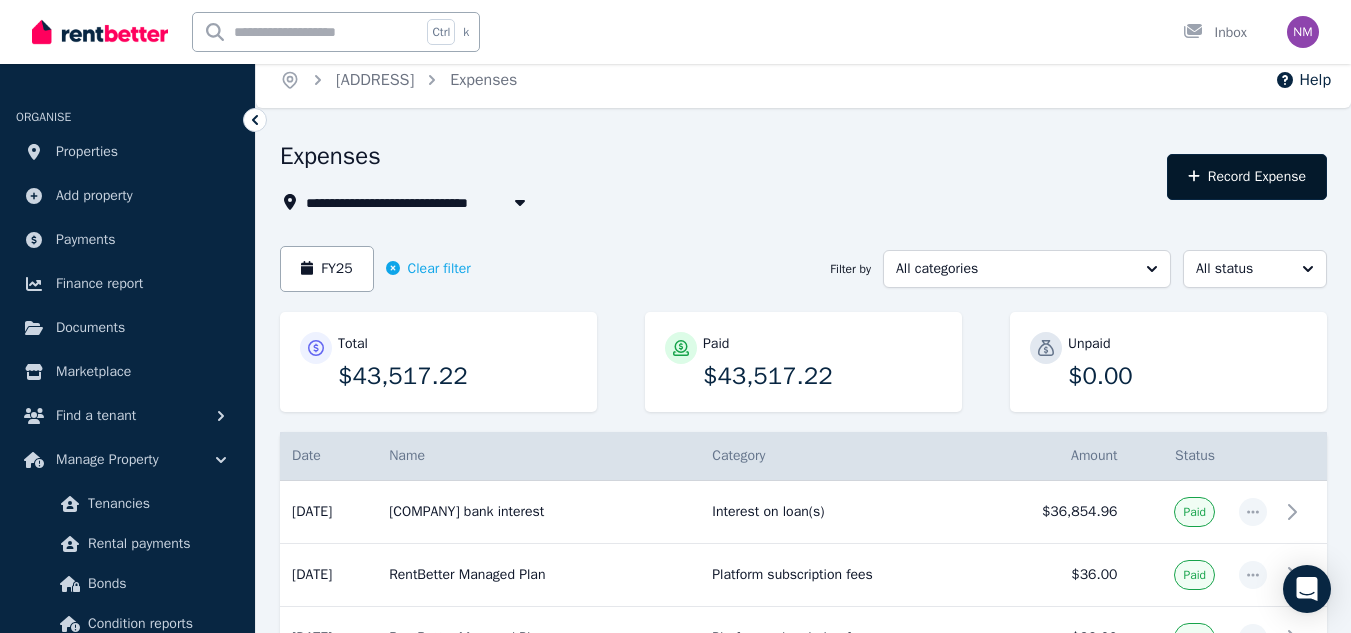click on "Record Expense" at bounding box center [1247, 177] 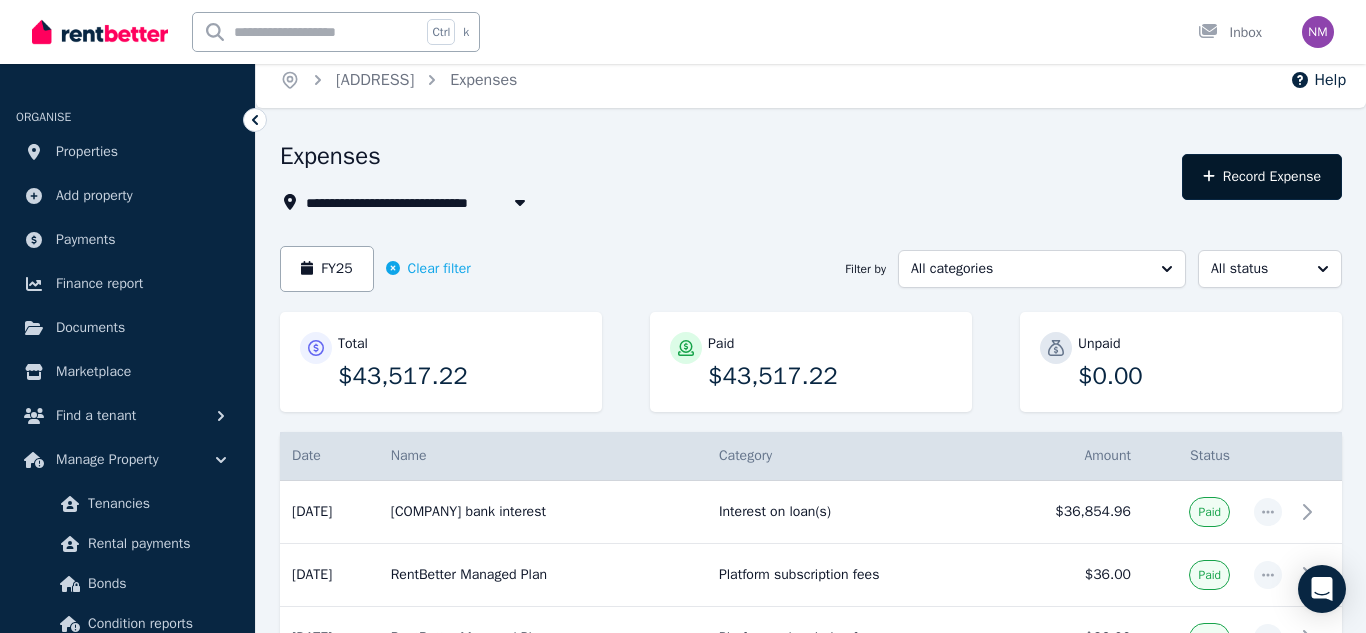 select on "**********" 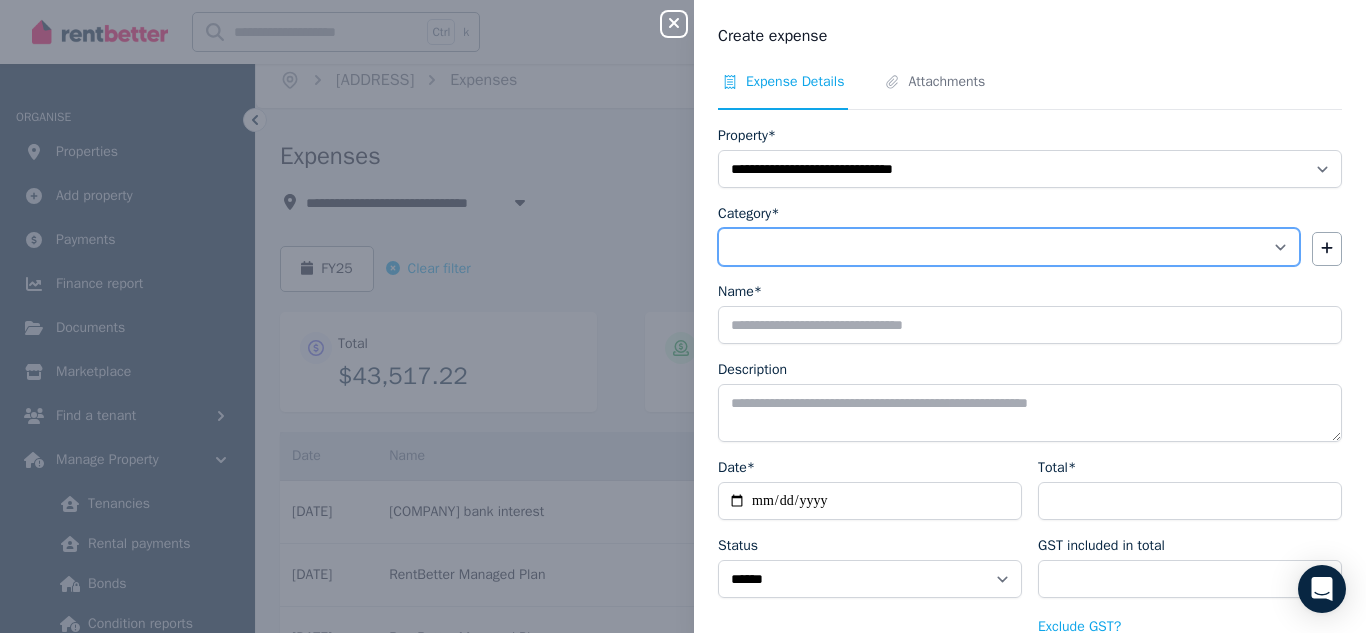 click on "**********" at bounding box center [1009, 247] 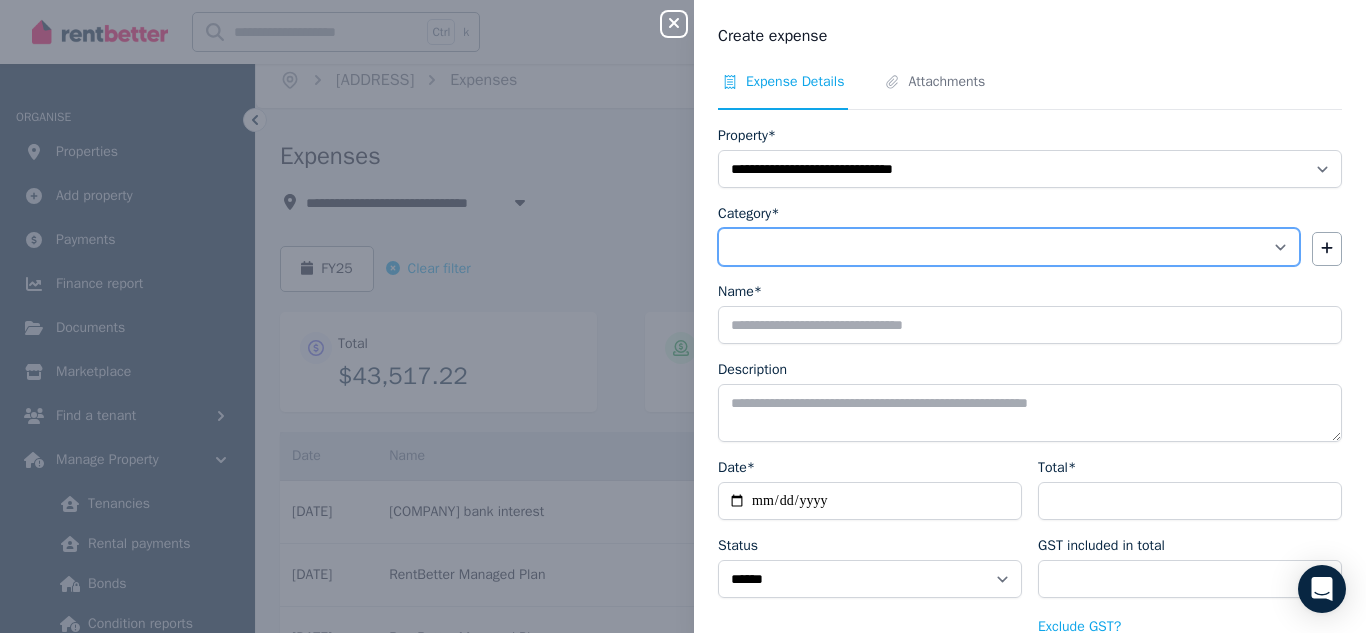 select on "**********" 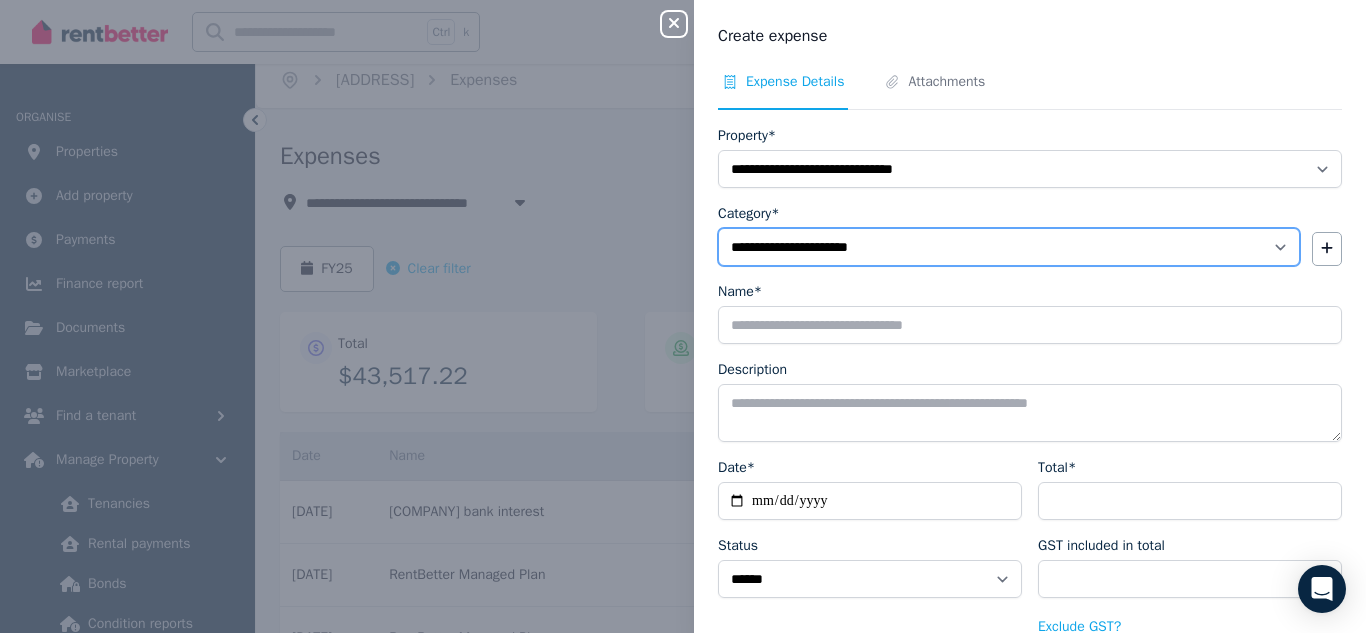 click on "**********" at bounding box center [1009, 247] 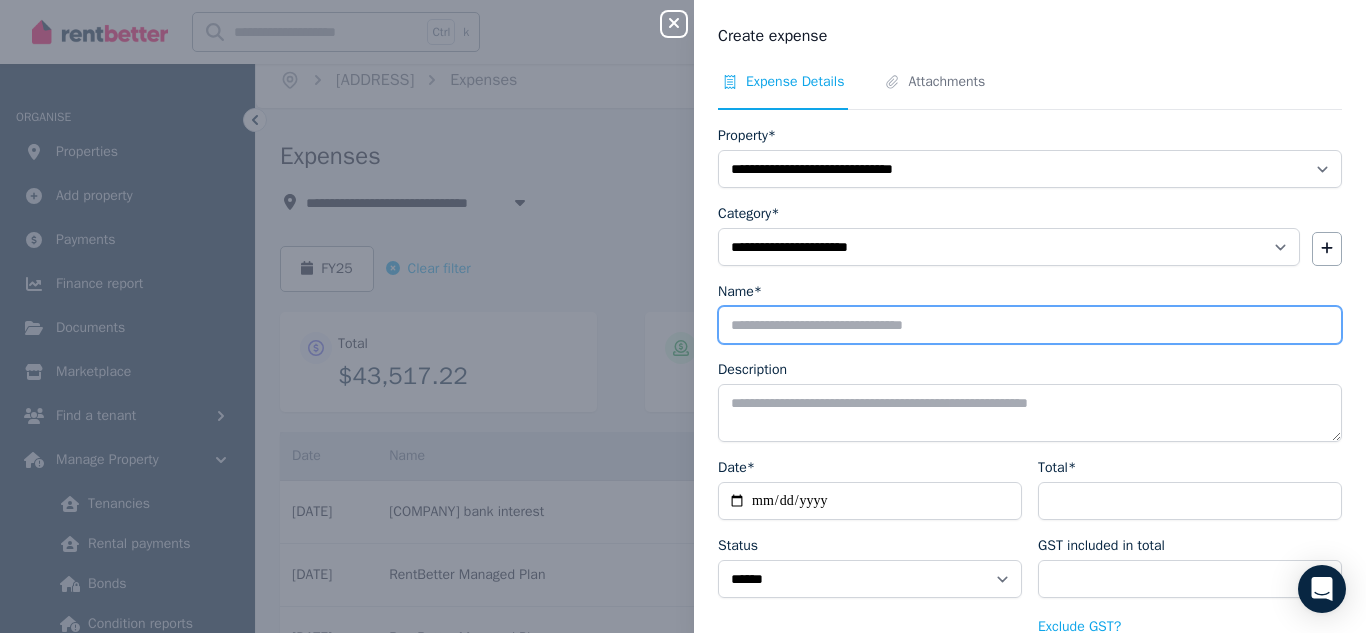click on "Name*" at bounding box center [1030, 325] 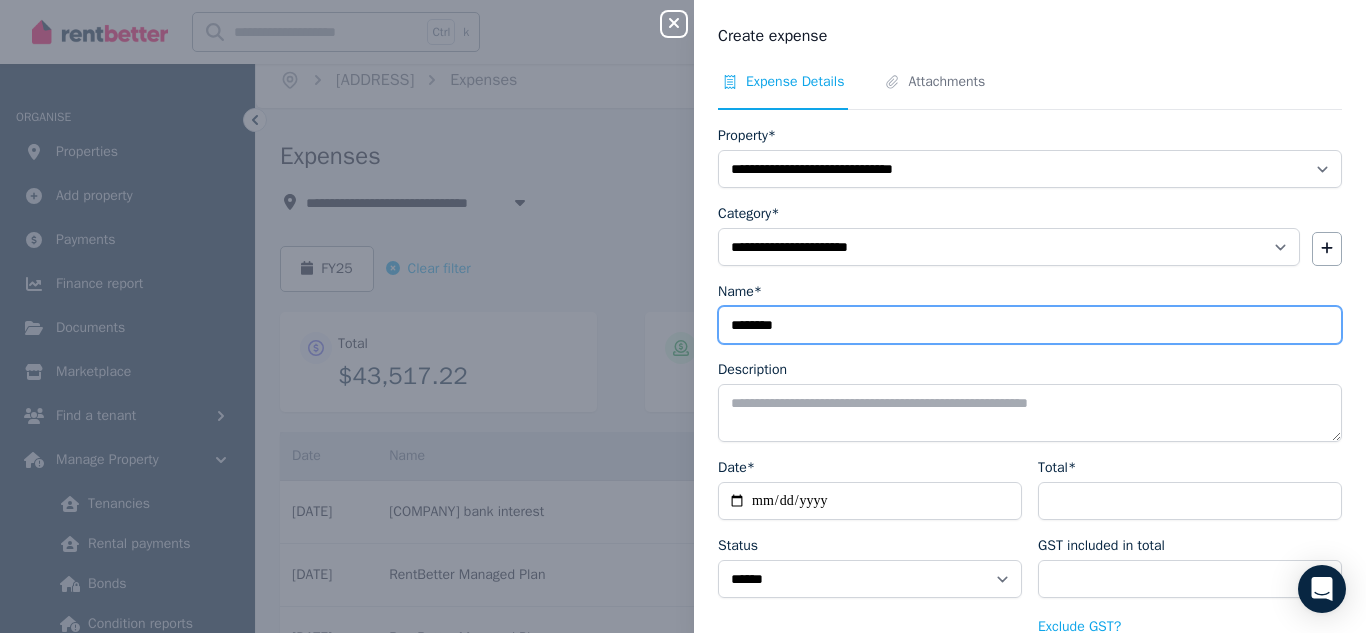 type on "********" 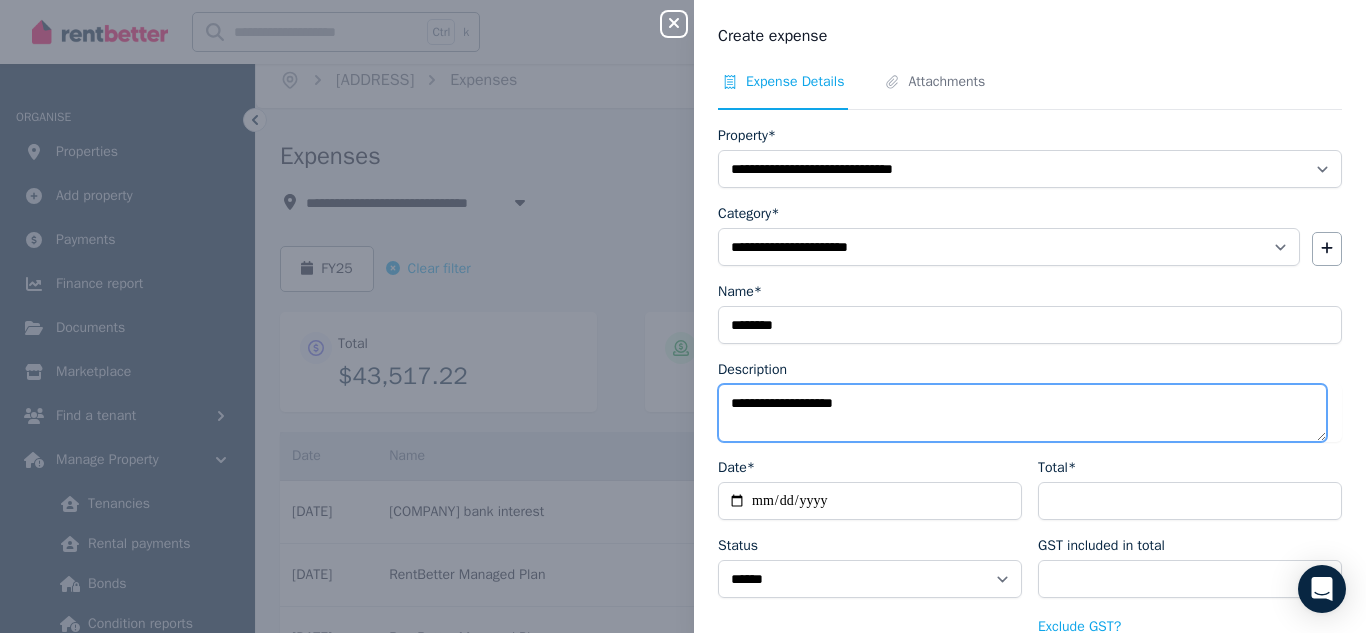 type on "**********" 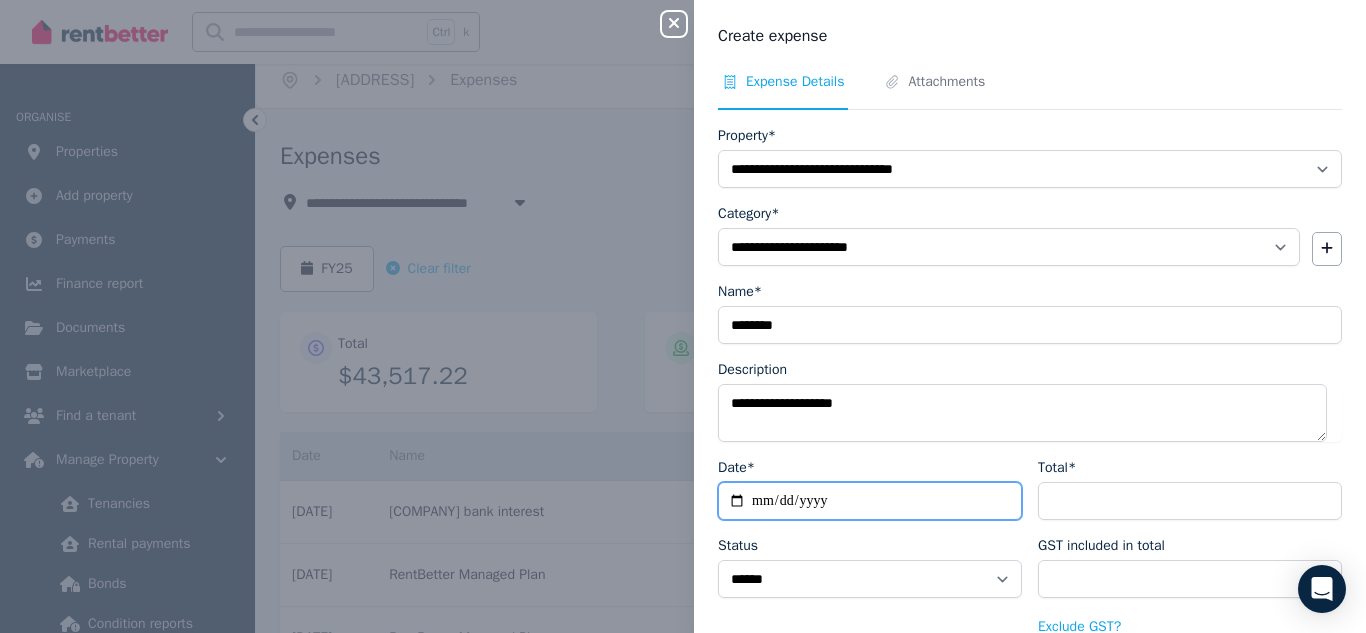 click on "Date*" at bounding box center (870, 501) 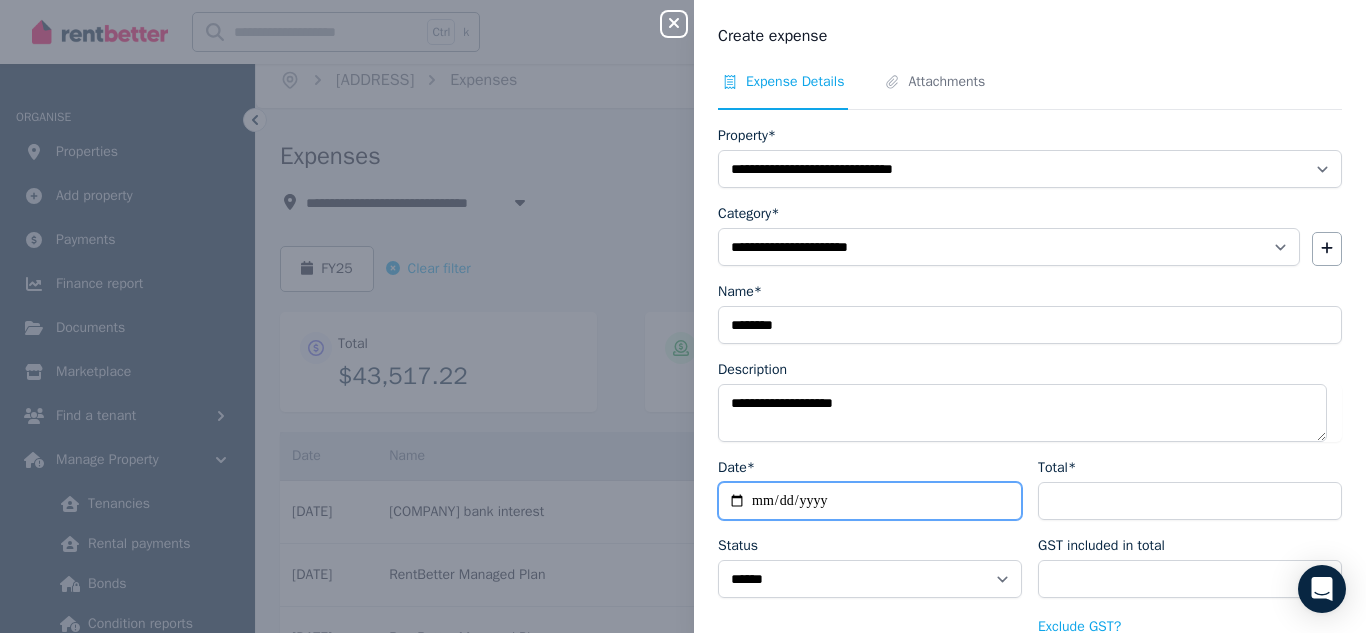 type on "**********" 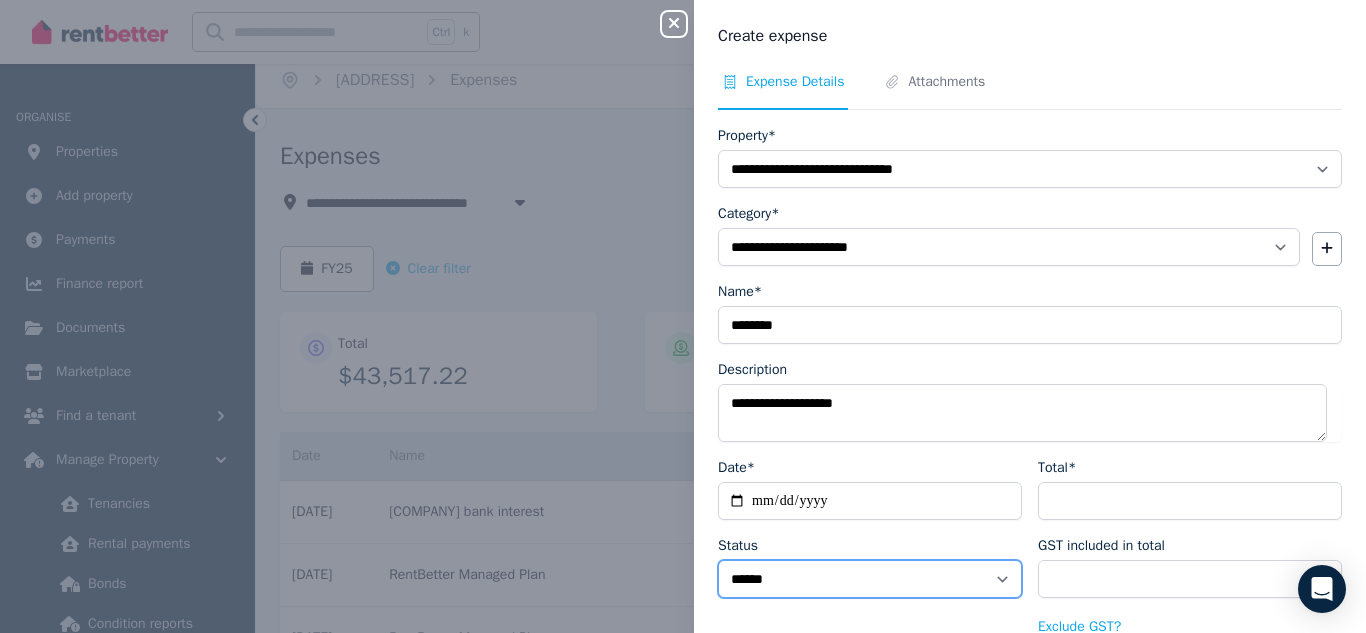 select on "**********" 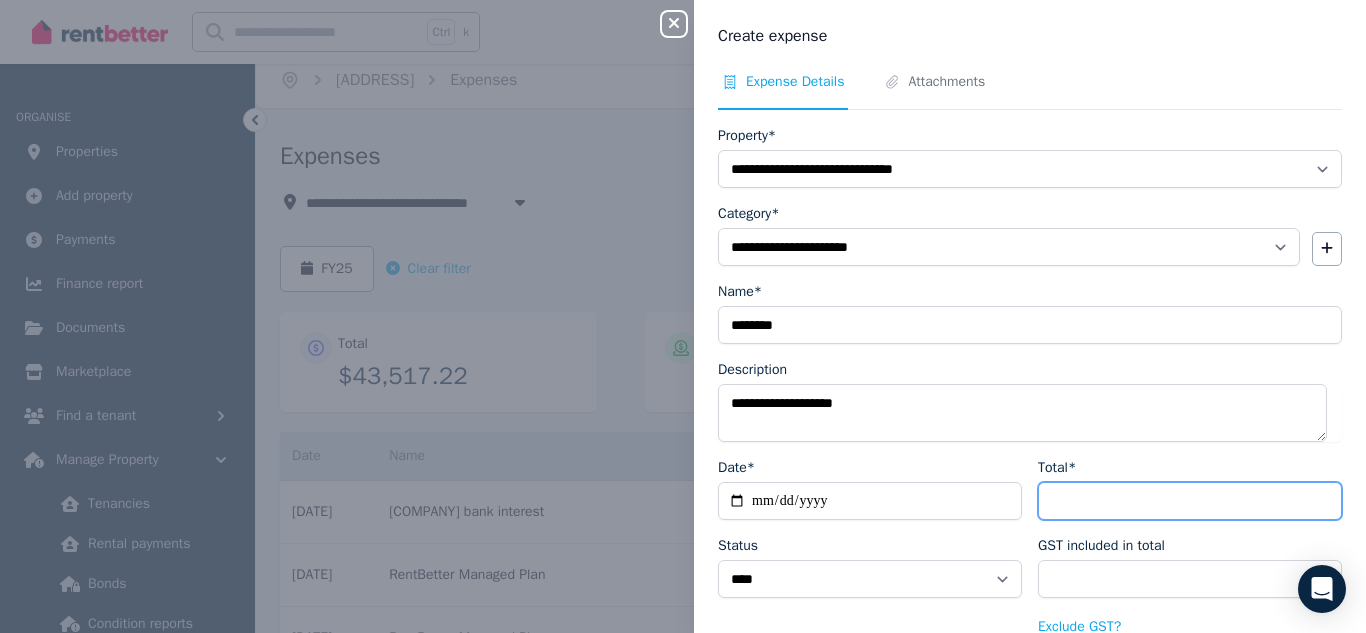 type on "*" 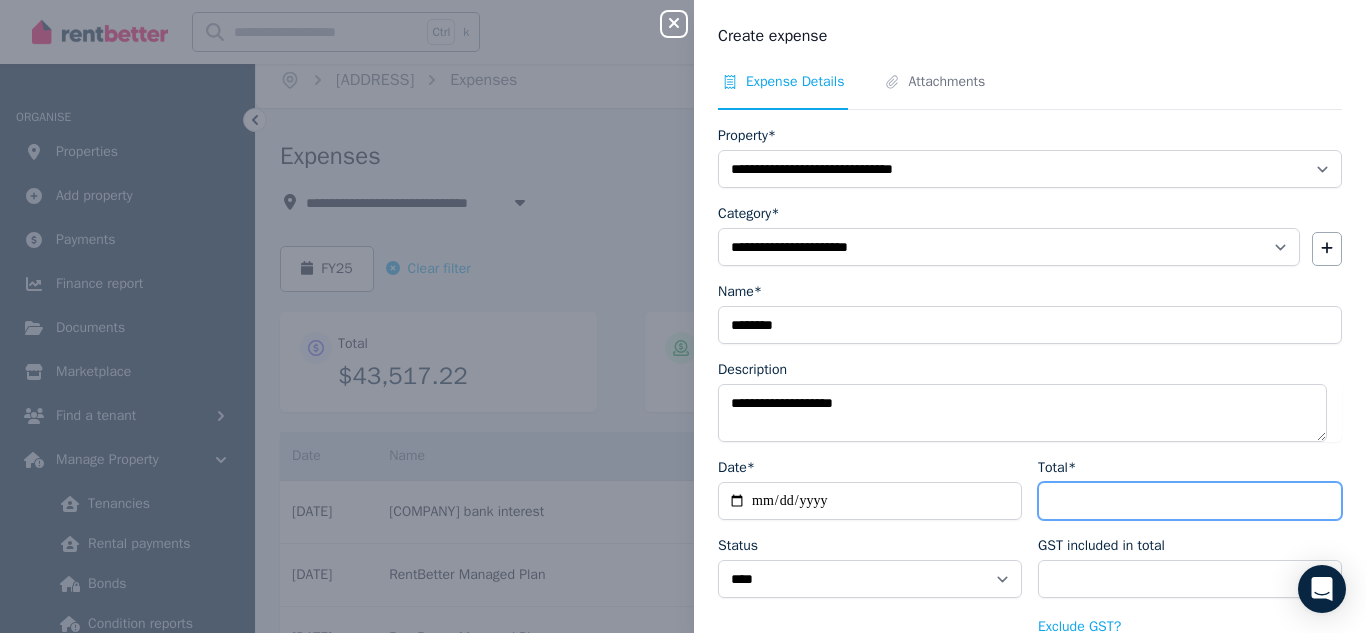 type on "****" 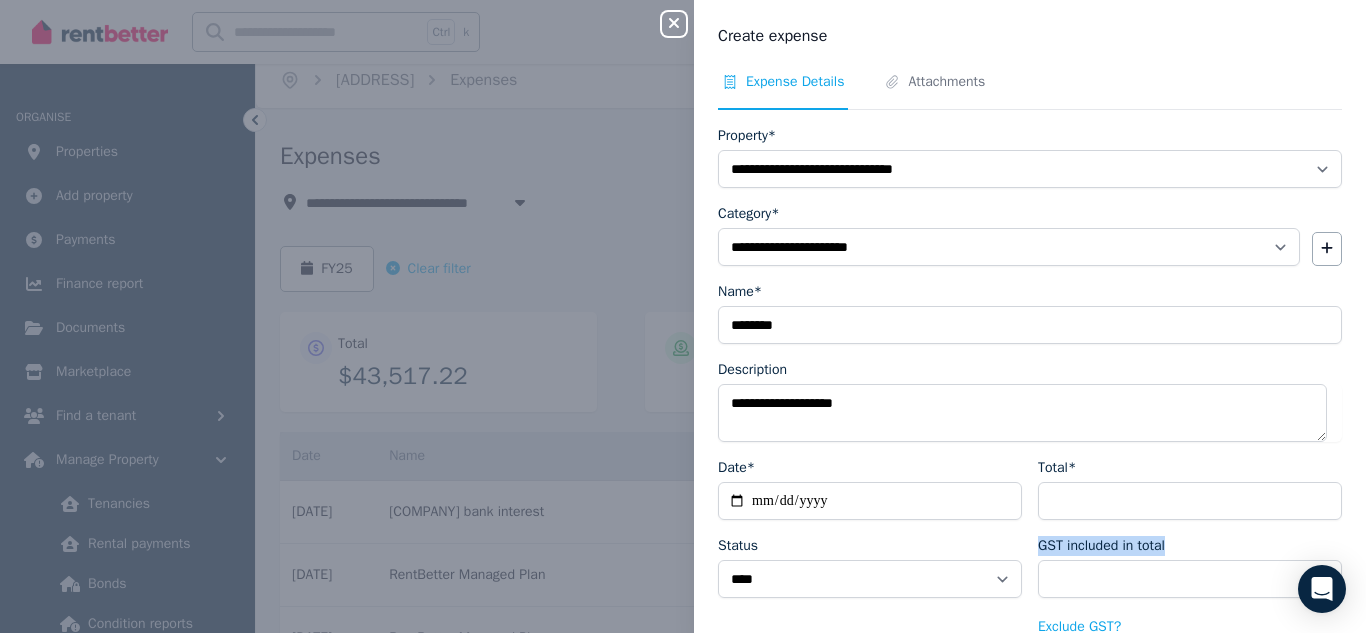 drag, startPoint x: 1320, startPoint y: 473, endPoint x: 1327, endPoint y: 557, distance: 84.29116 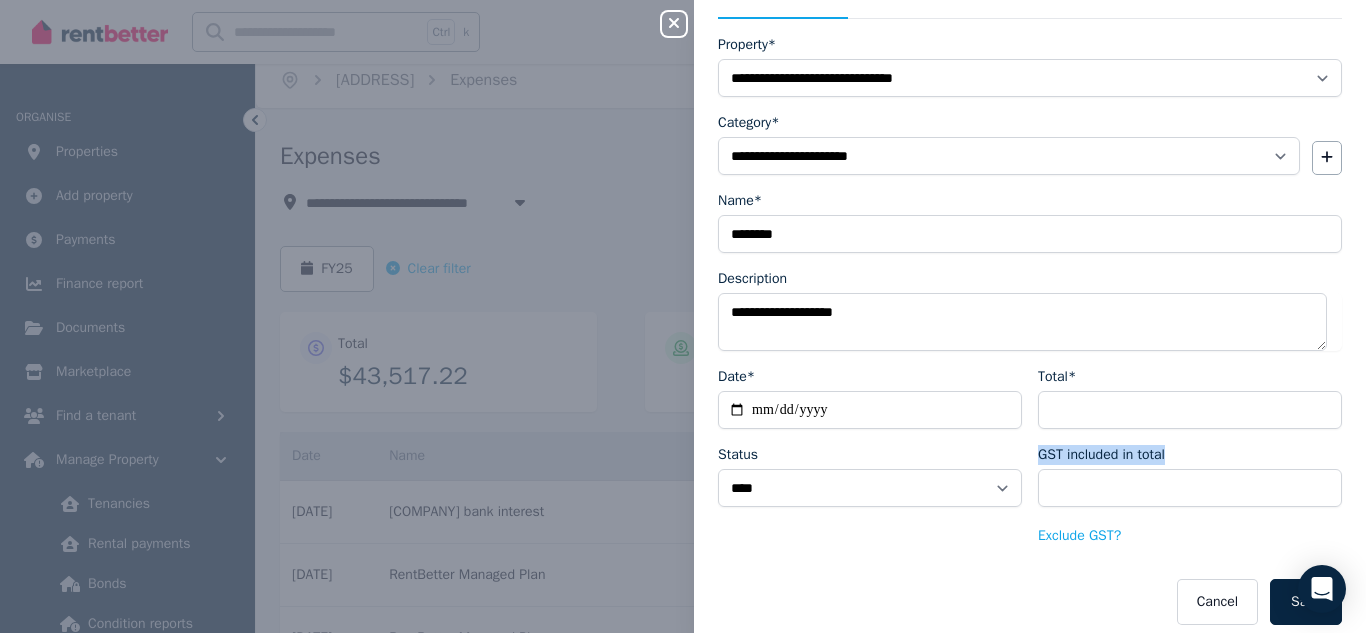 scroll, scrollTop: 107, scrollLeft: 0, axis: vertical 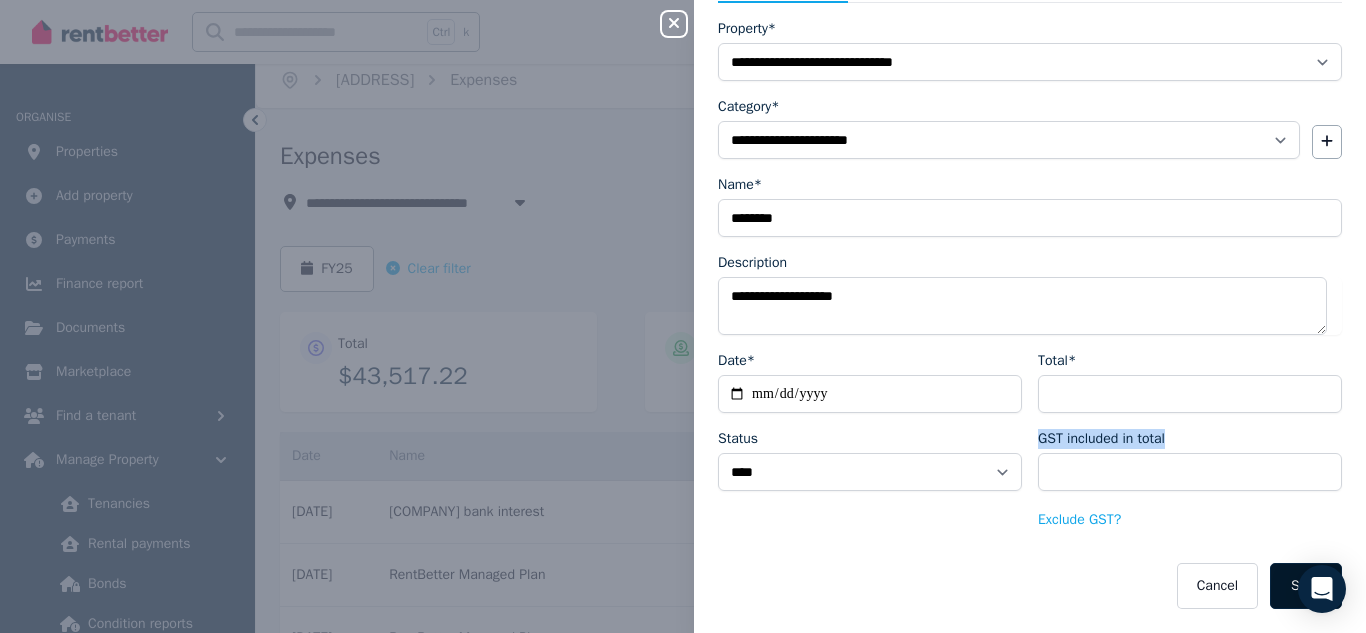 click on "Save" at bounding box center [1306, 586] 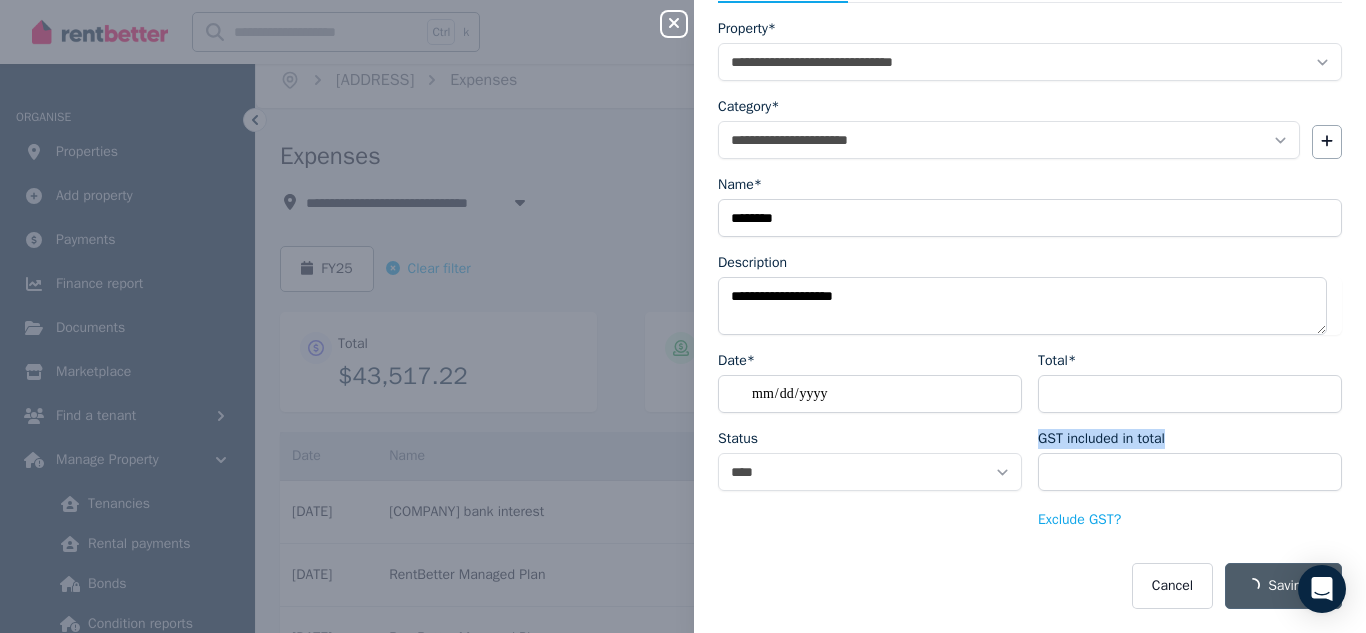 select on "**********" 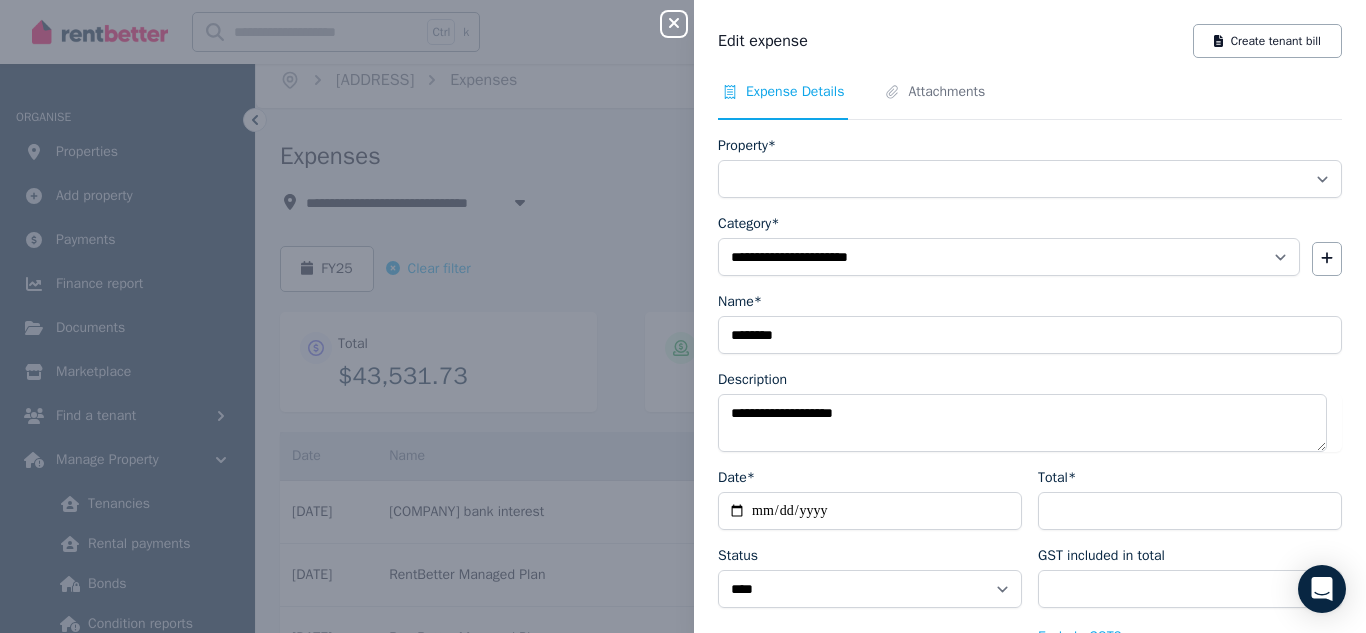 select on "**********" 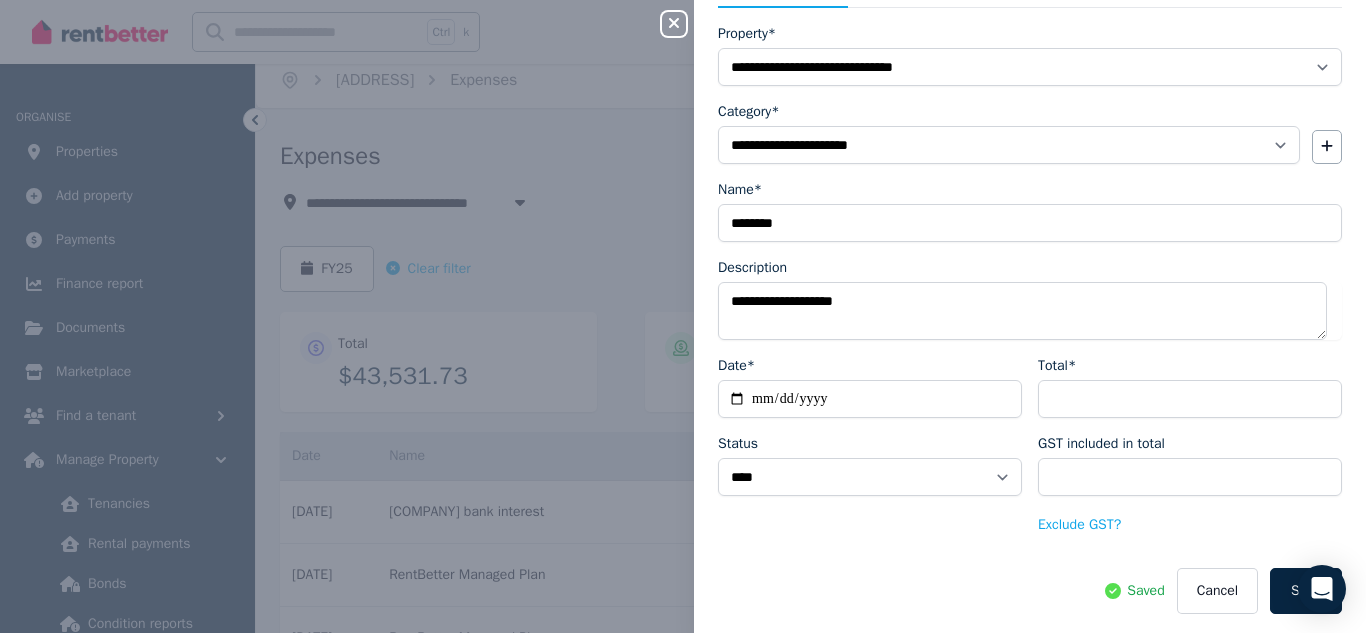 scroll, scrollTop: 117, scrollLeft: 0, axis: vertical 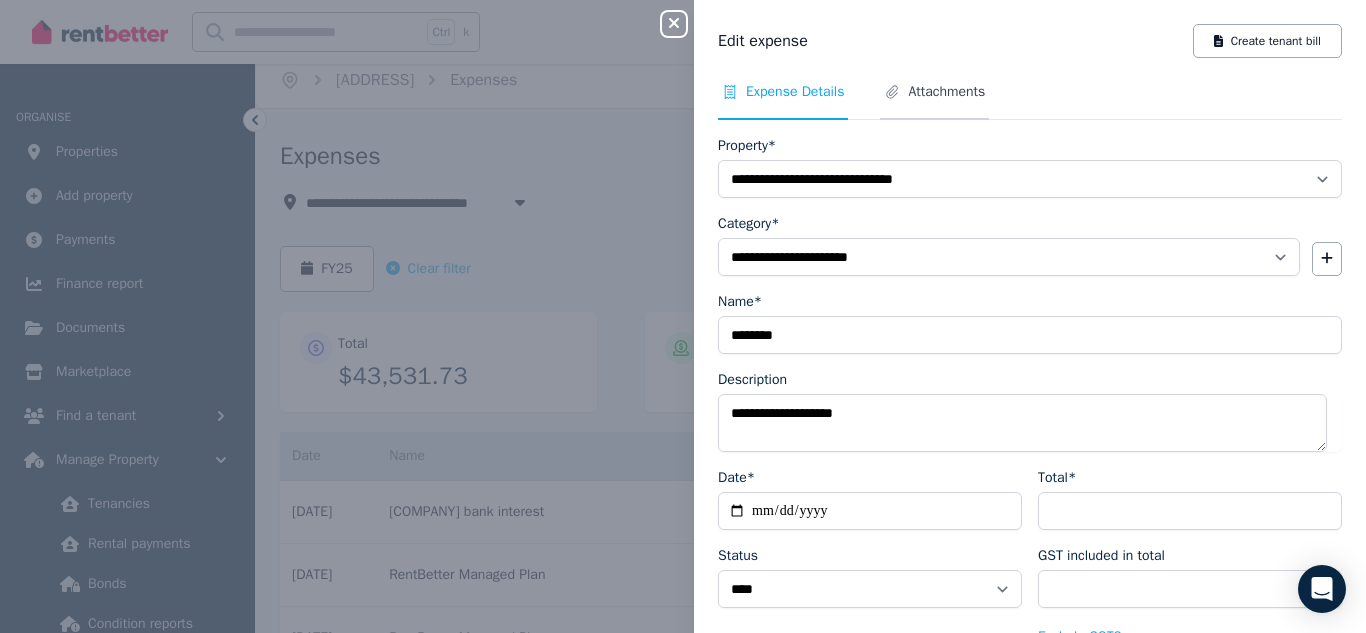 click on "Attachments" at bounding box center [946, 92] 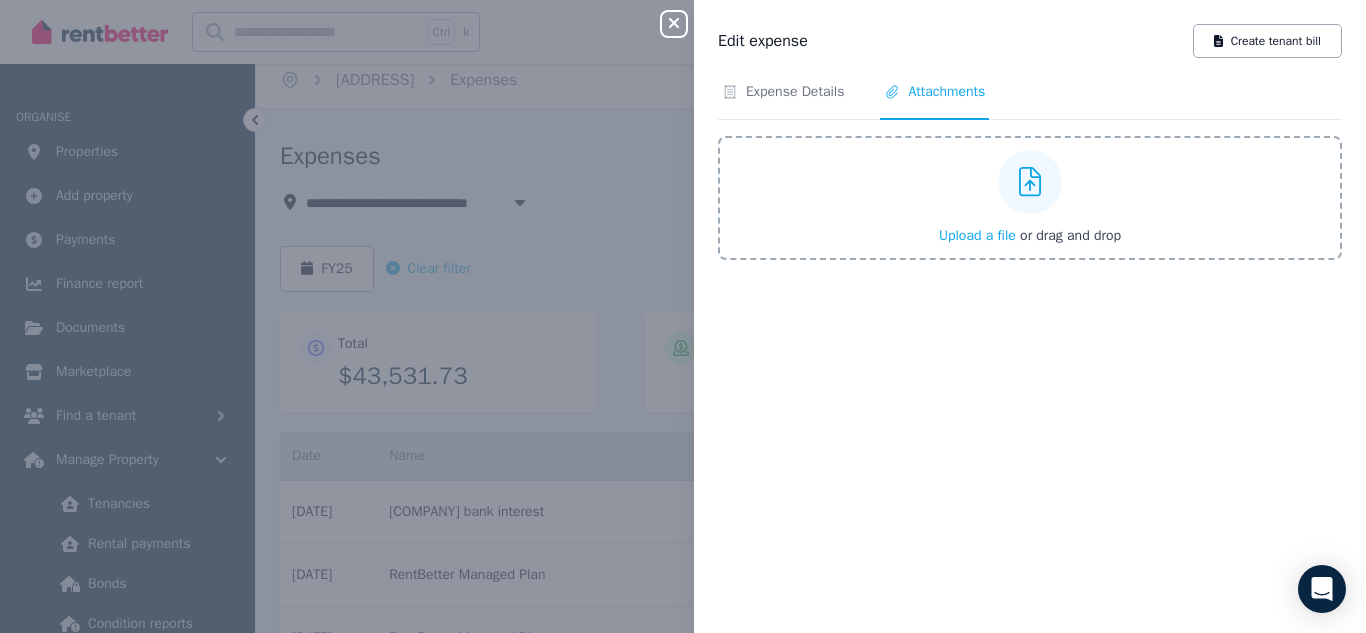 click on "Upload a file" at bounding box center (977, 235) 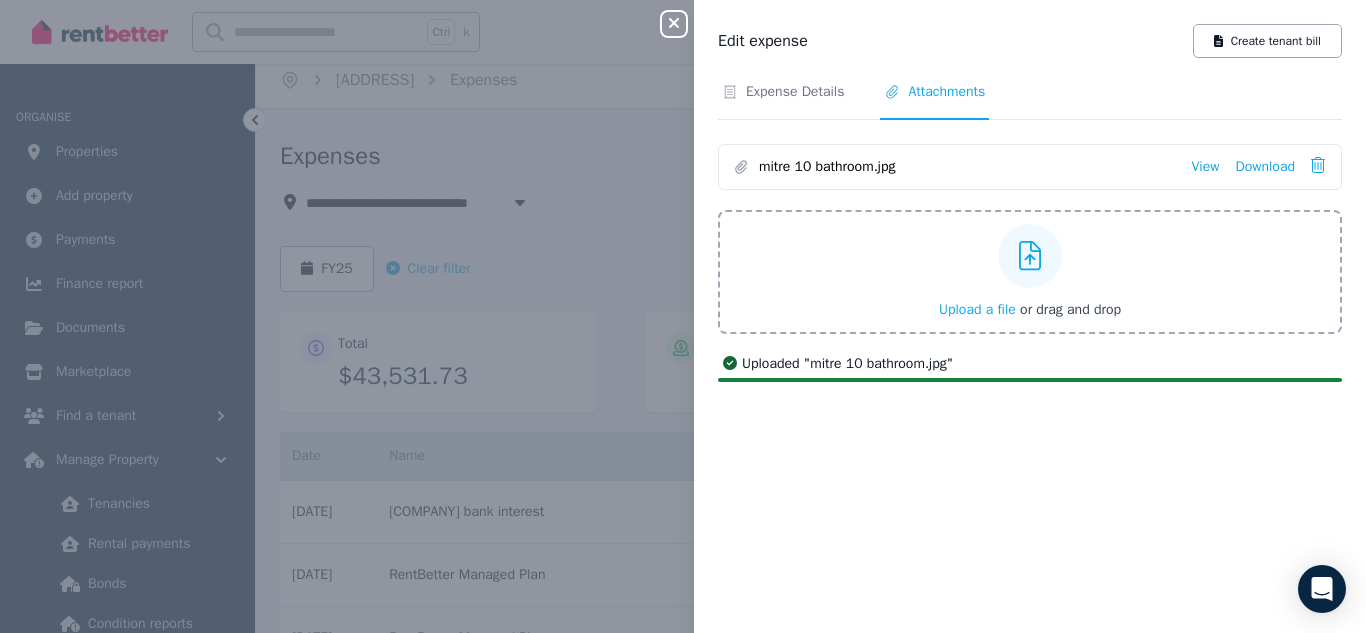 click 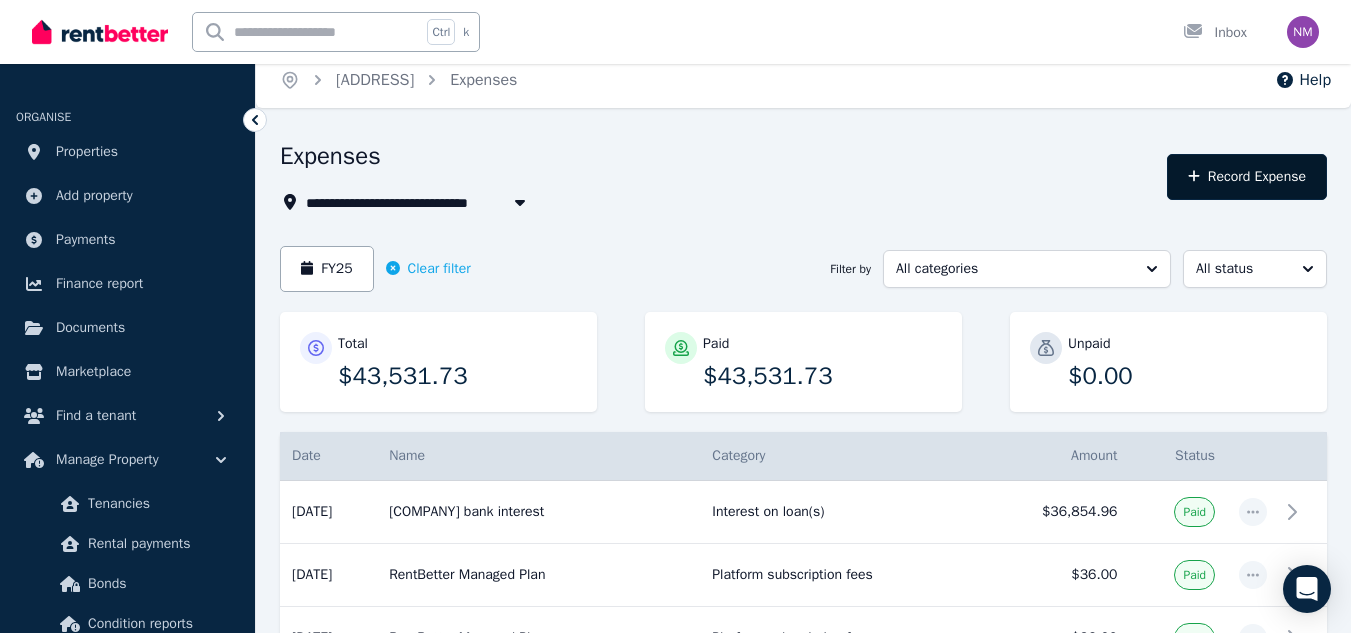 click on "Record Expense" at bounding box center [1247, 177] 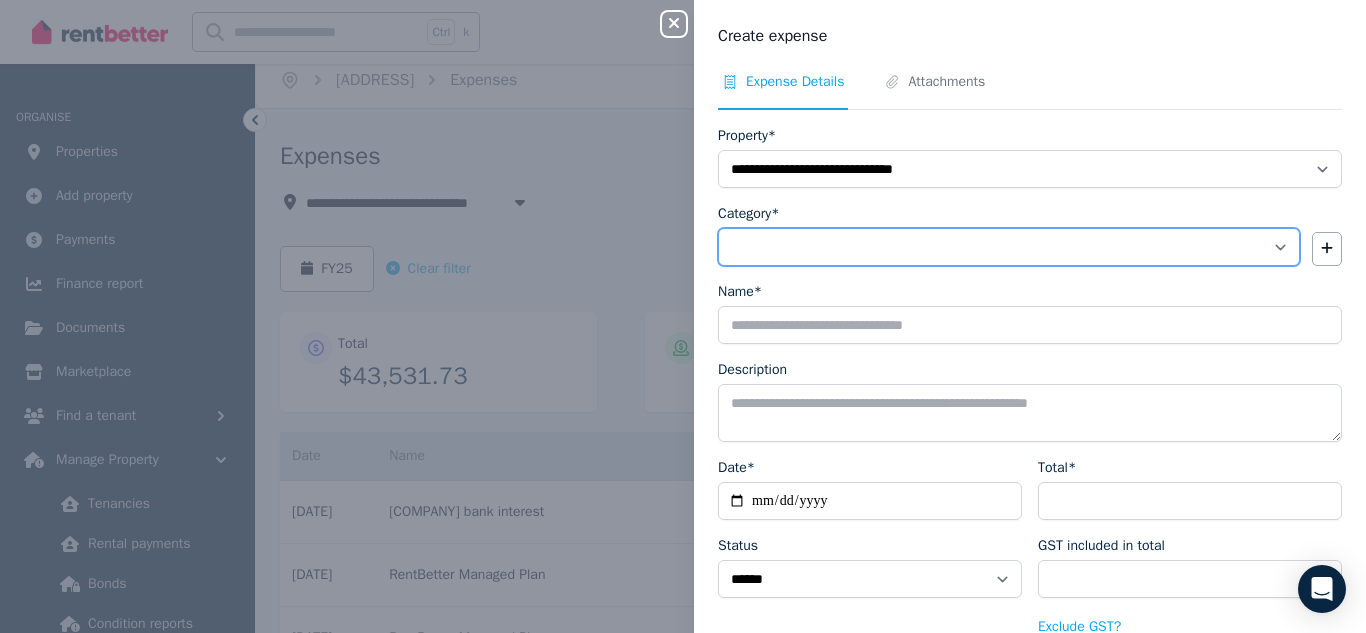 click on "**********" at bounding box center [1009, 247] 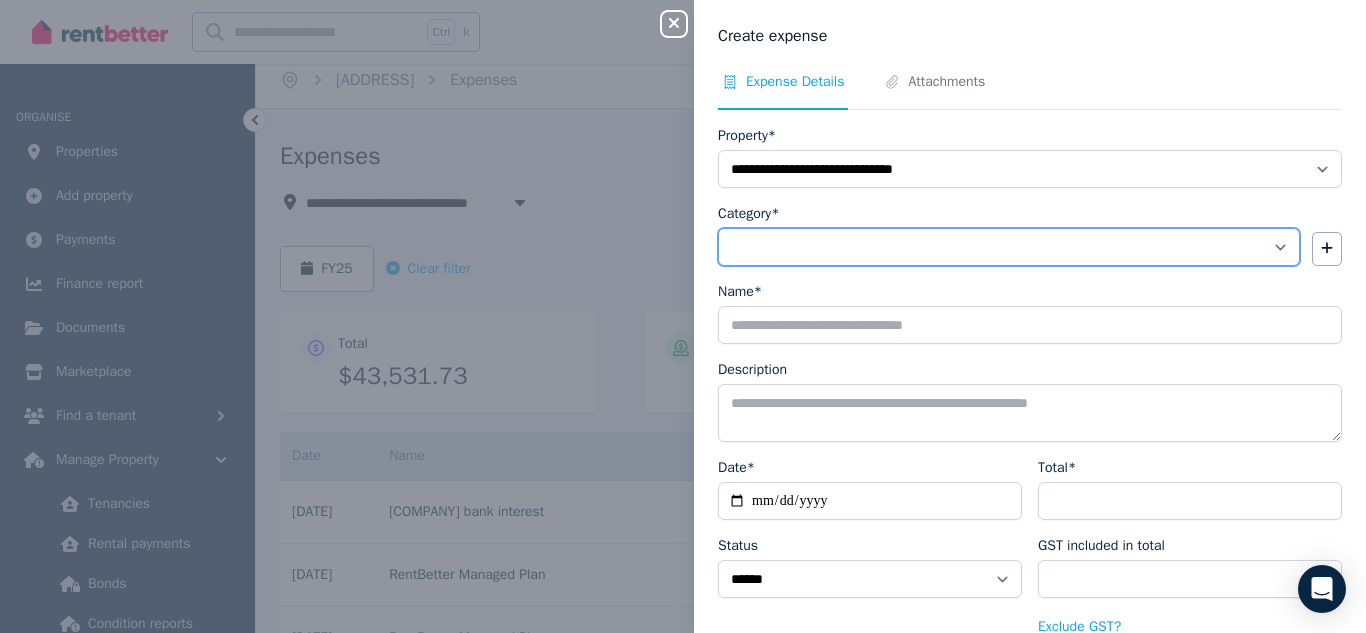 select on "**********" 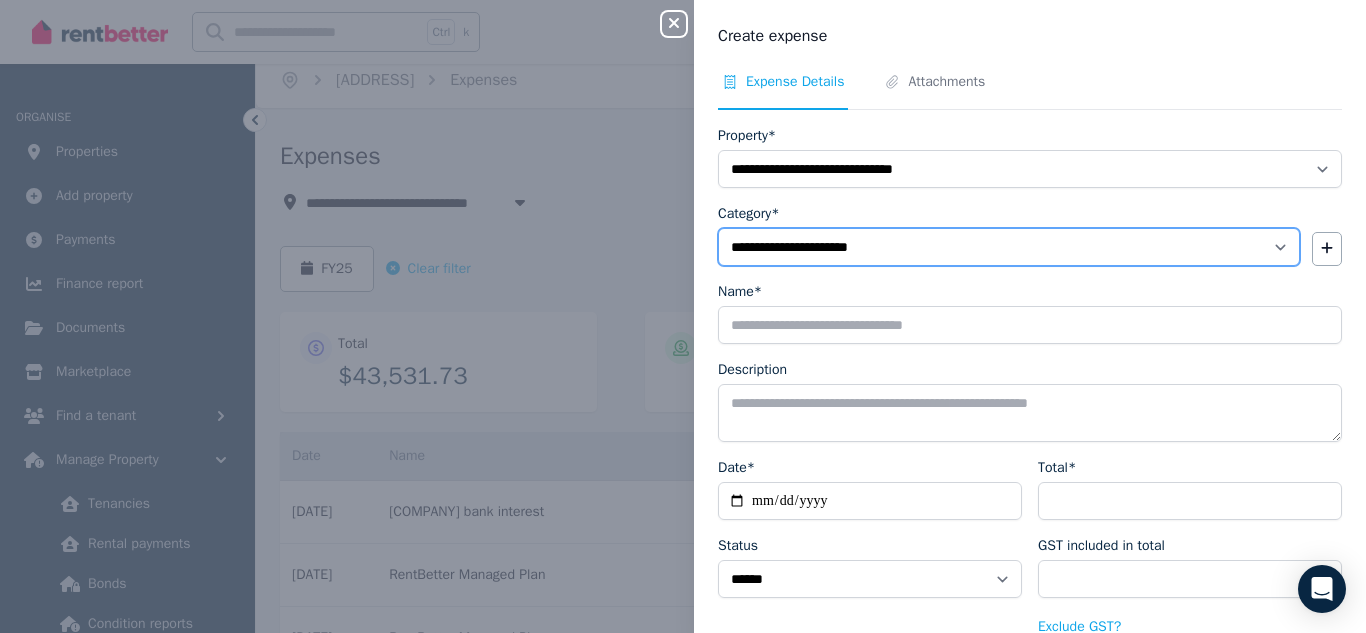 click on "**********" at bounding box center (1009, 247) 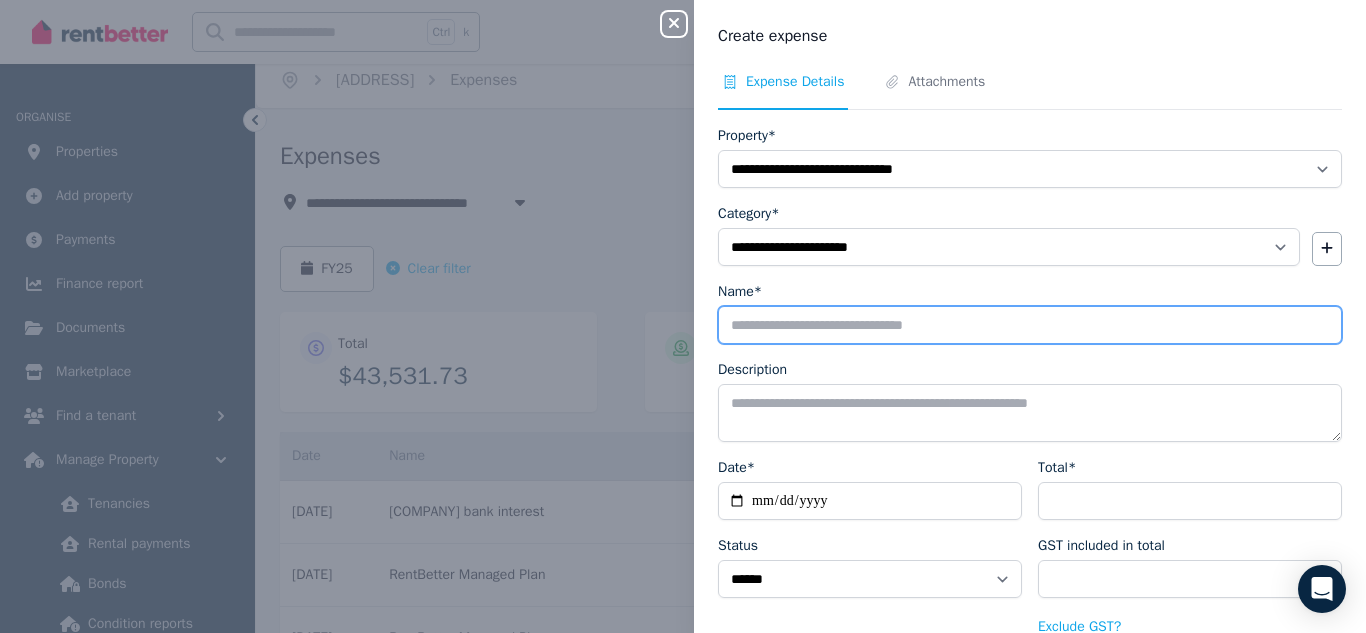 click on "Name*" at bounding box center (1030, 325) 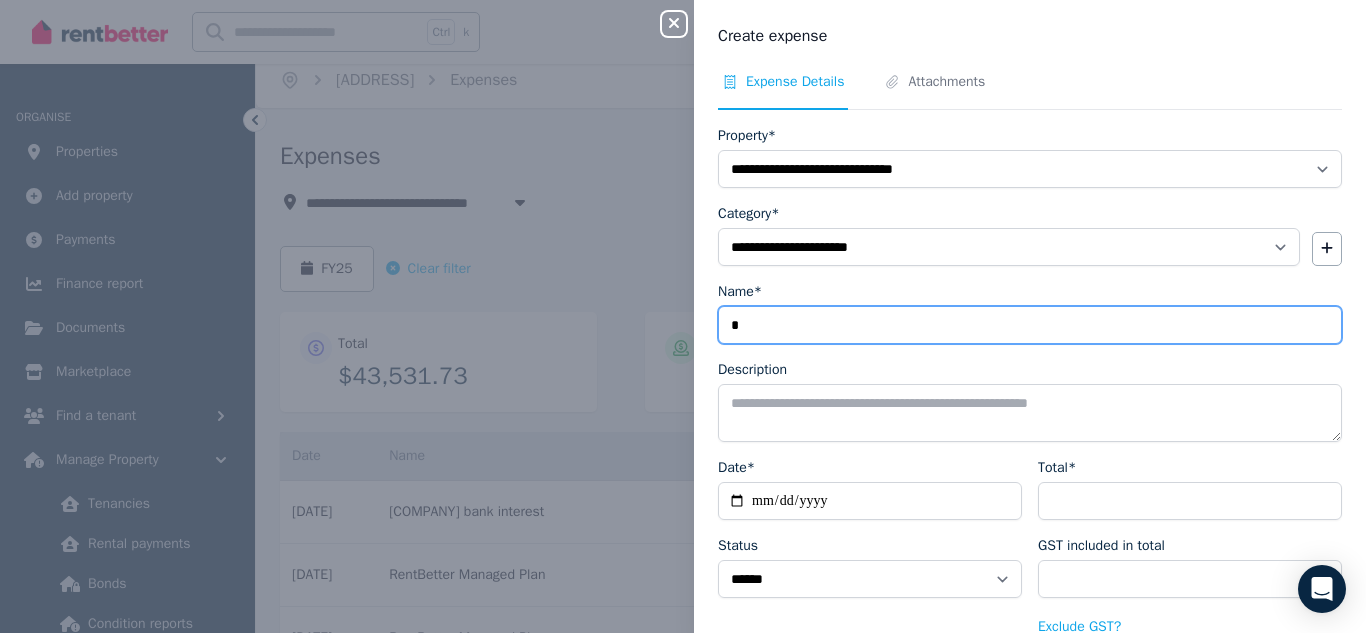 type on "********" 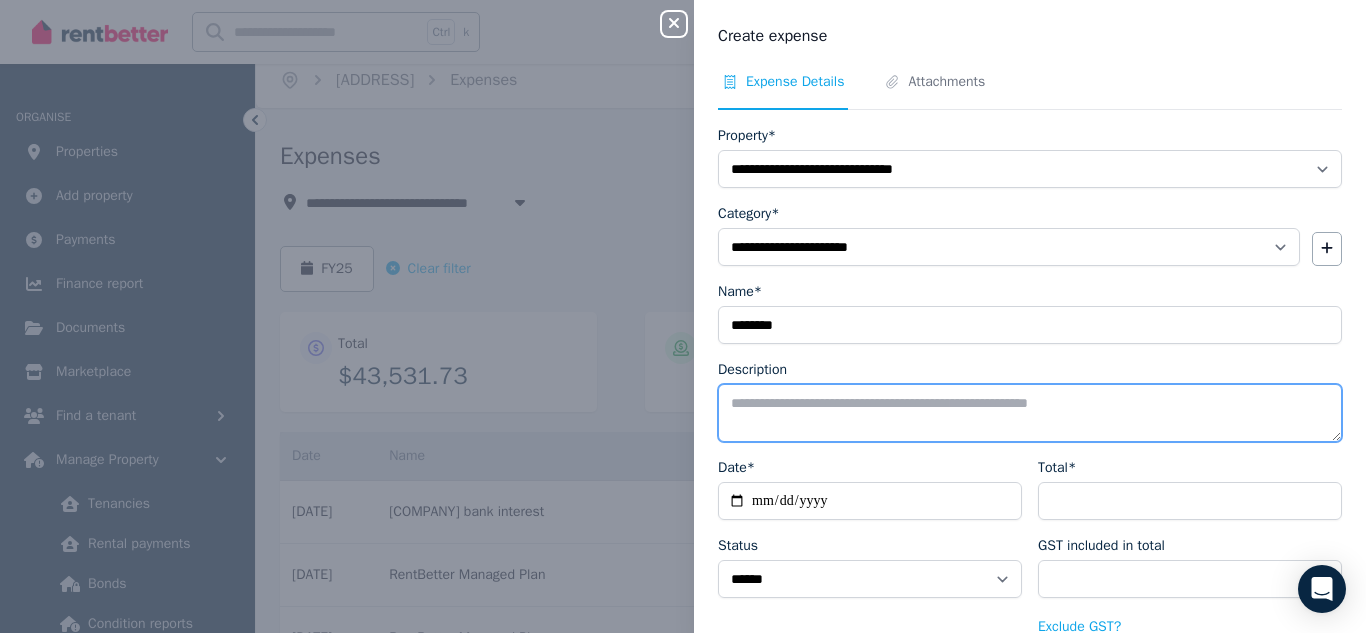 click on "Description" at bounding box center [1030, 413] 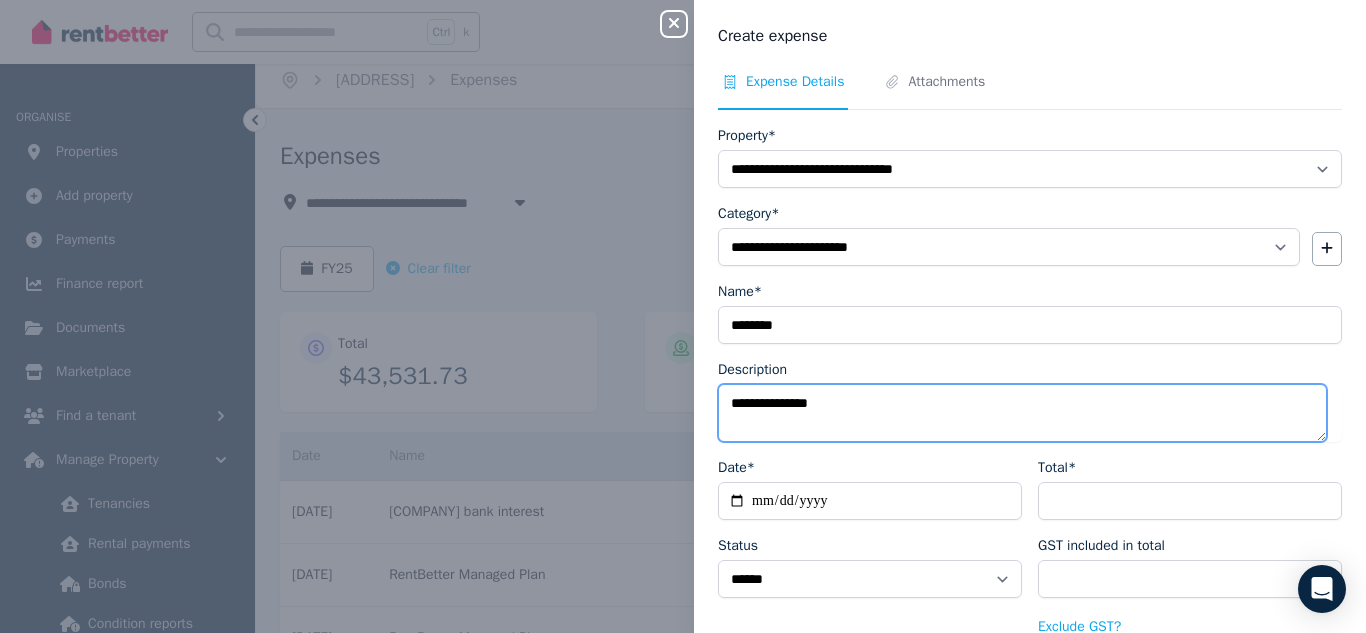 type on "**********" 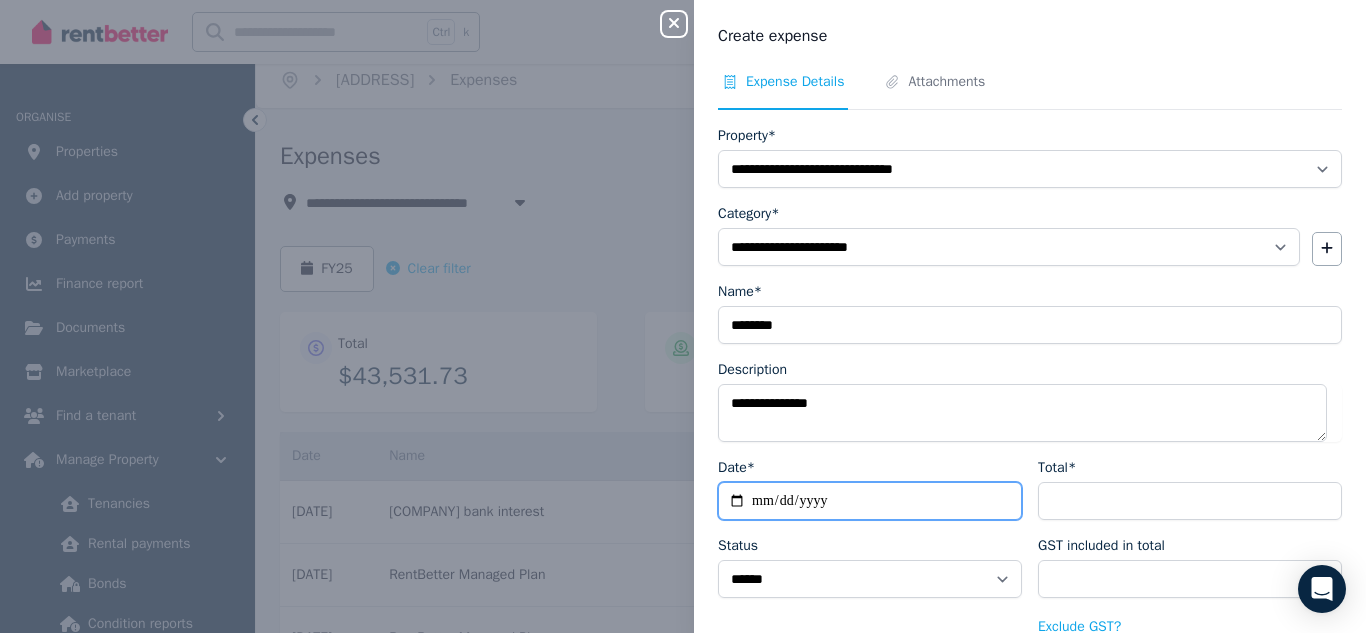 click on "Date*" at bounding box center (870, 501) 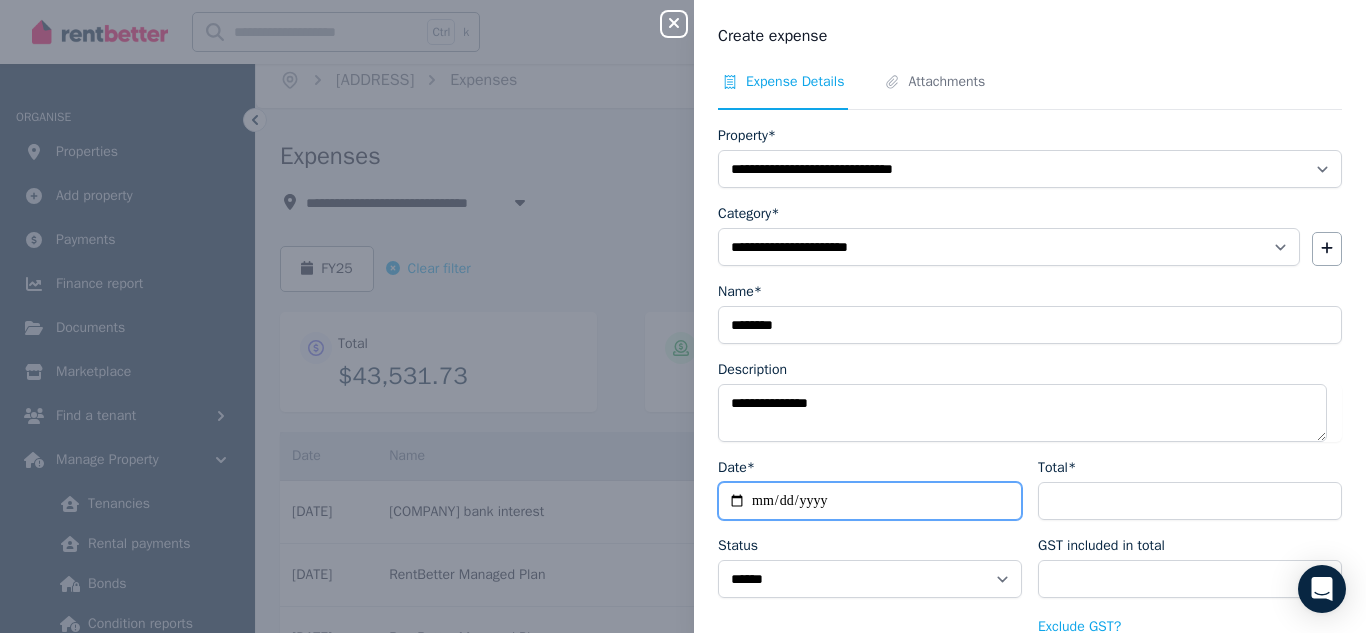 type on "**********" 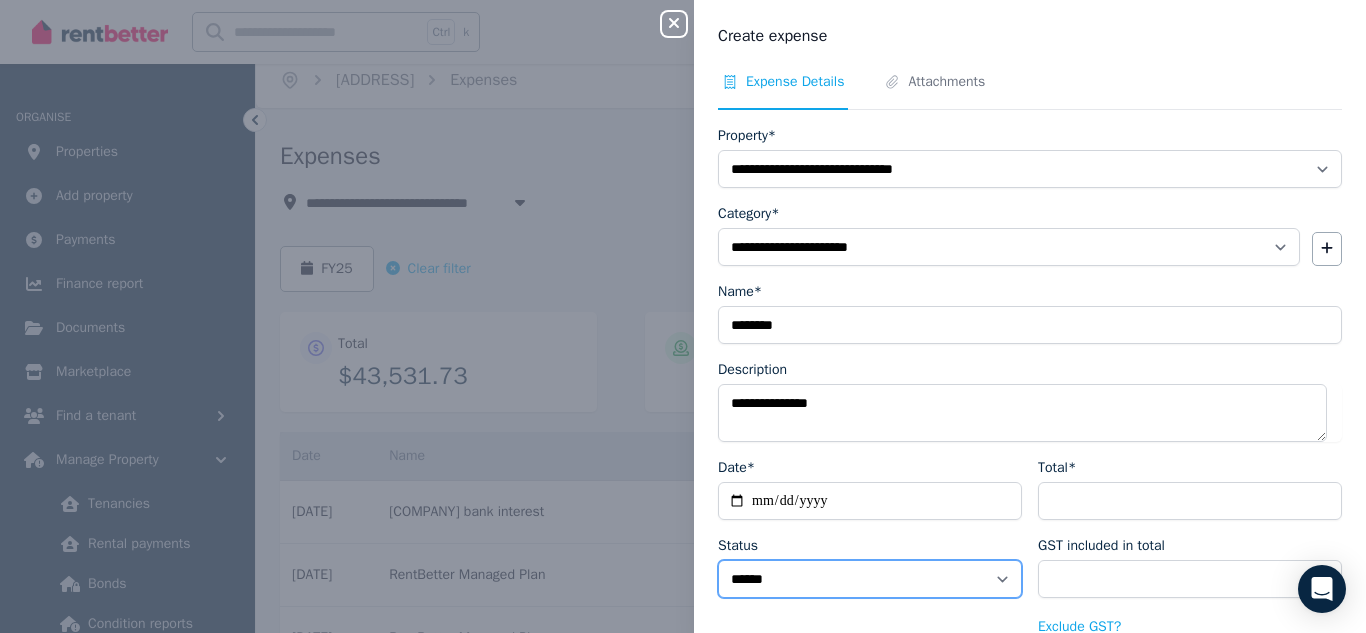 select on "**********" 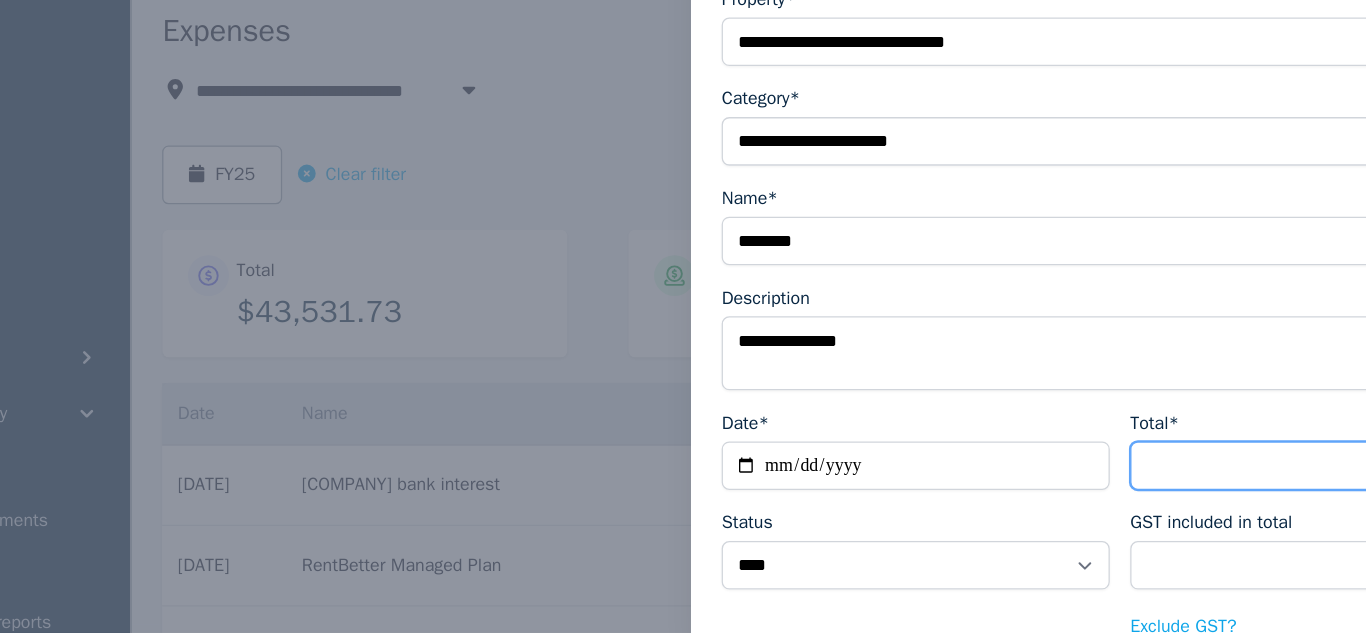 scroll, scrollTop: 7, scrollLeft: 0, axis: vertical 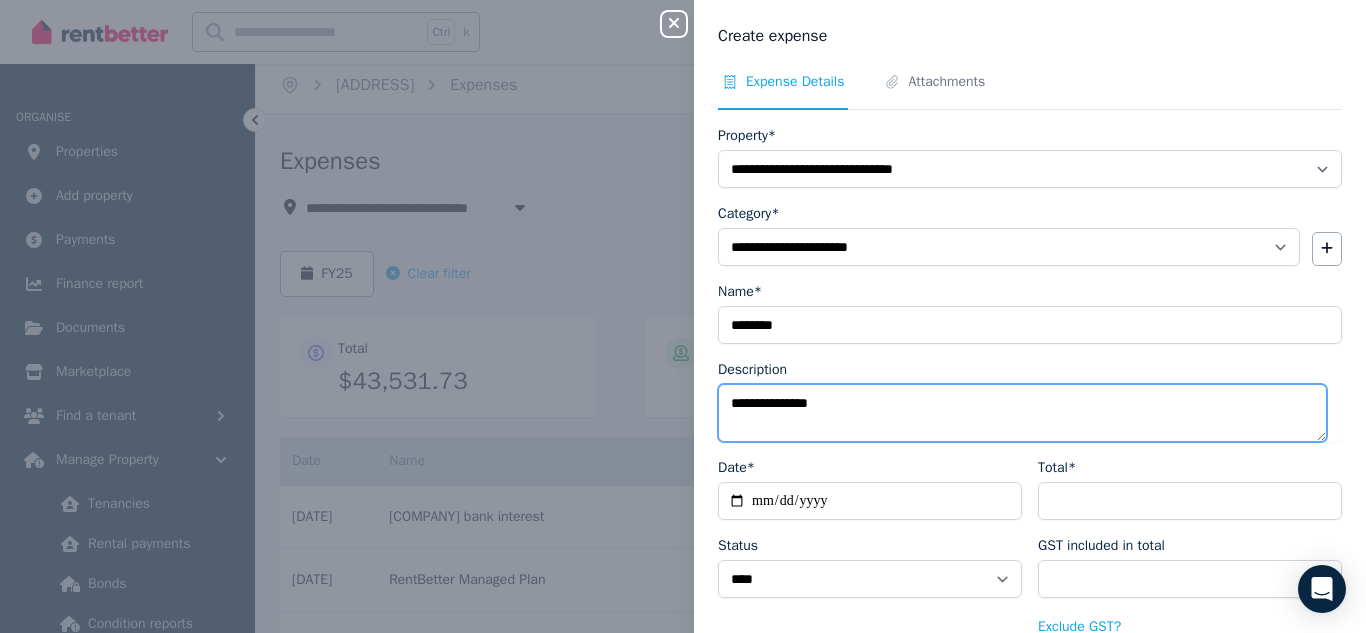 click on "**********" at bounding box center (1022, 413) 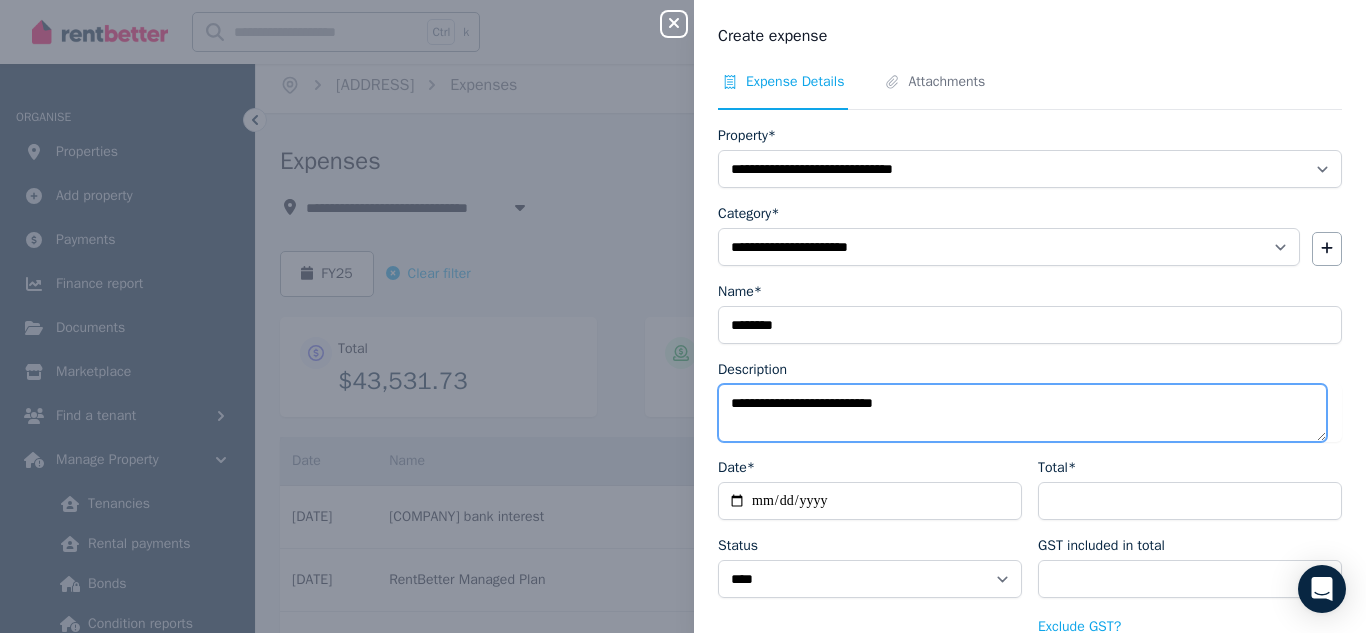type on "**********" 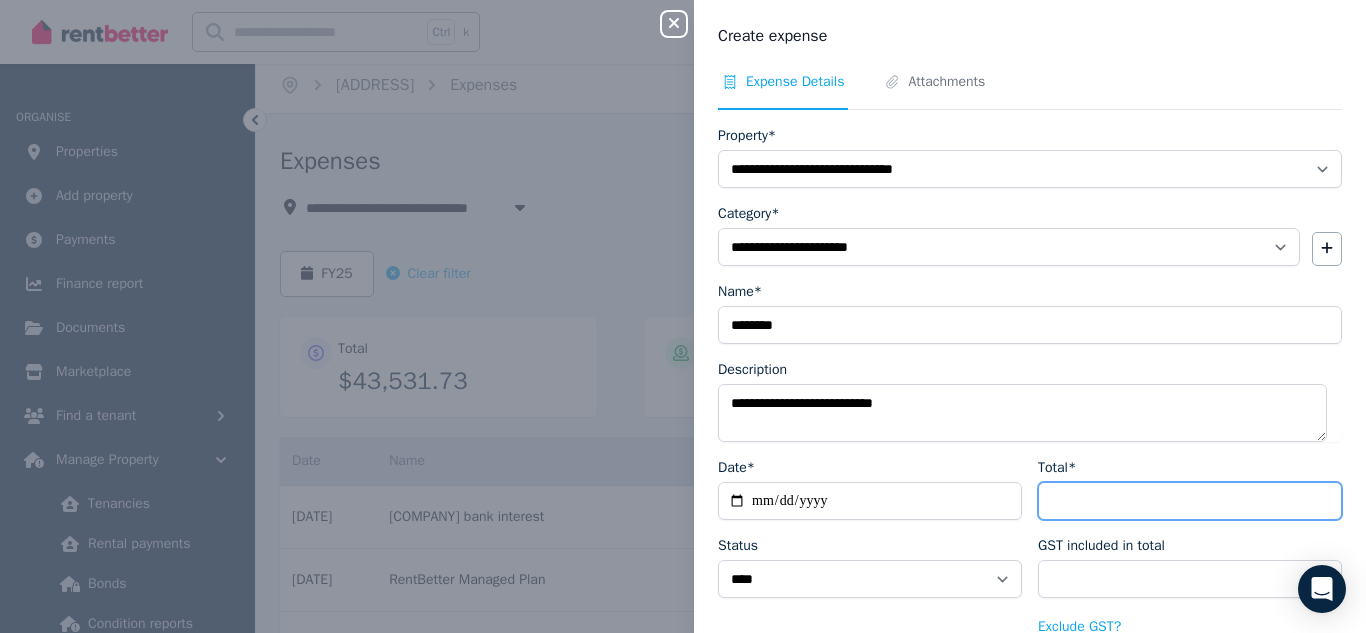 click on "Total*" at bounding box center [1190, 501] 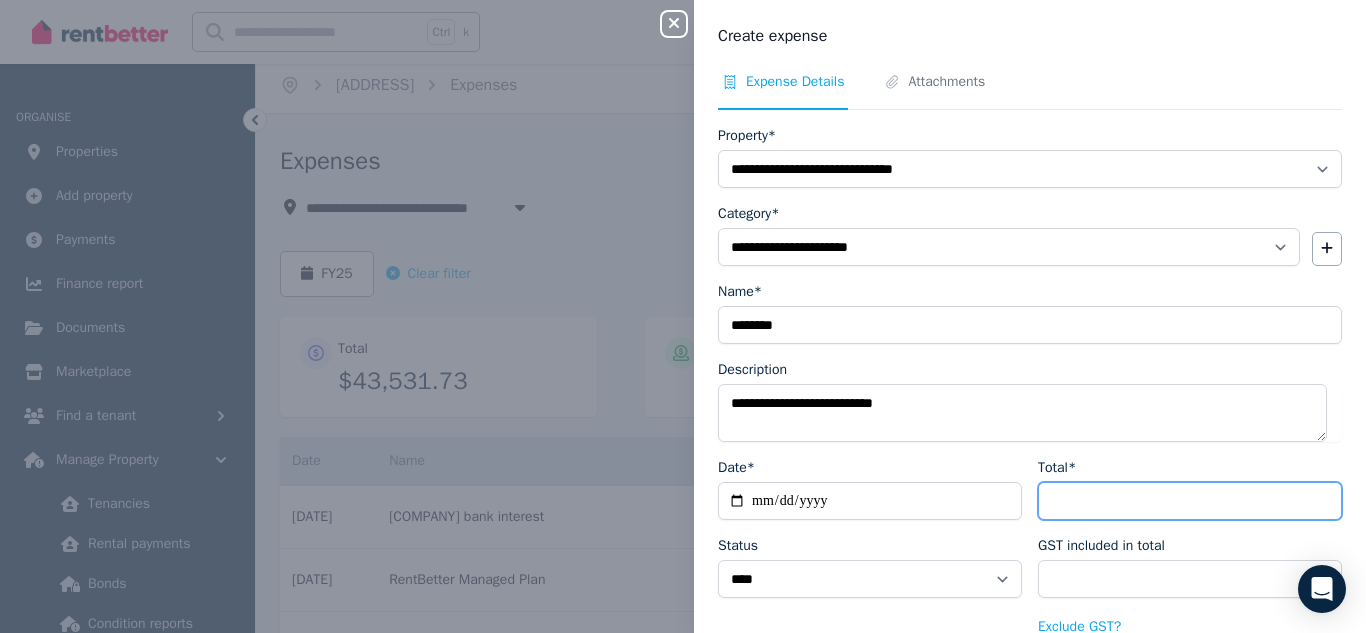 click on "Total*" at bounding box center [1190, 501] 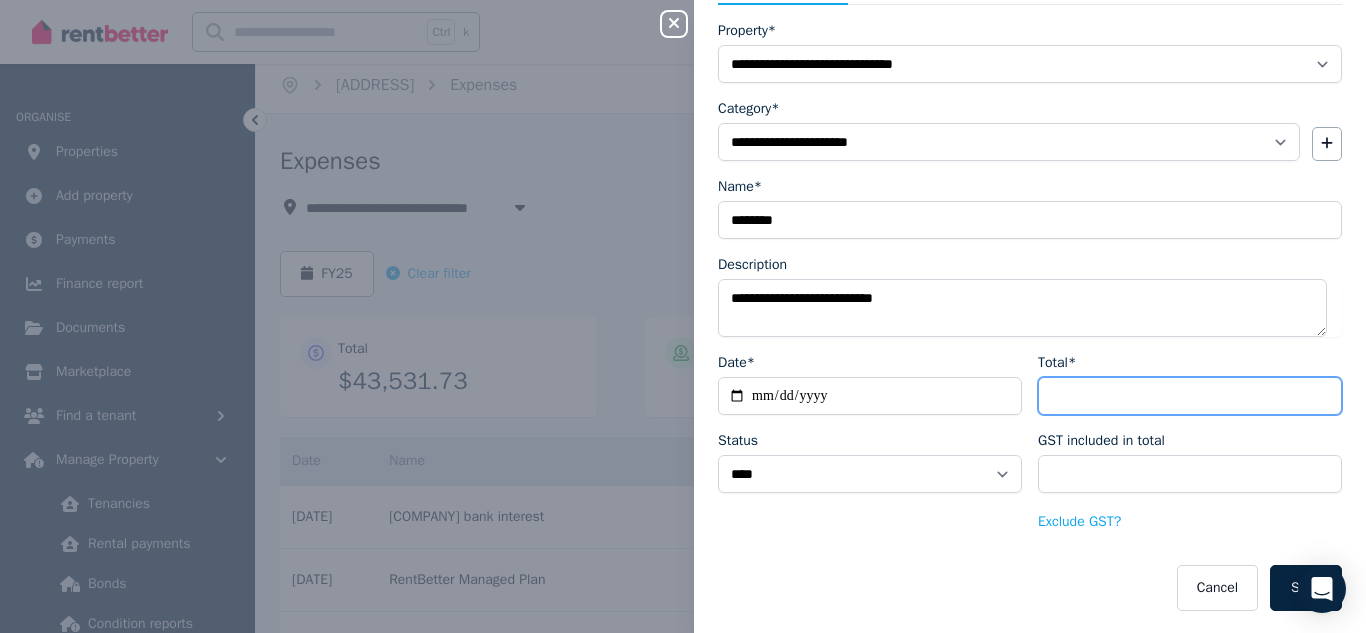 scroll, scrollTop: 107, scrollLeft: 0, axis: vertical 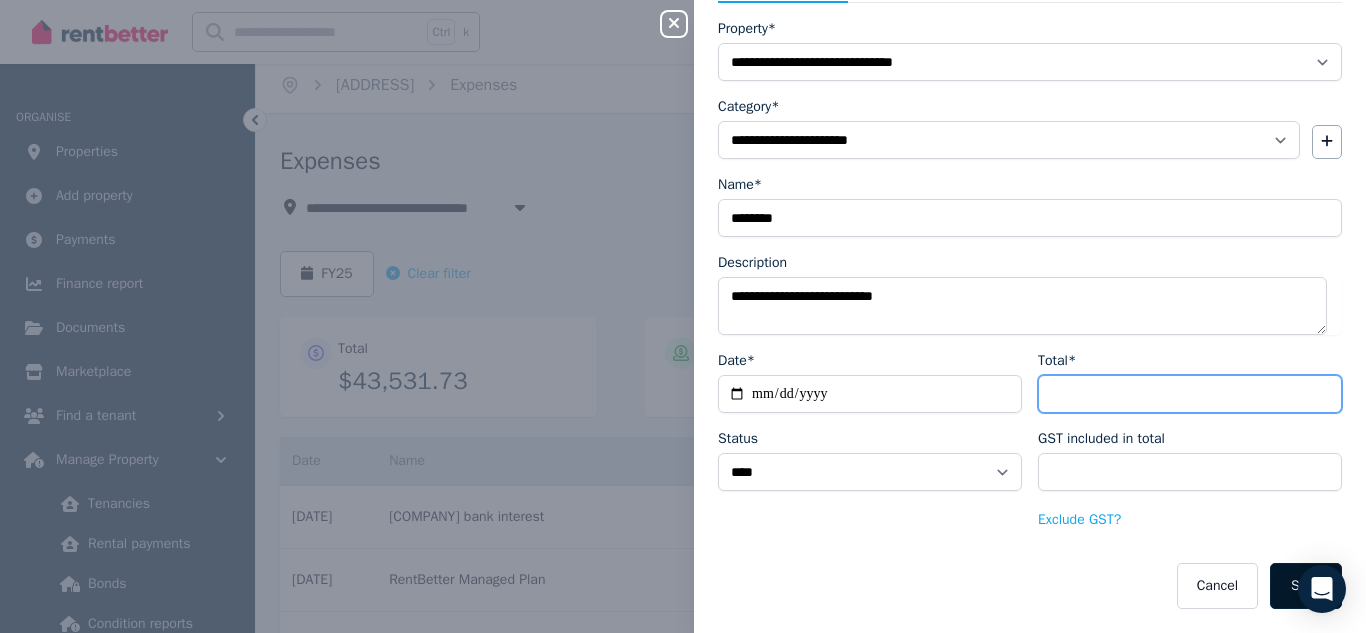 type on "*****" 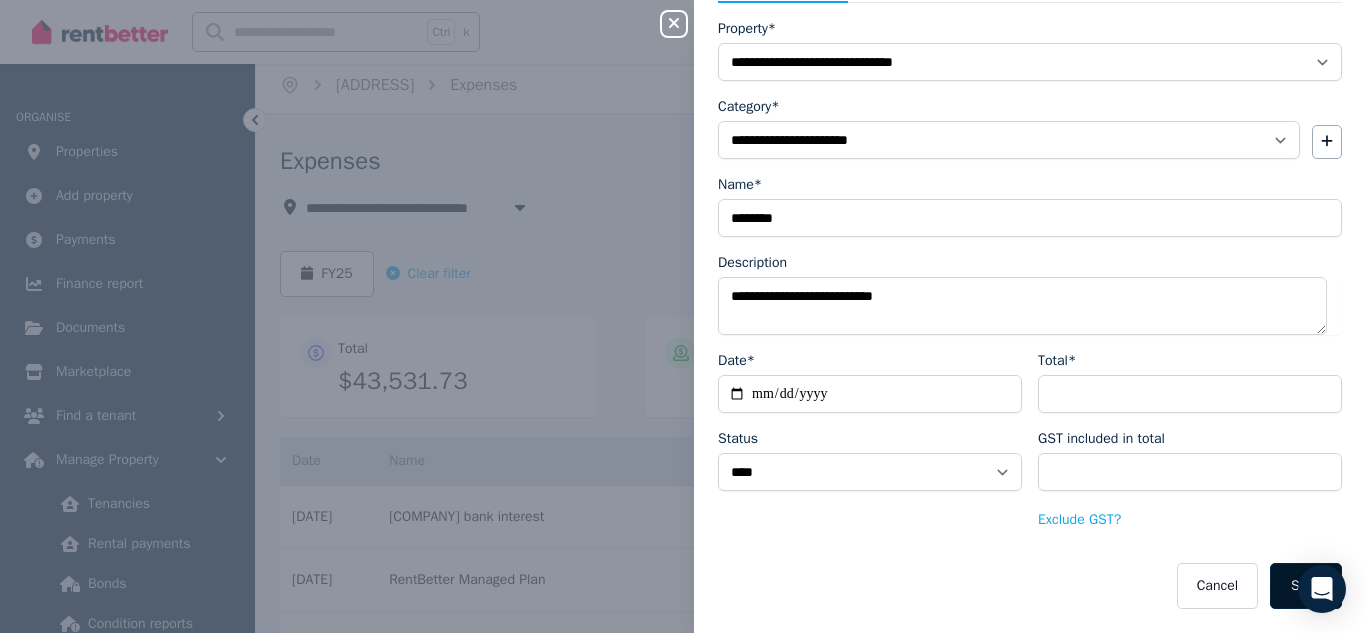 click on "Save" at bounding box center [1306, 586] 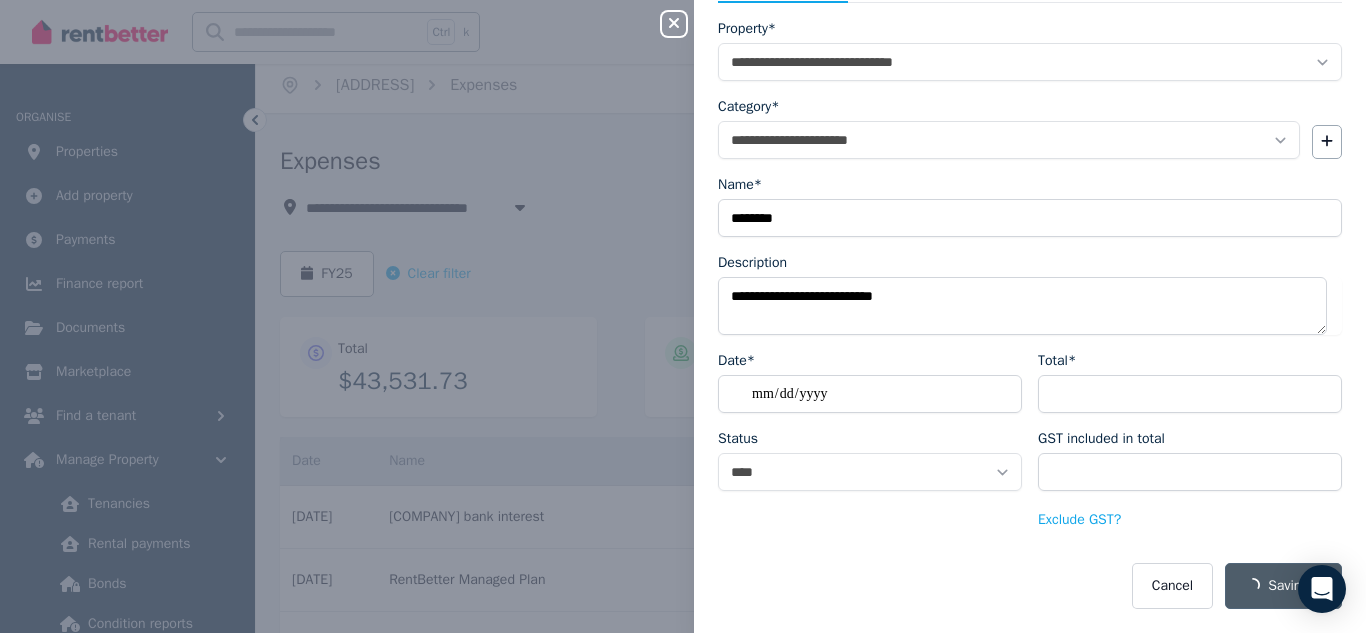 select on "**********" 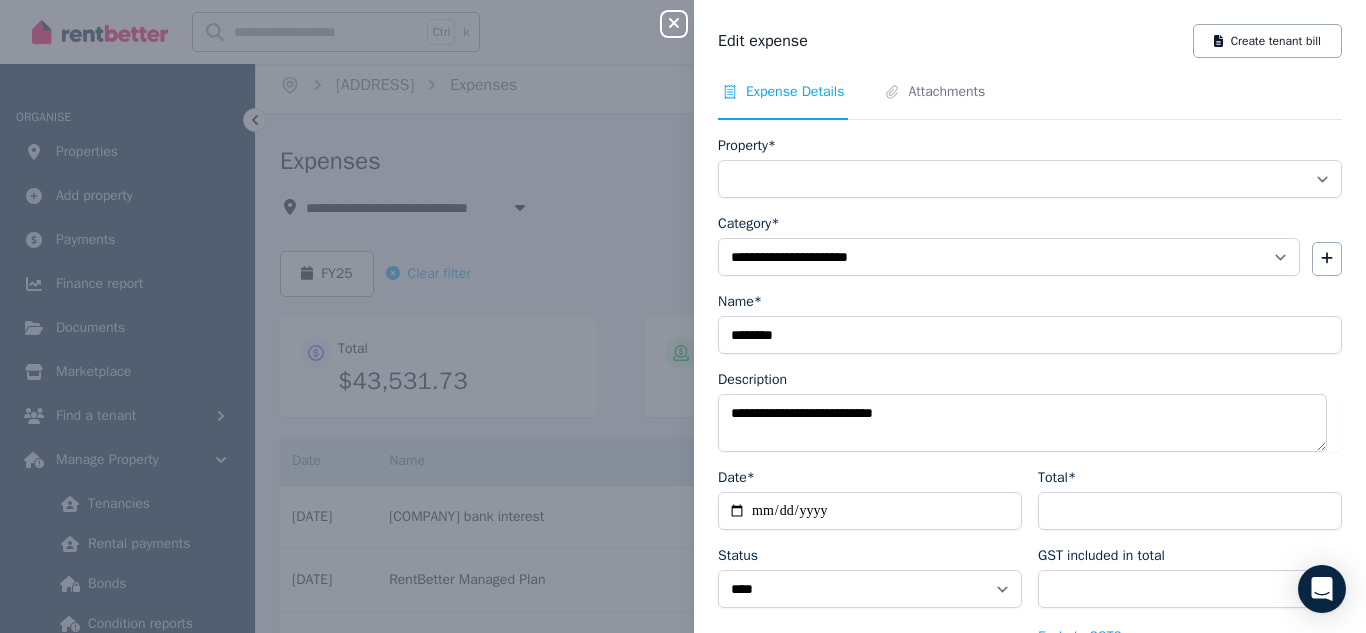 select on "**********" 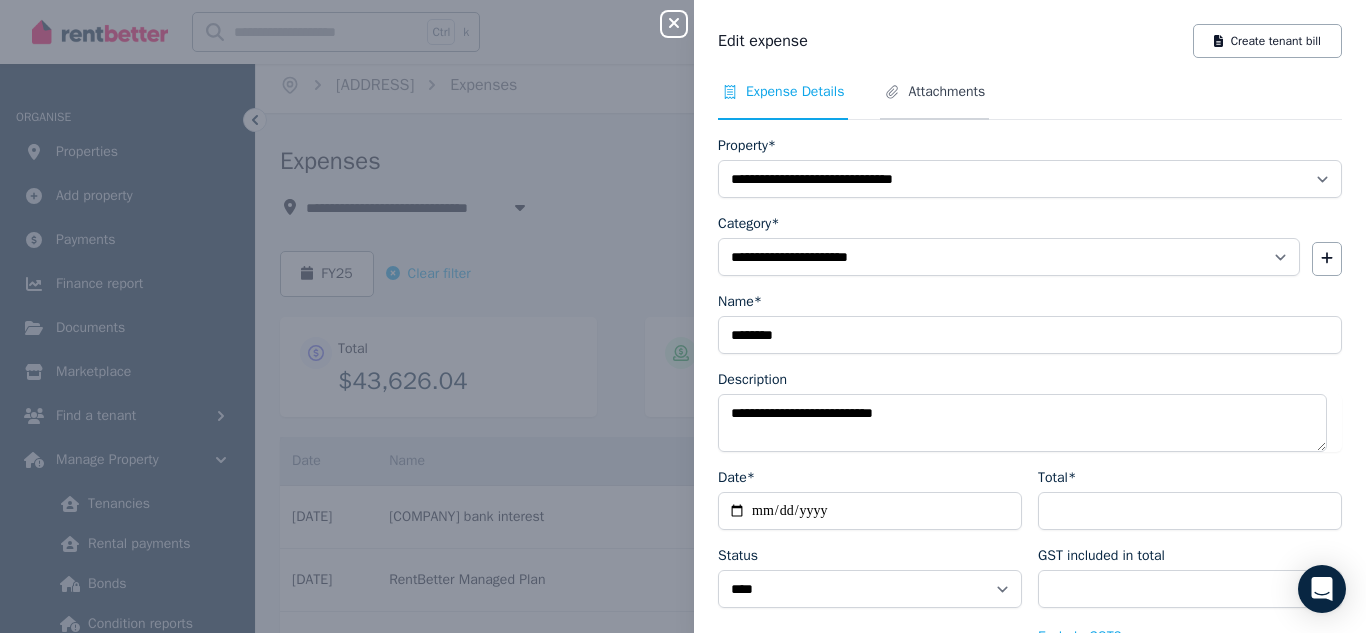 click on "Attachments" at bounding box center (946, 92) 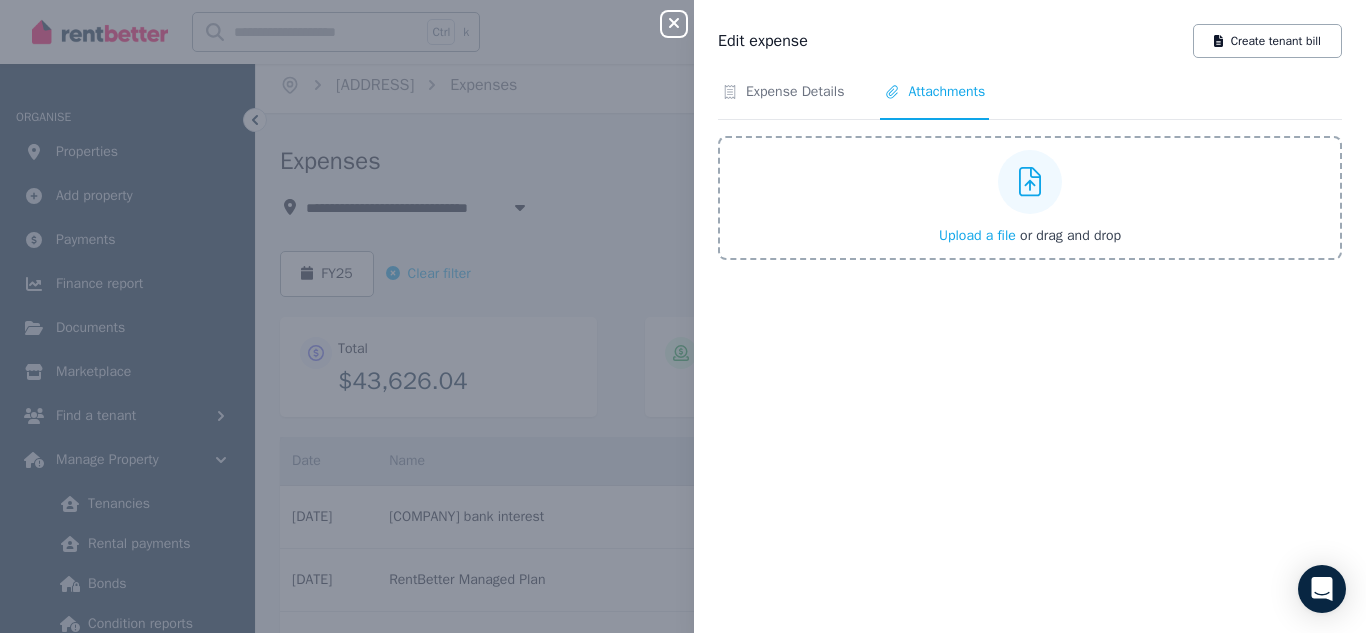 click on "Upload a file" at bounding box center (977, 235) 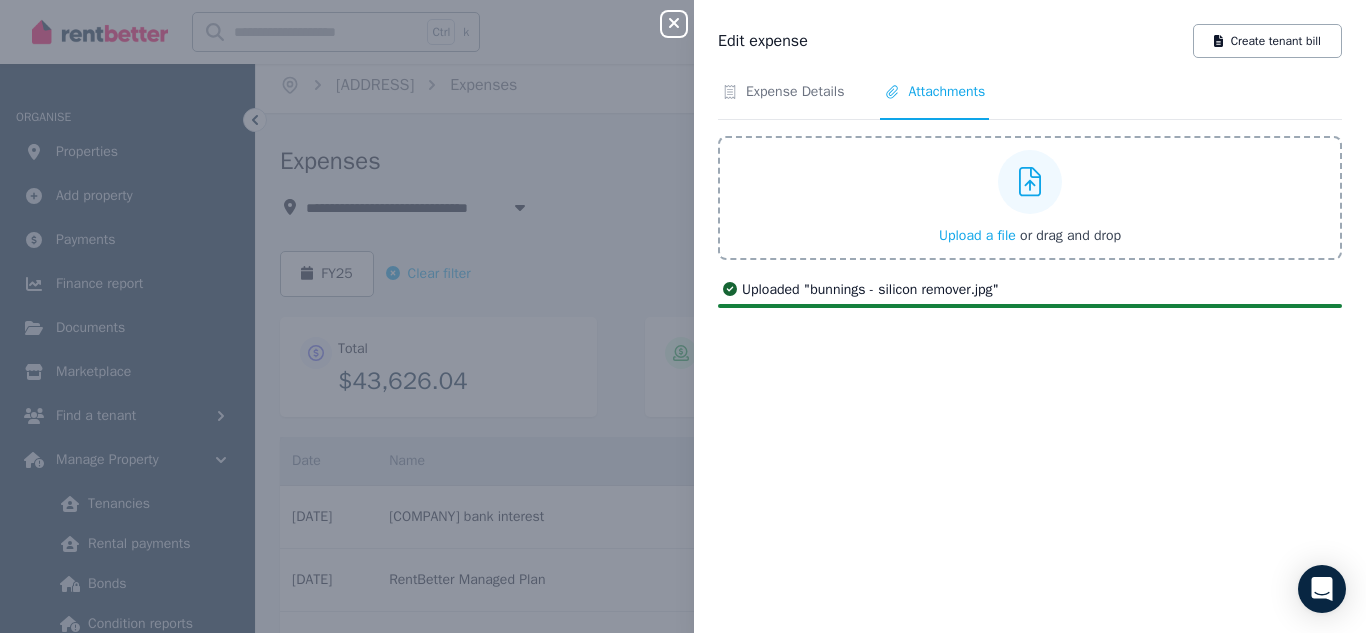 click 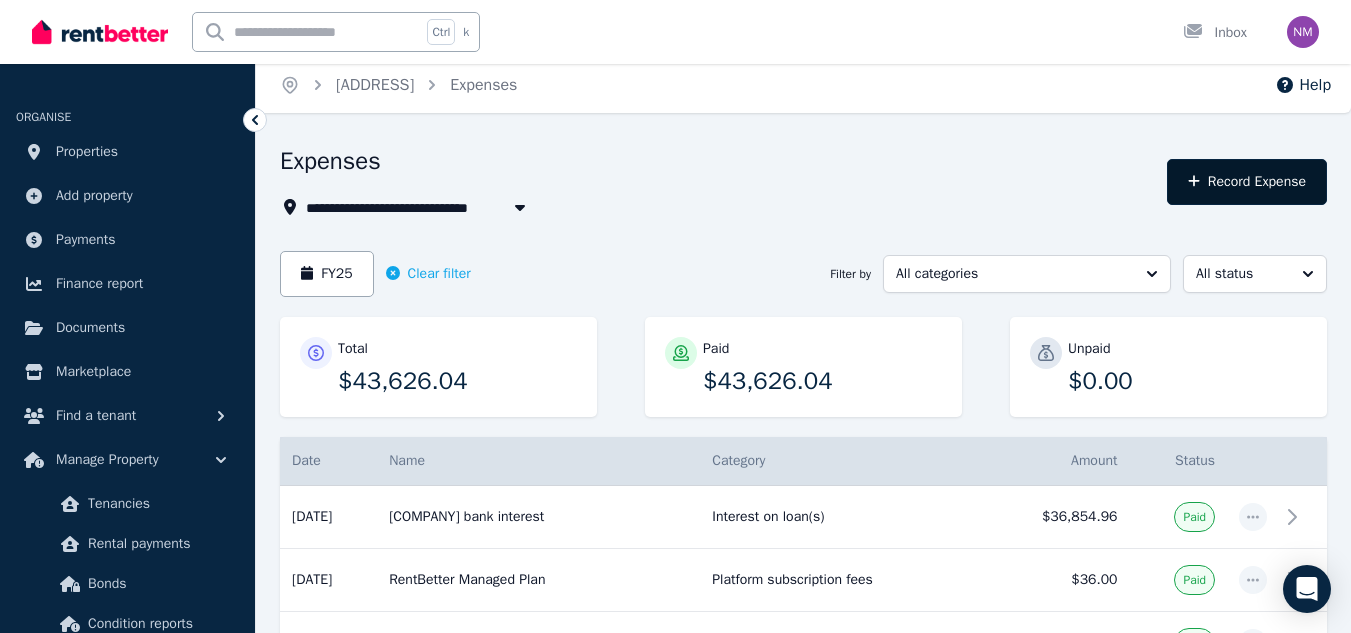 click on "Record Expense" at bounding box center (1247, 182) 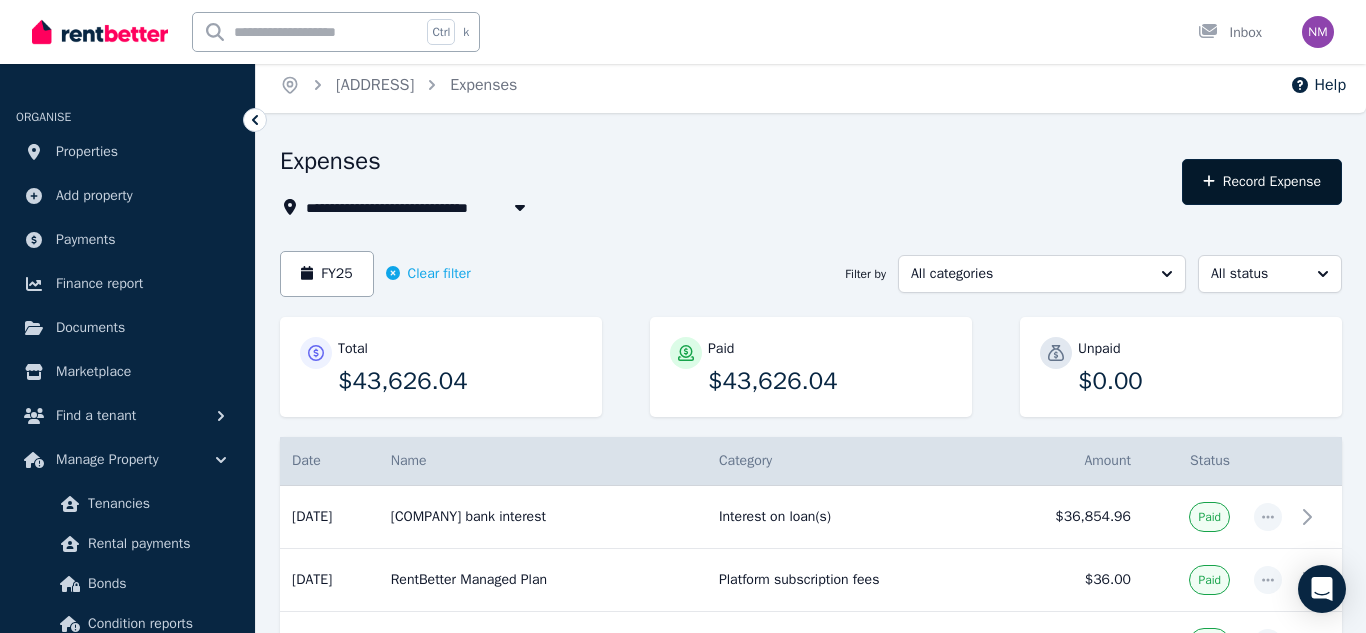 select on "**********" 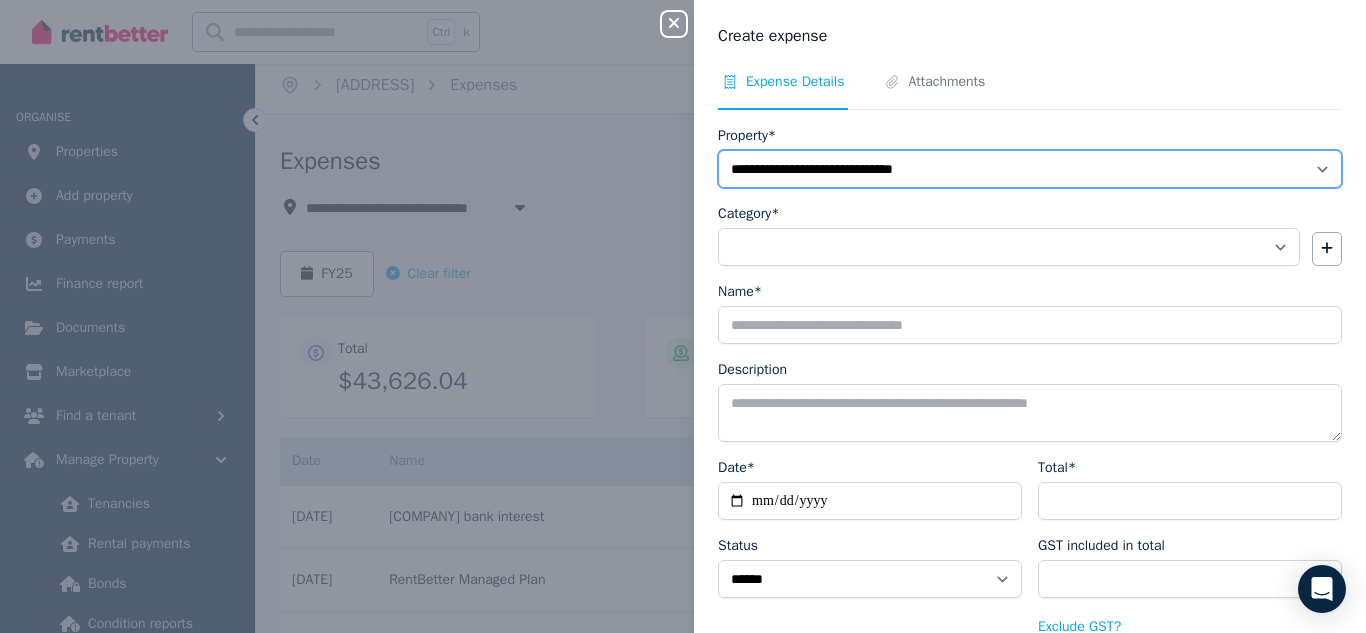 click on "**********" at bounding box center [1030, 169] 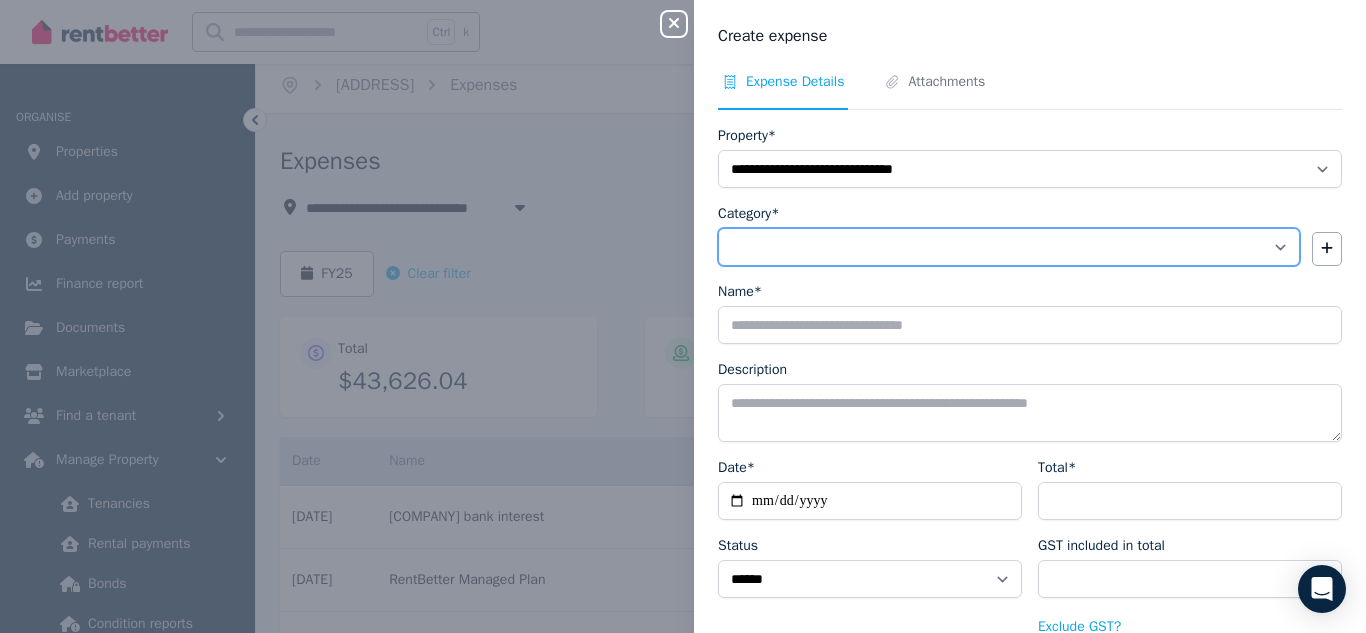 click on "**********" at bounding box center [1009, 247] 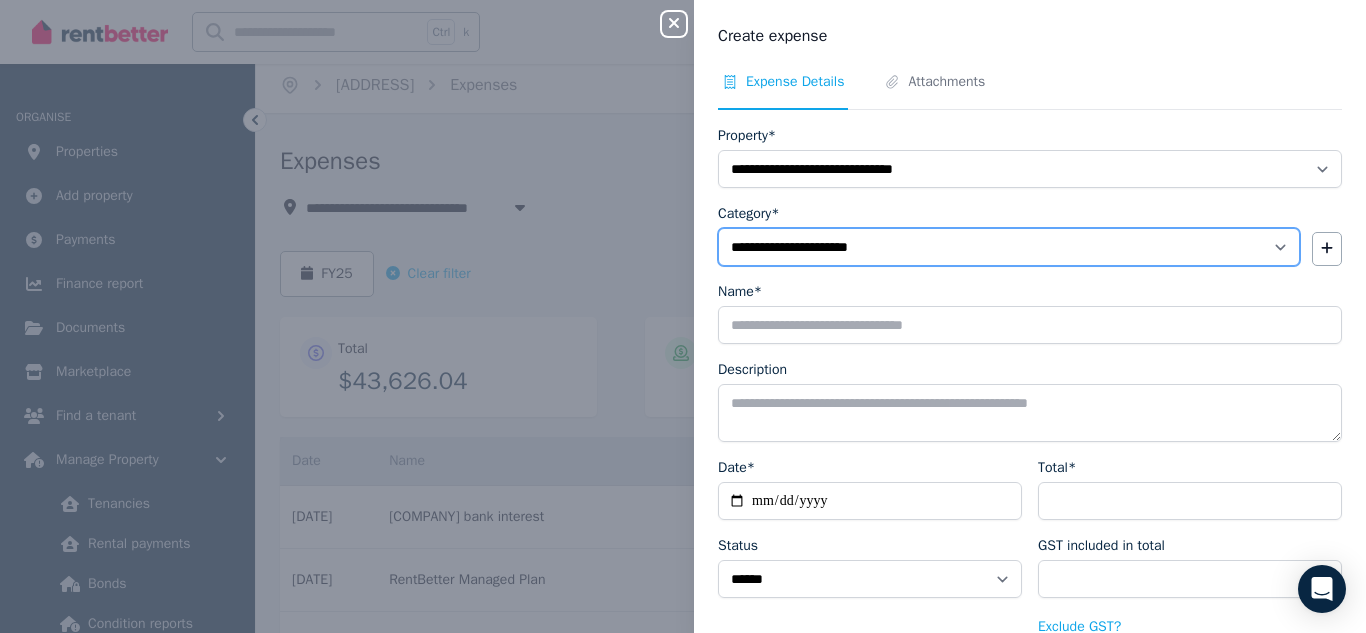 click on "**********" at bounding box center (1009, 247) 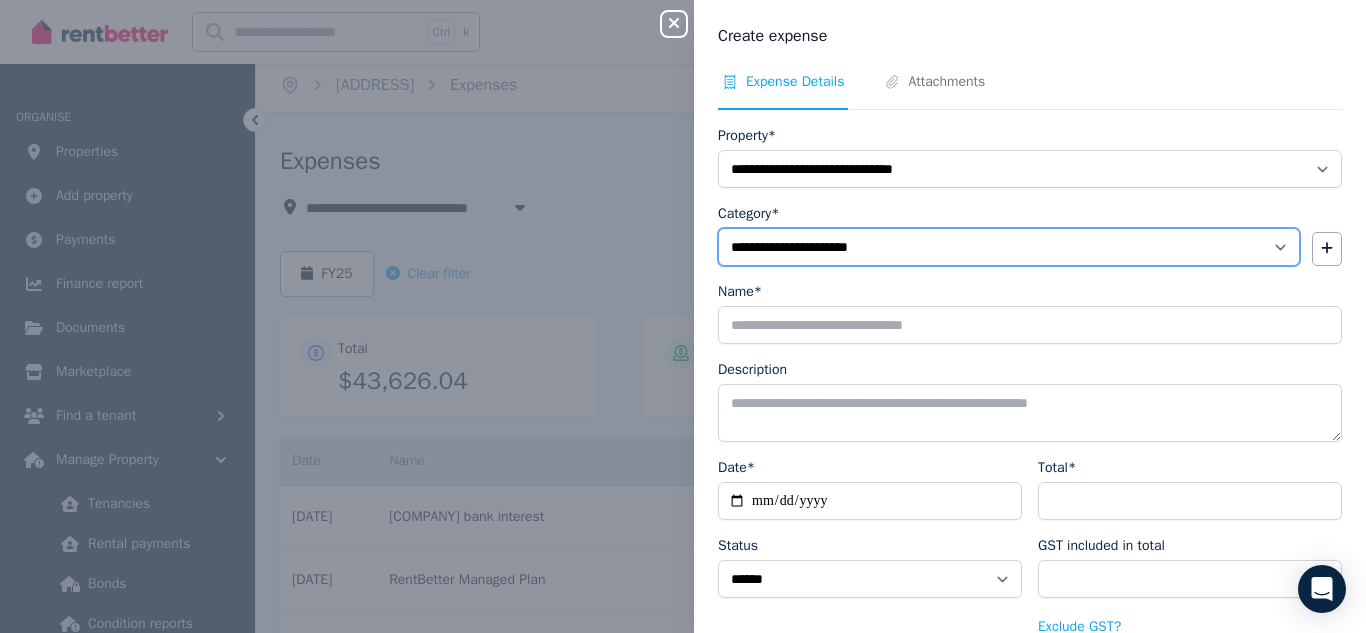 select on "**********" 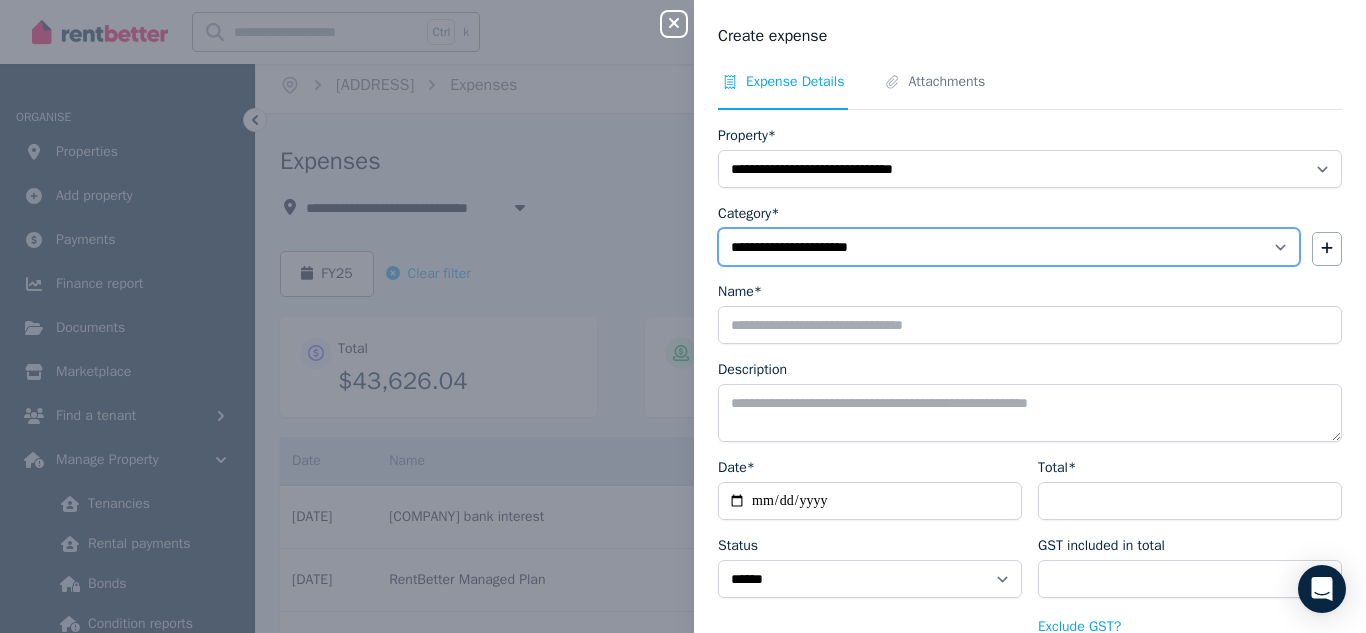 click on "**********" at bounding box center (1009, 247) 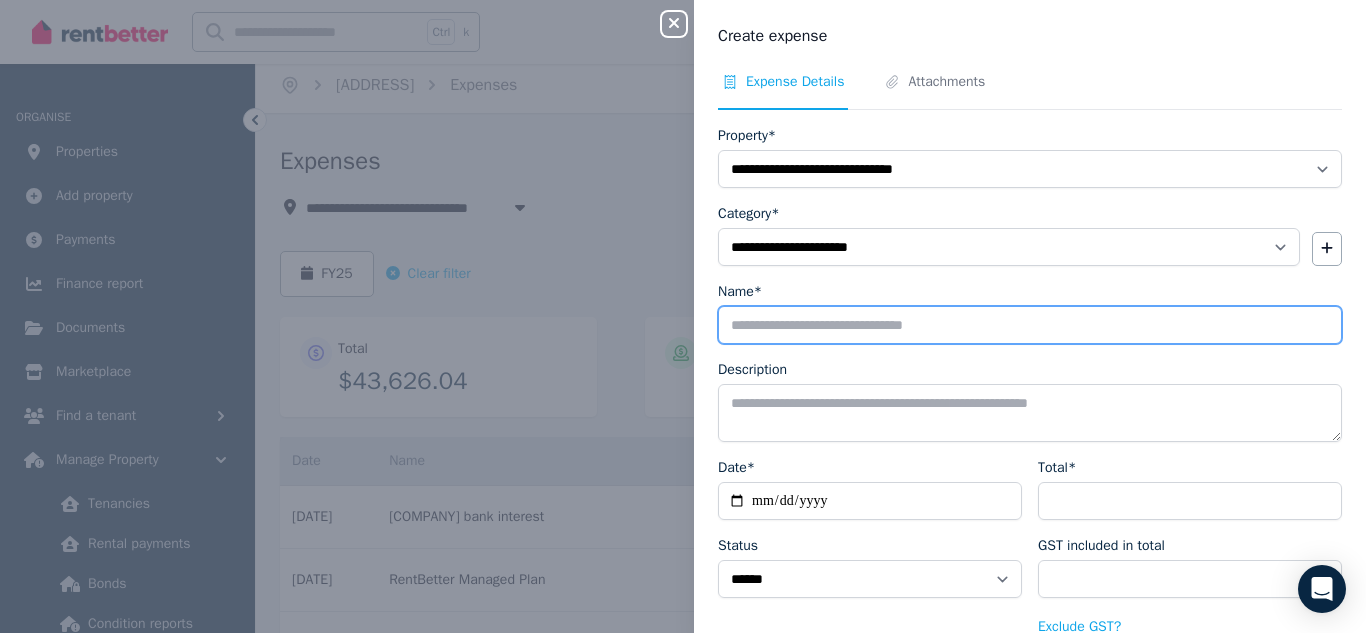 click on "Name*" at bounding box center (1030, 325) 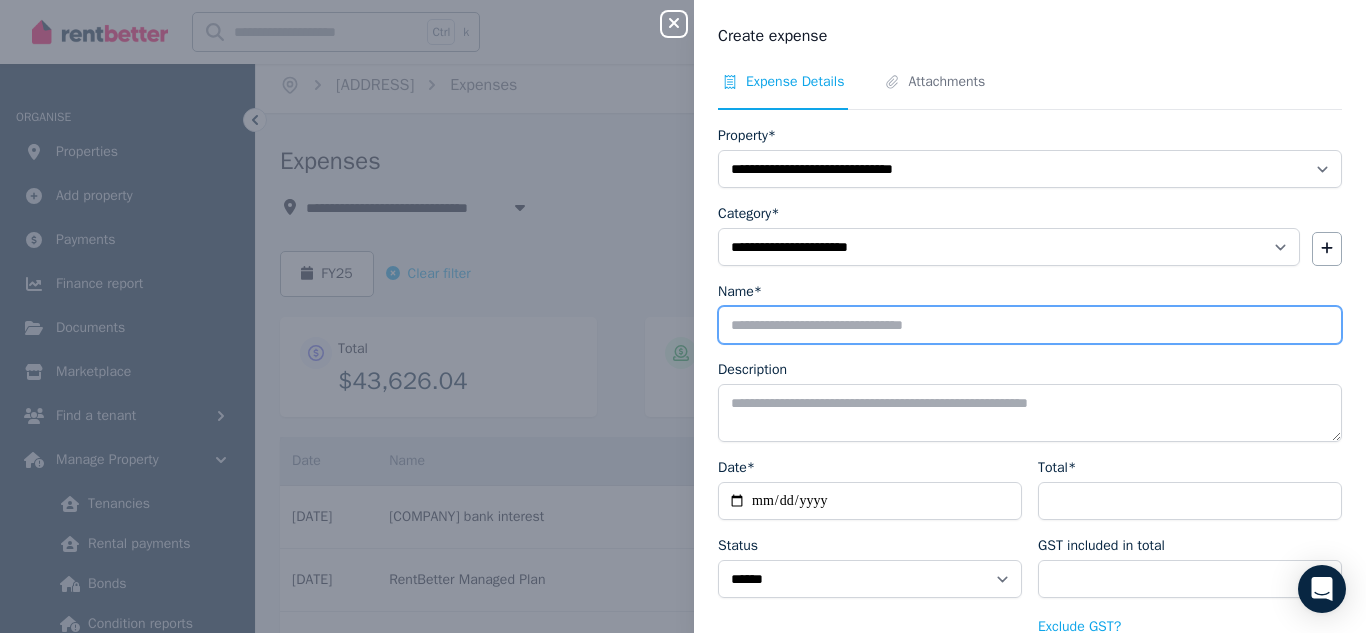 type on "********" 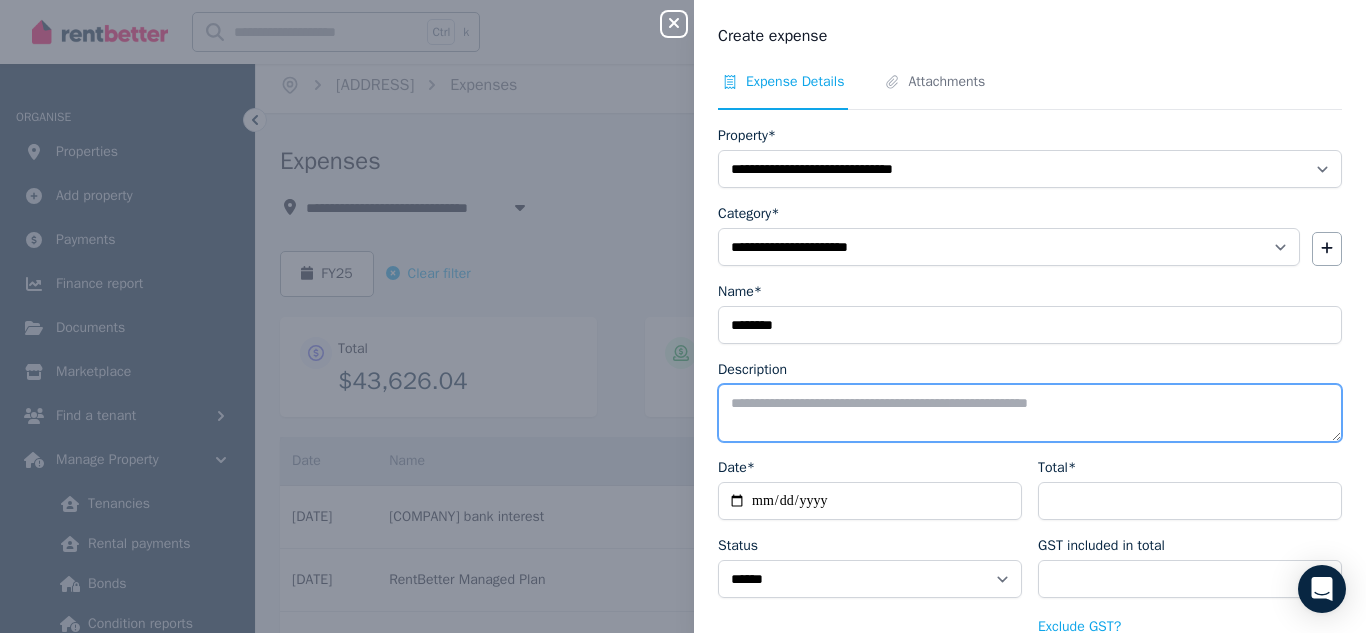 click on "Description" at bounding box center [1030, 413] 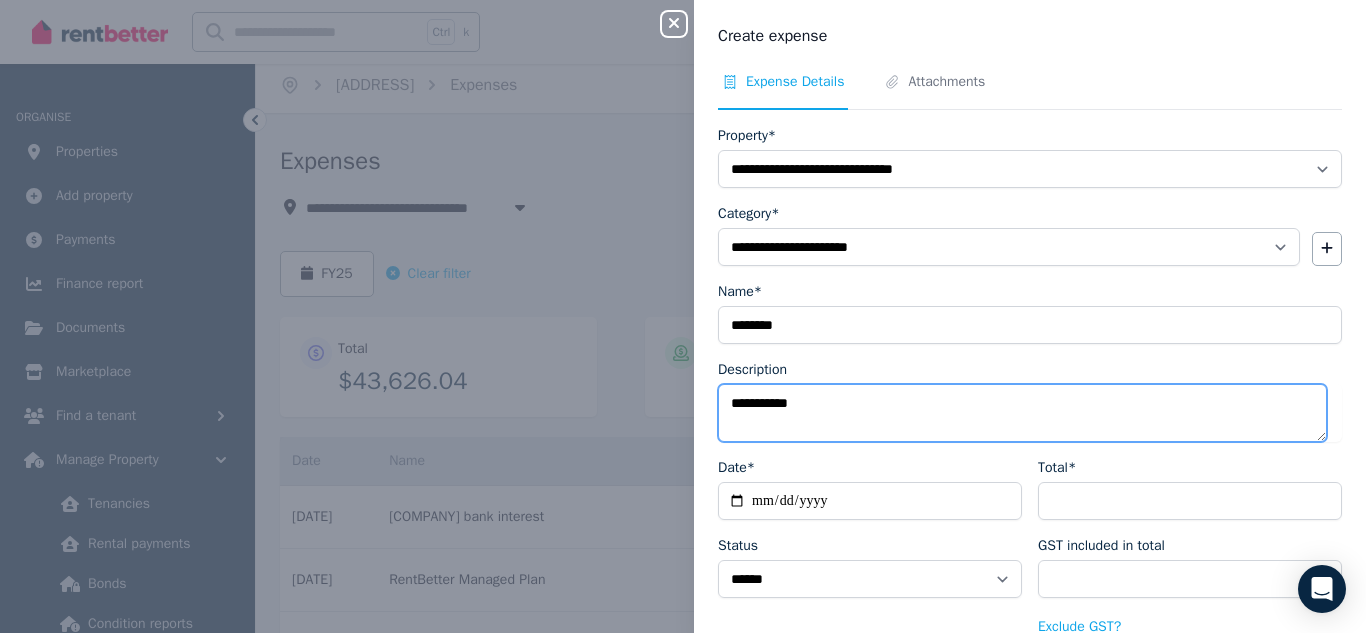 type on "**********" 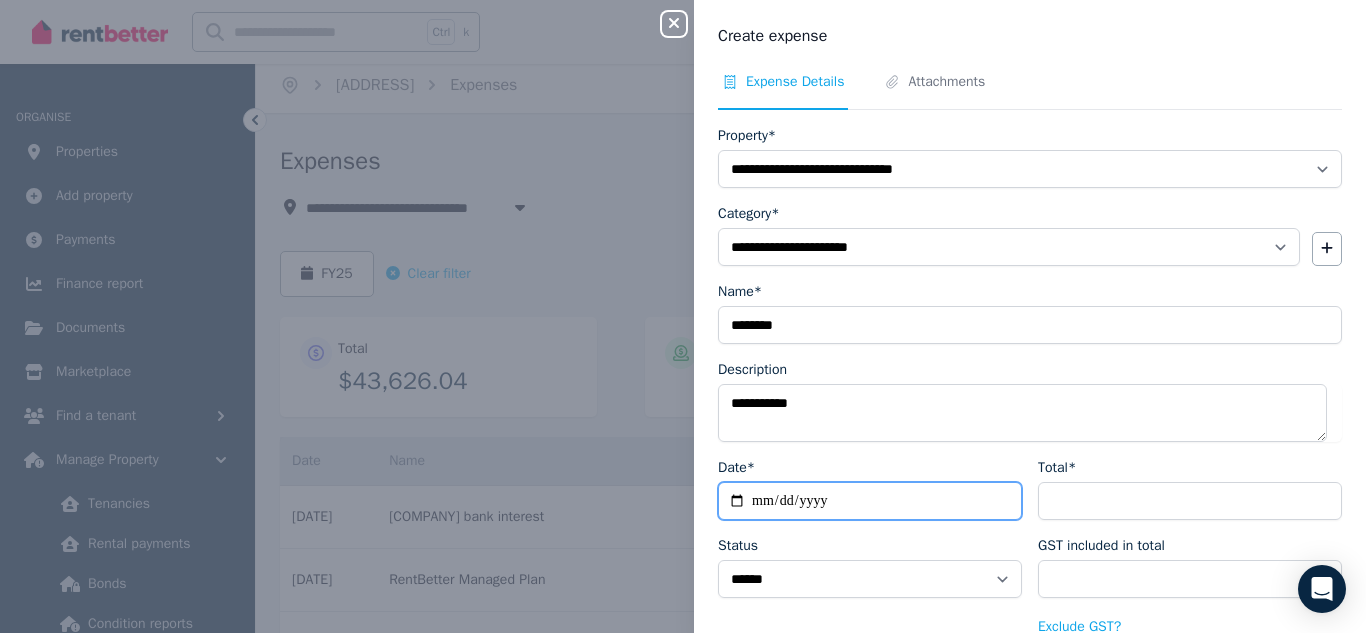 click on "Date*" at bounding box center [870, 501] 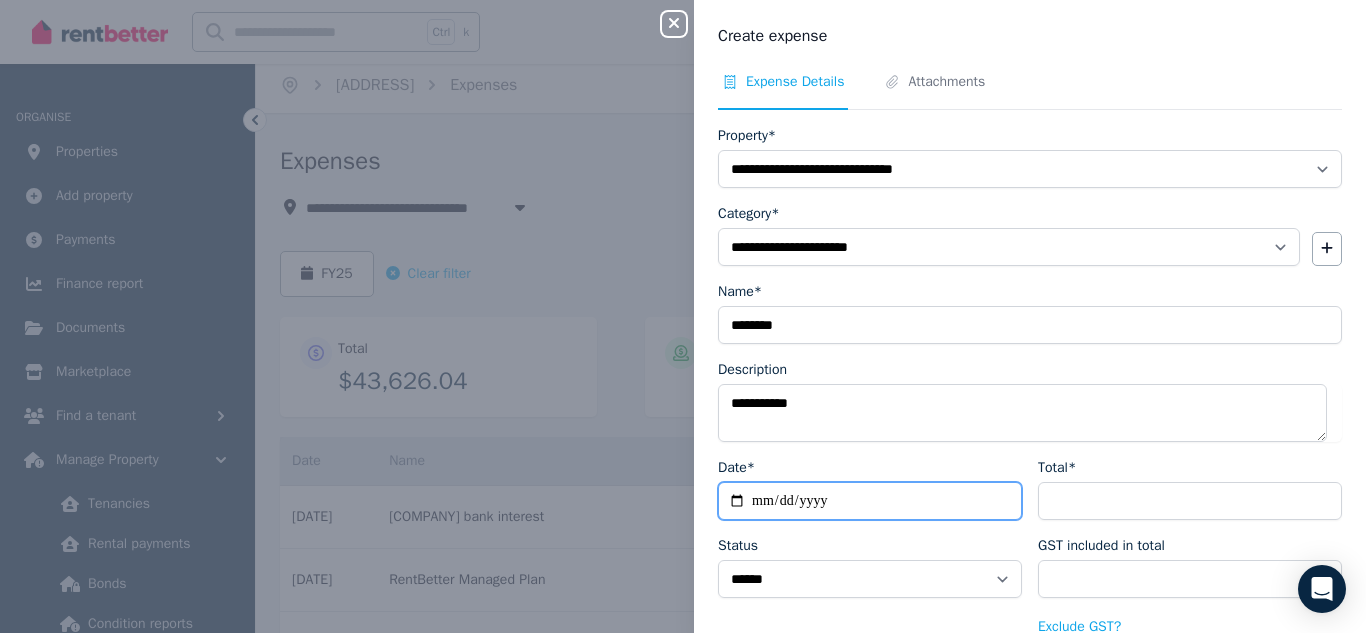 type on "**********" 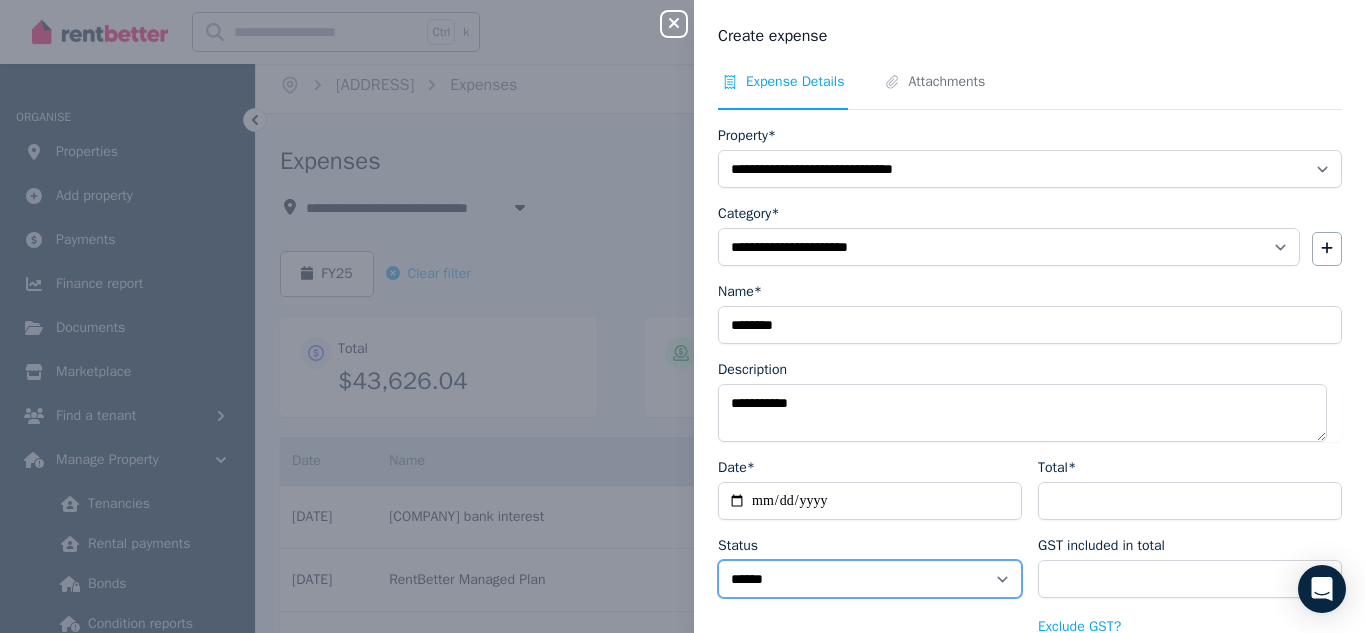 select on "**********" 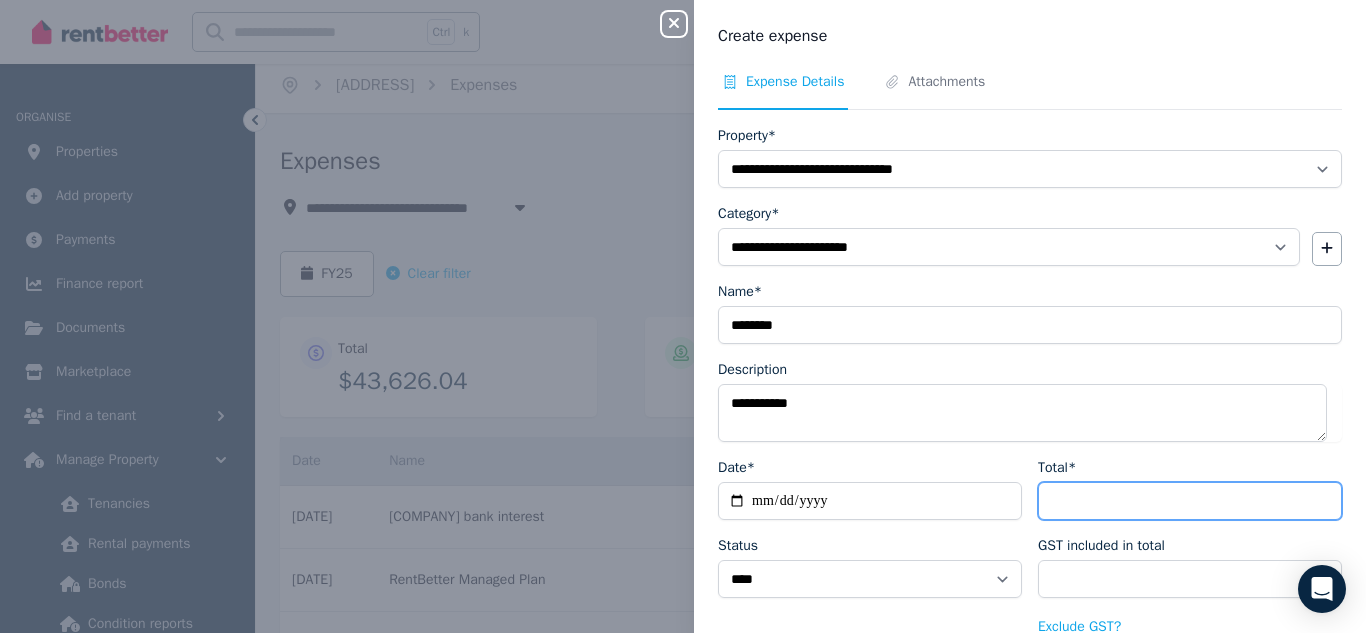 type on "*" 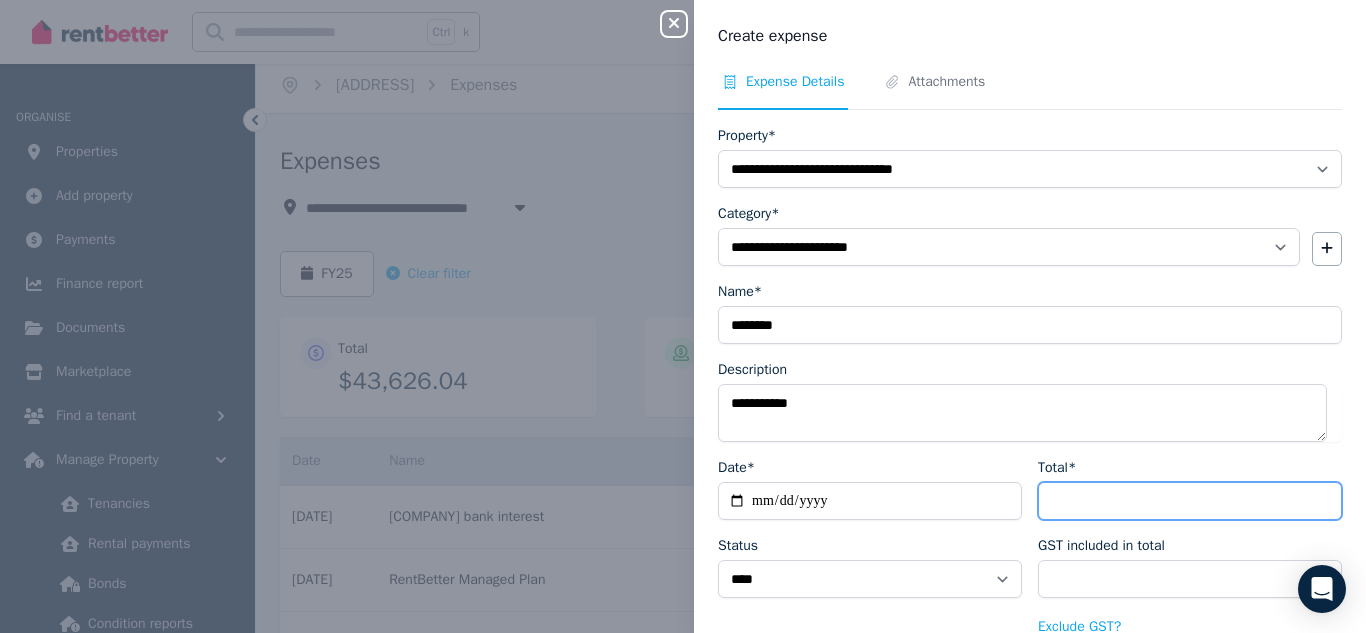 type on "****" 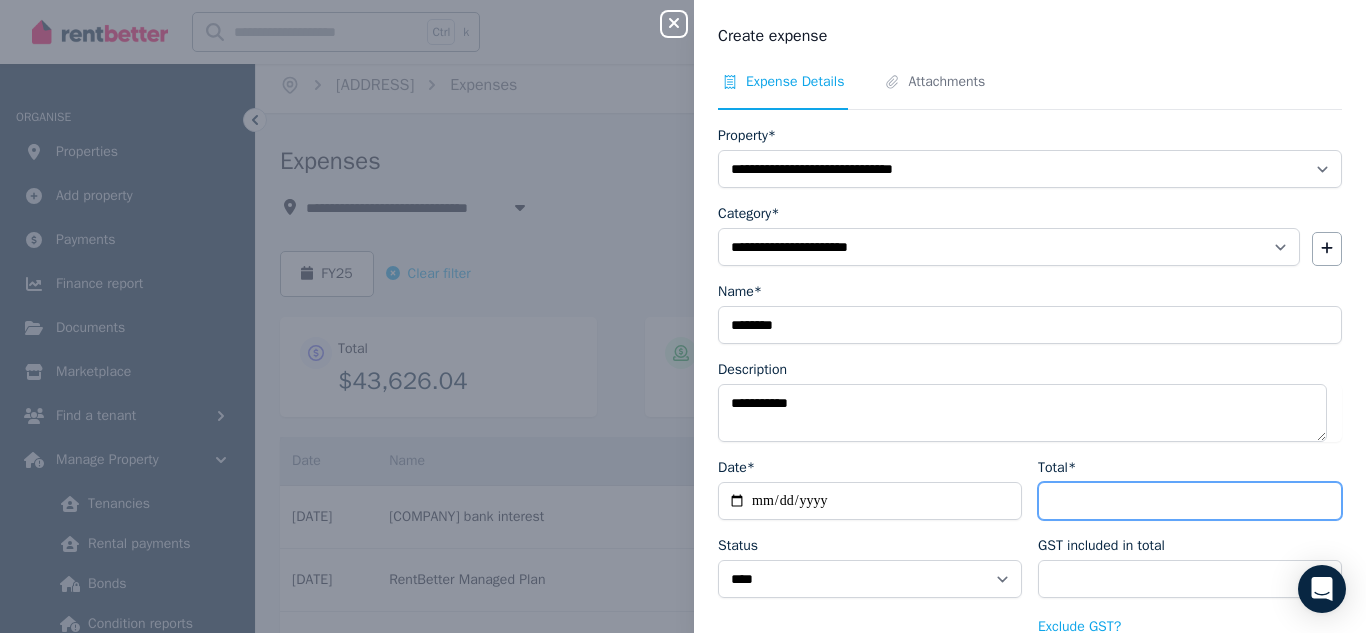 type on "****" 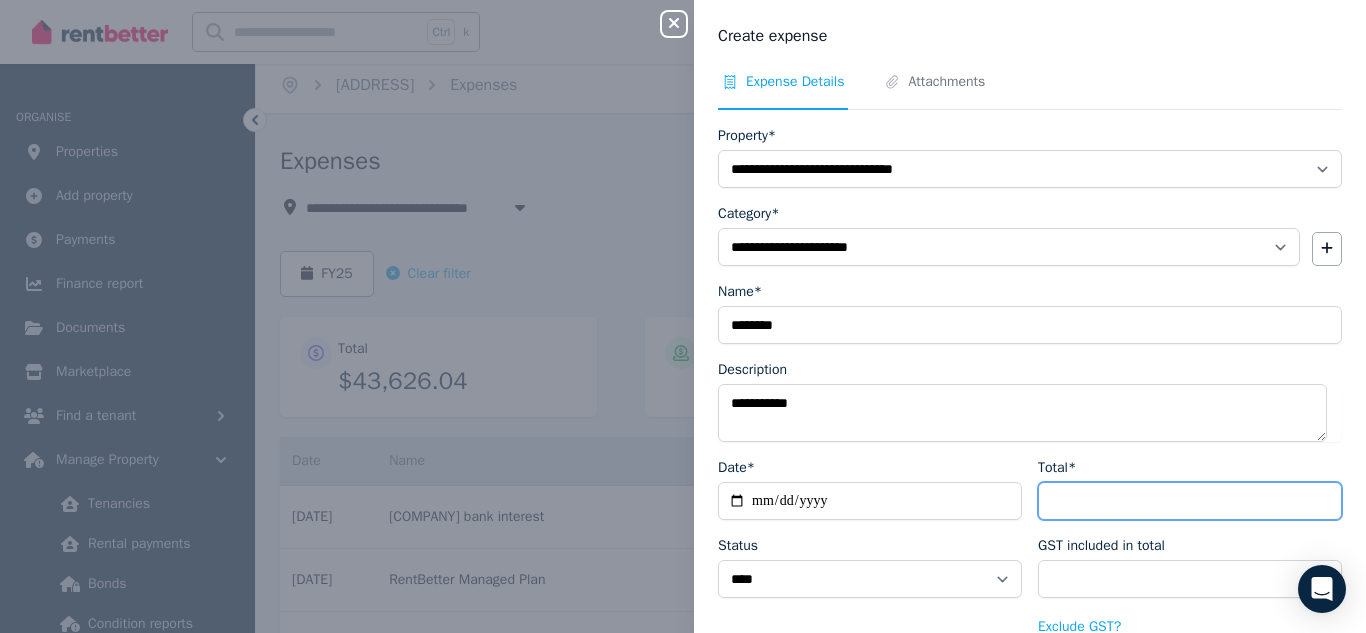 type on "****" 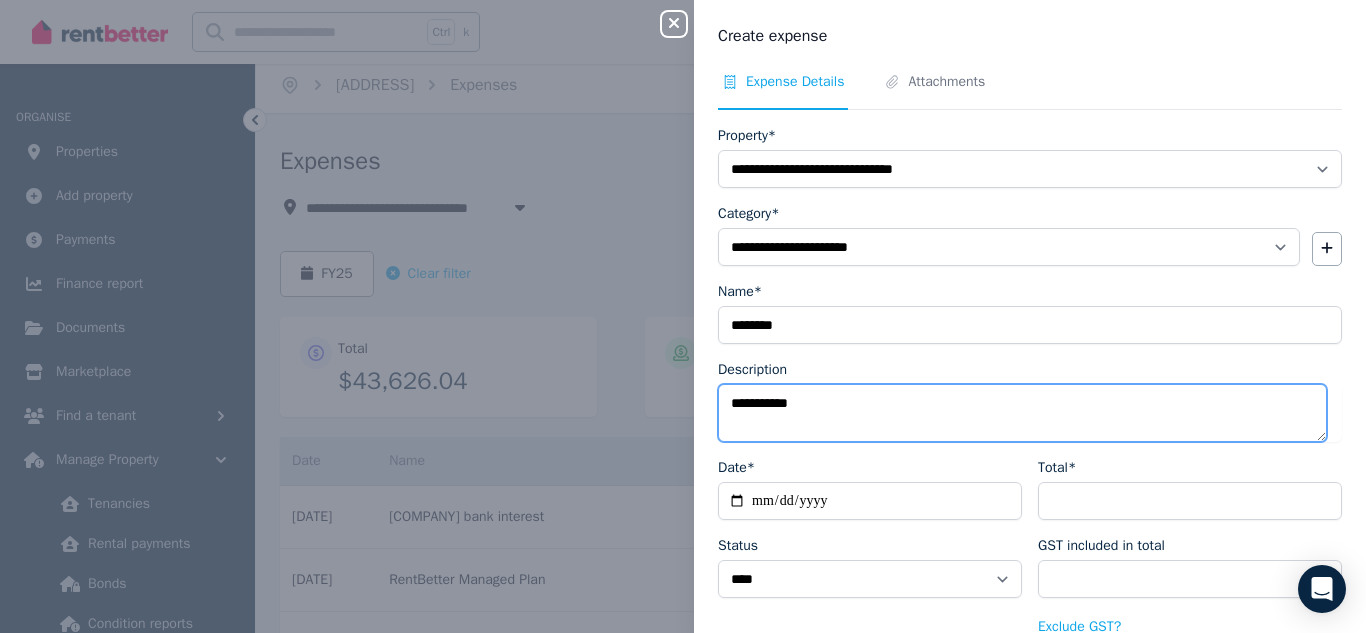 click on "**********" at bounding box center (1022, 413) 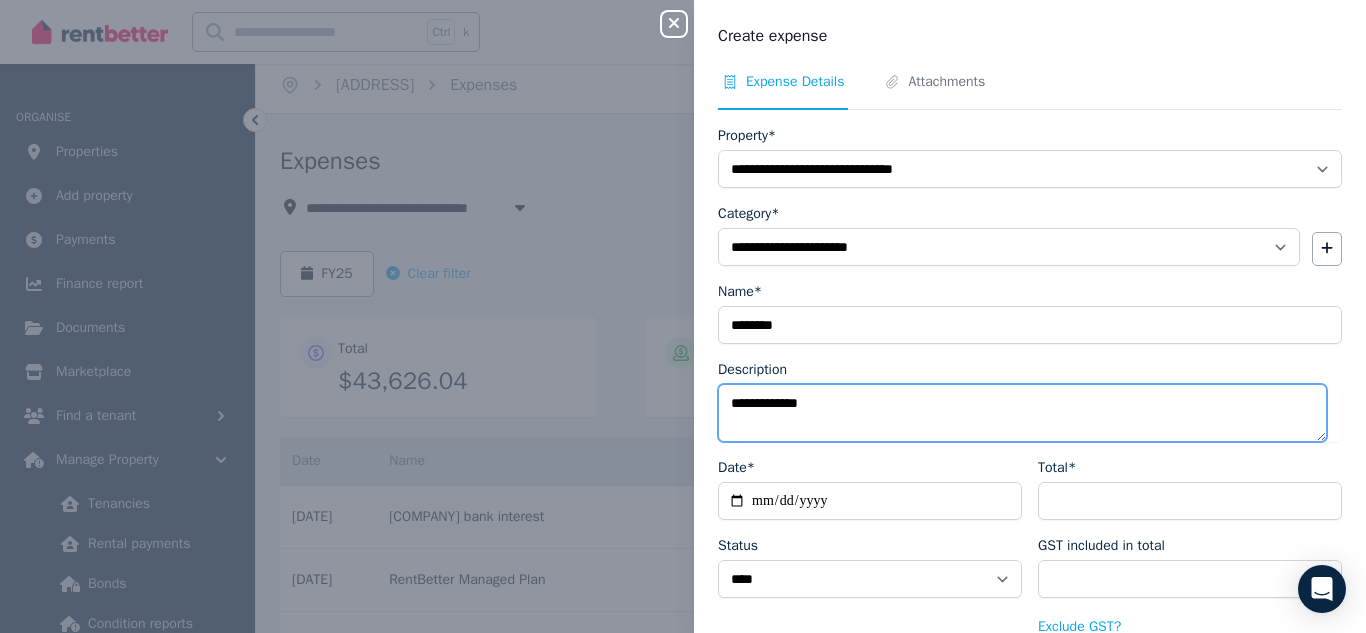 click on "**********" at bounding box center [1022, 413] 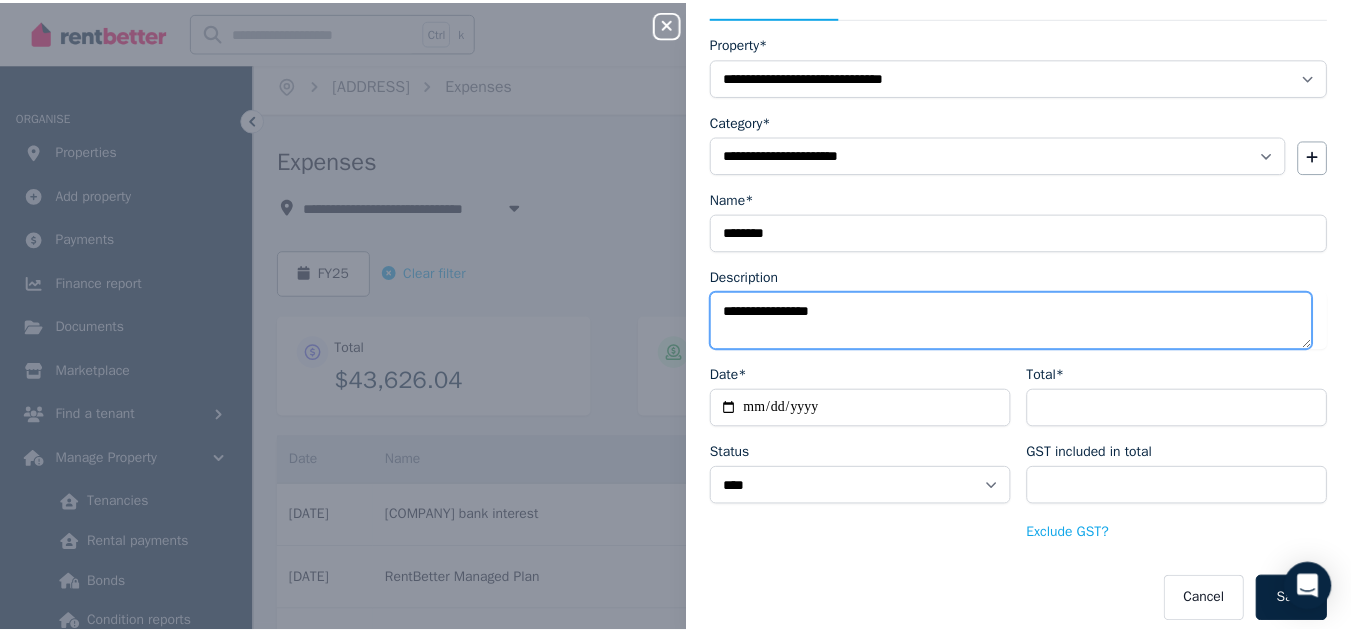 scroll, scrollTop: 107, scrollLeft: 0, axis: vertical 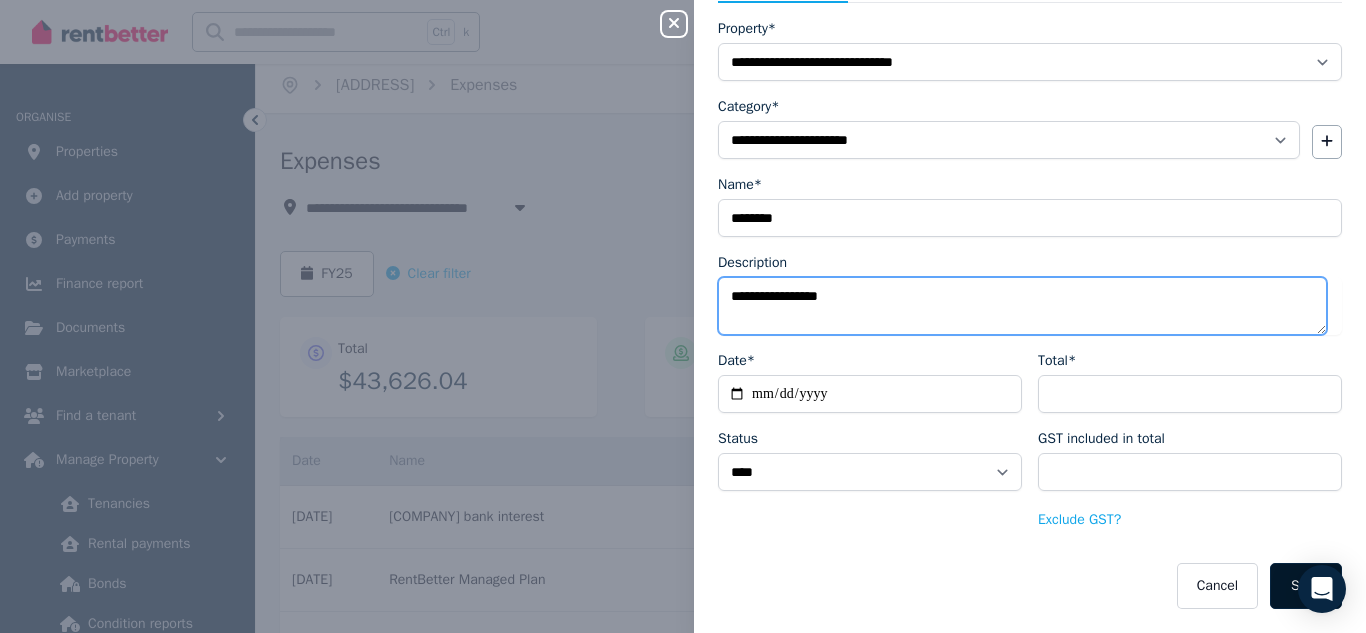 type on "**********" 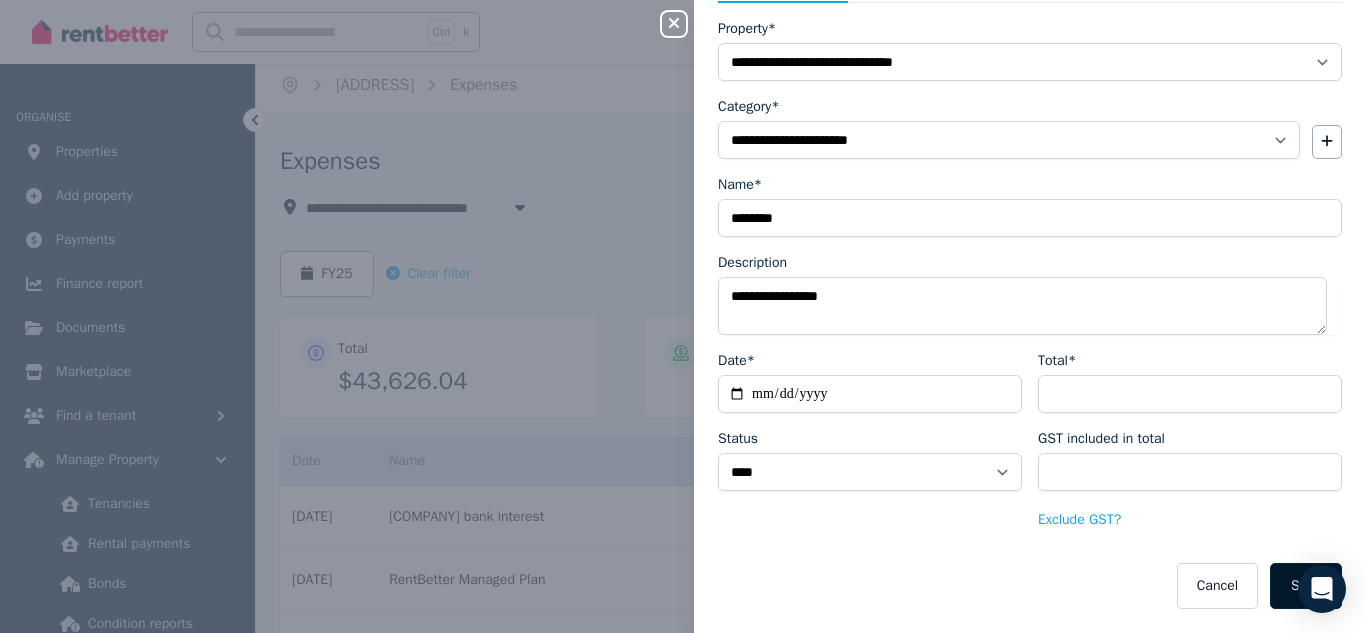 click on "Save" at bounding box center [1306, 586] 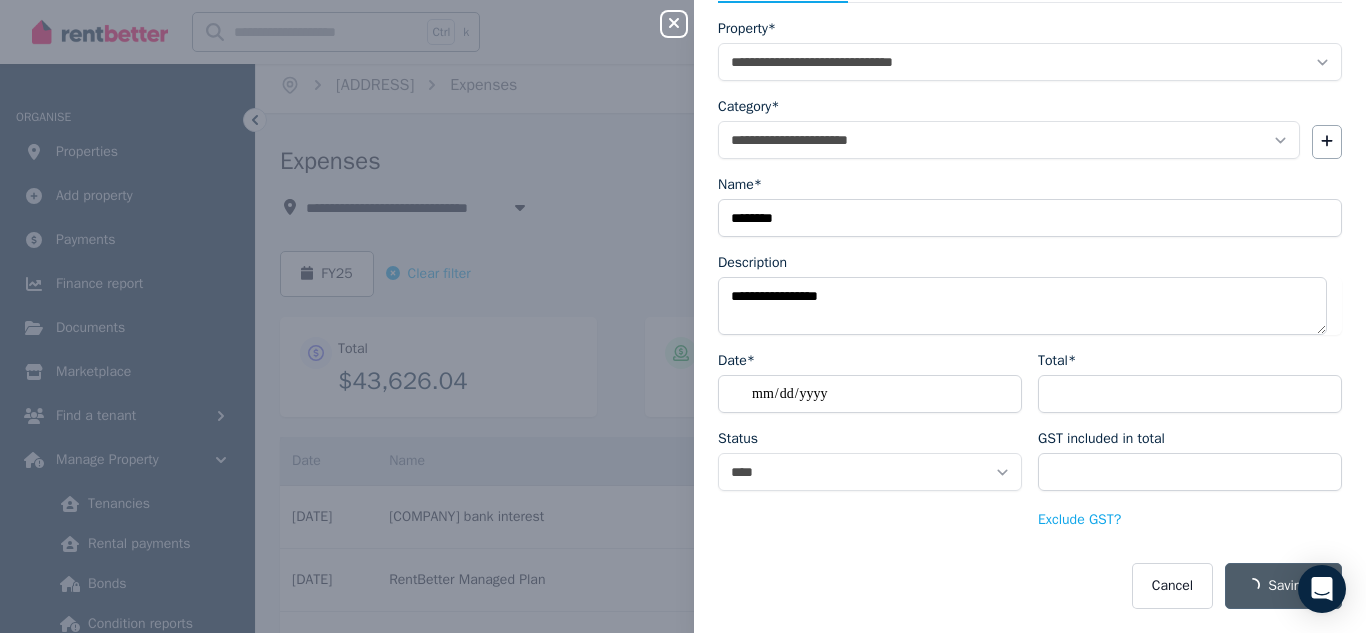 select on "**********" 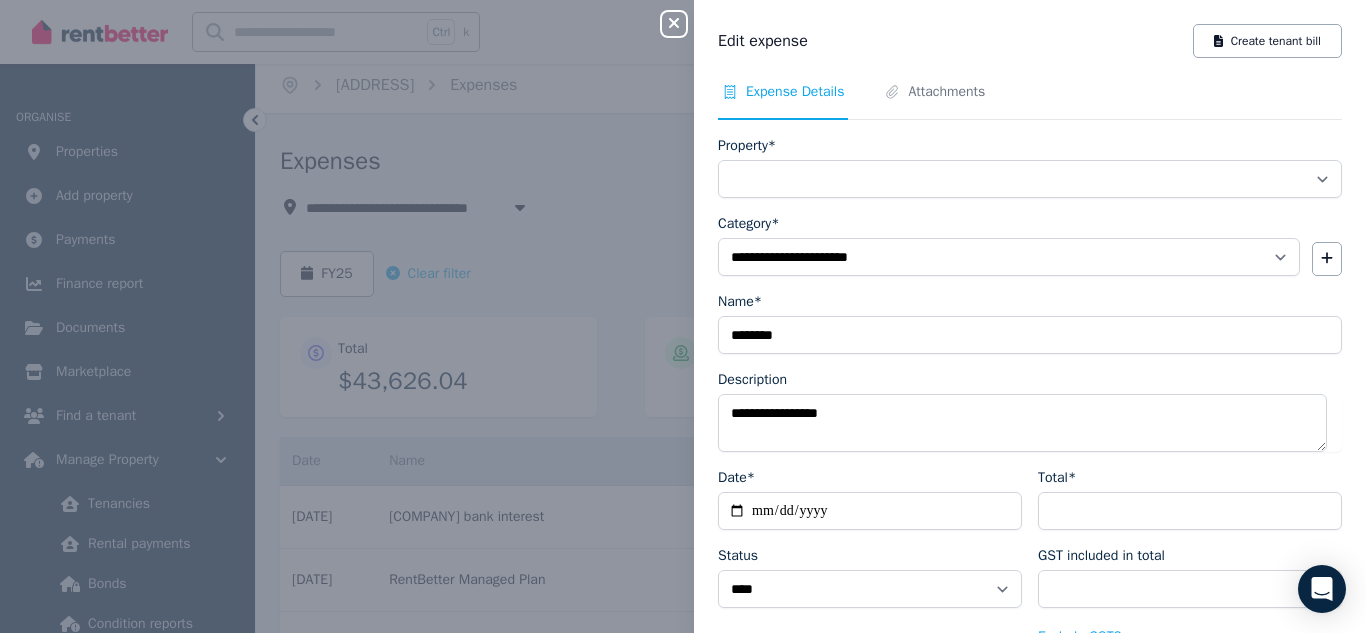 select on "**********" 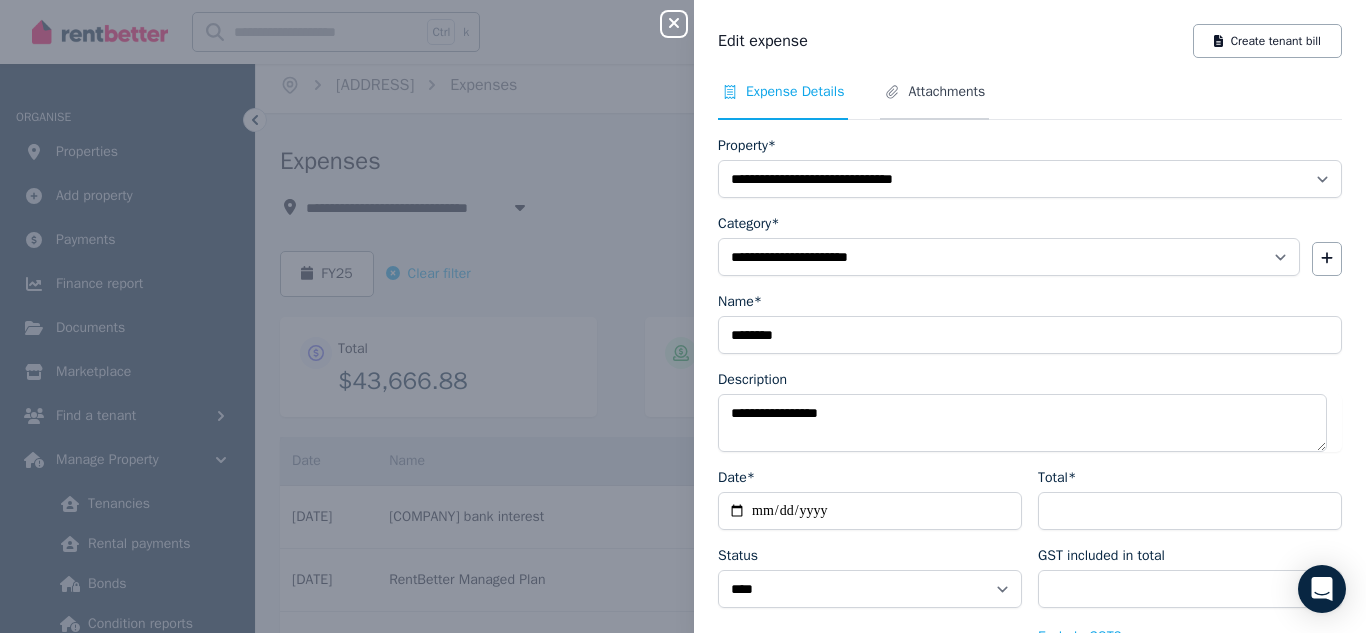 click on "Attachments" at bounding box center [946, 92] 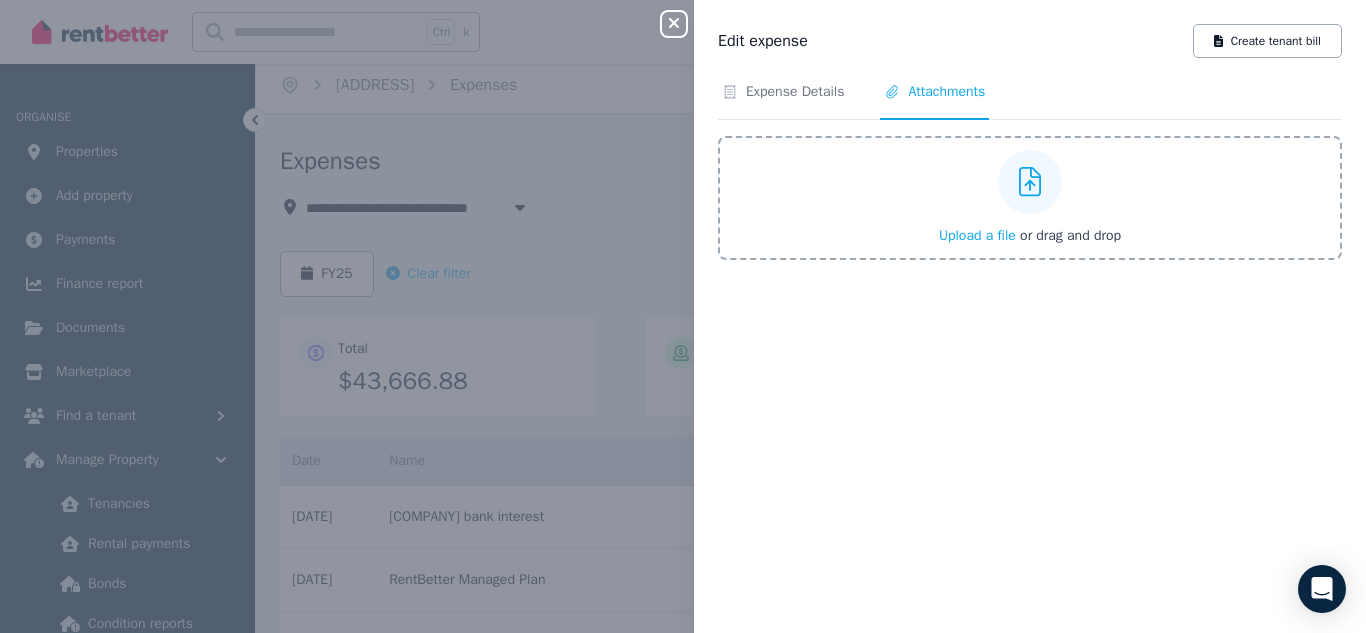 click on "Upload a file" at bounding box center (977, 235) 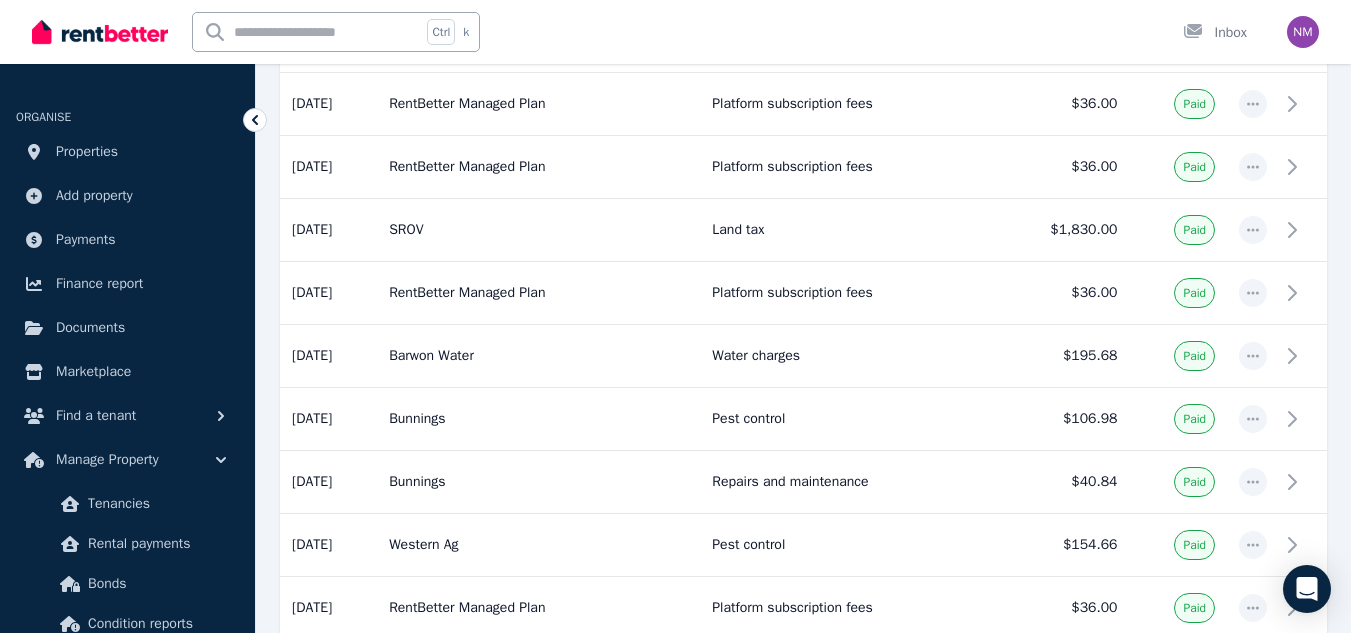 scroll, scrollTop: 491, scrollLeft: 0, axis: vertical 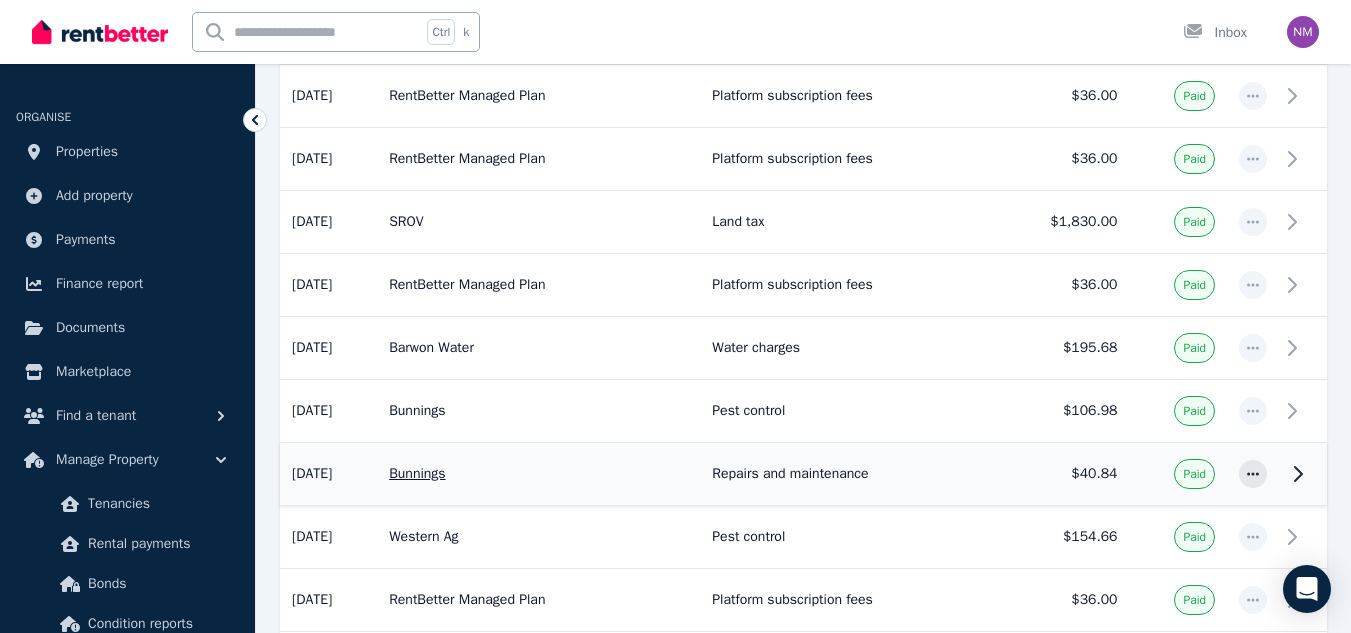 click on "Repairs and maintenance" at bounding box center (839, 474) 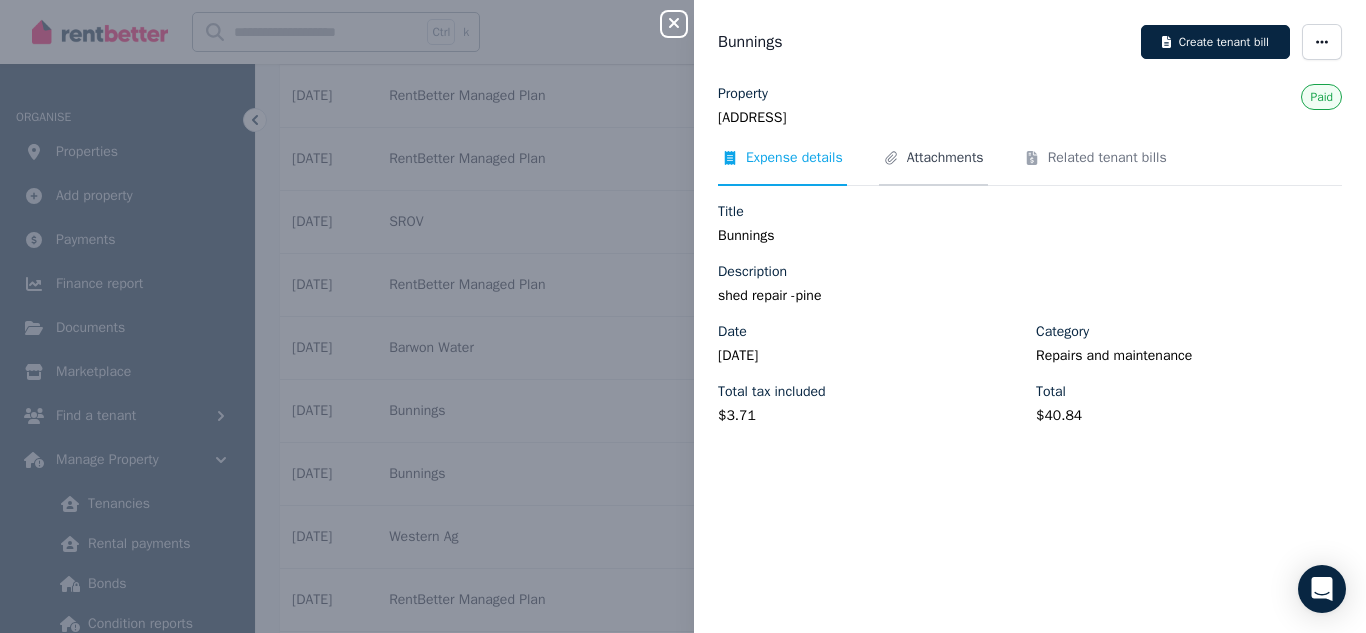 click on "Attachments" at bounding box center (945, 158) 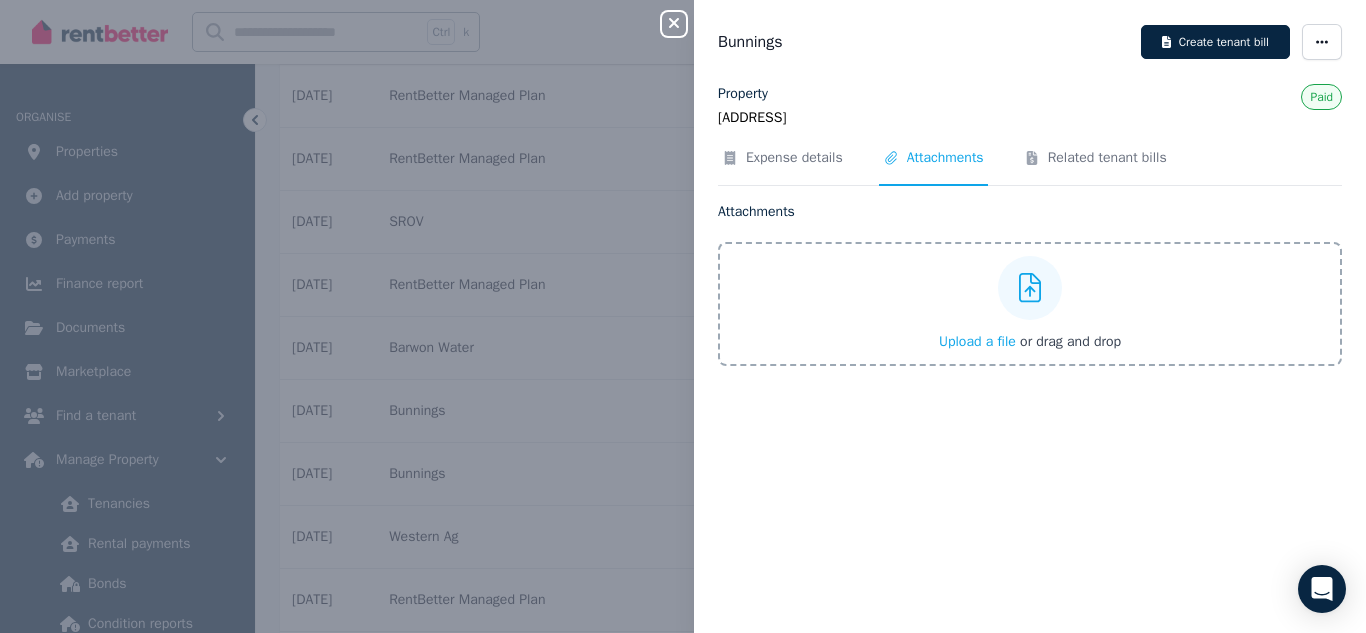 click on "Upload a file" at bounding box center (977, 341) 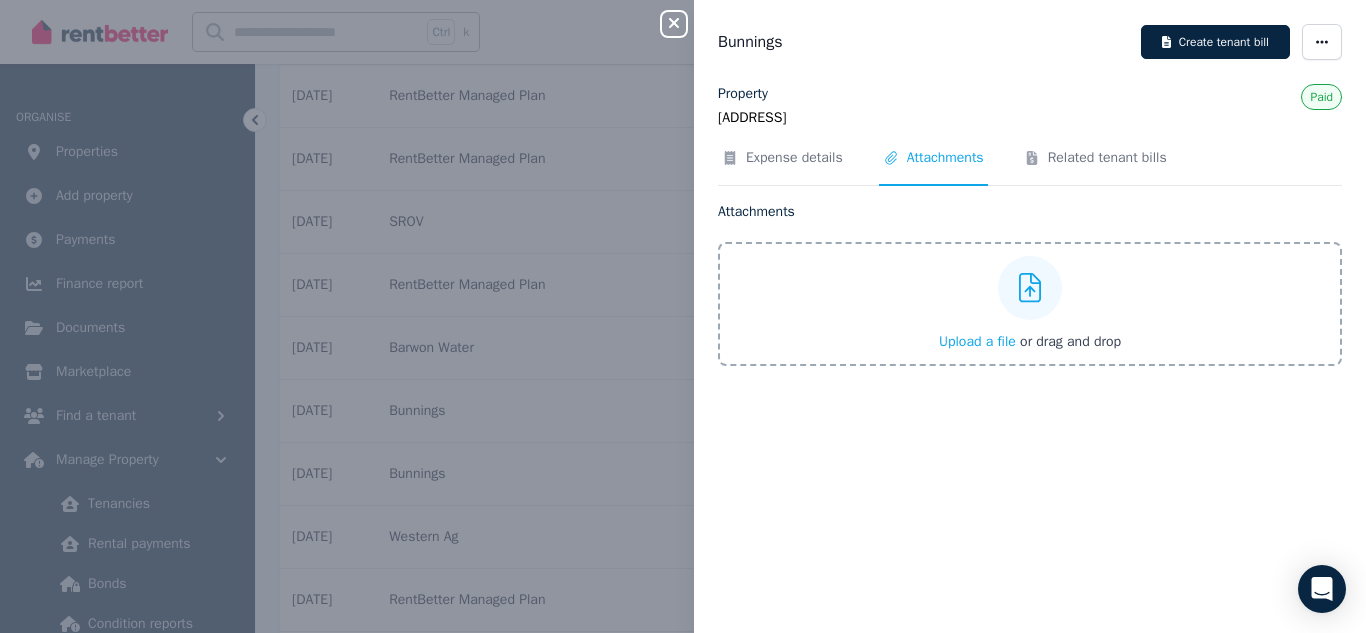 click on "Upload a file" at bounding box center [977, 341] 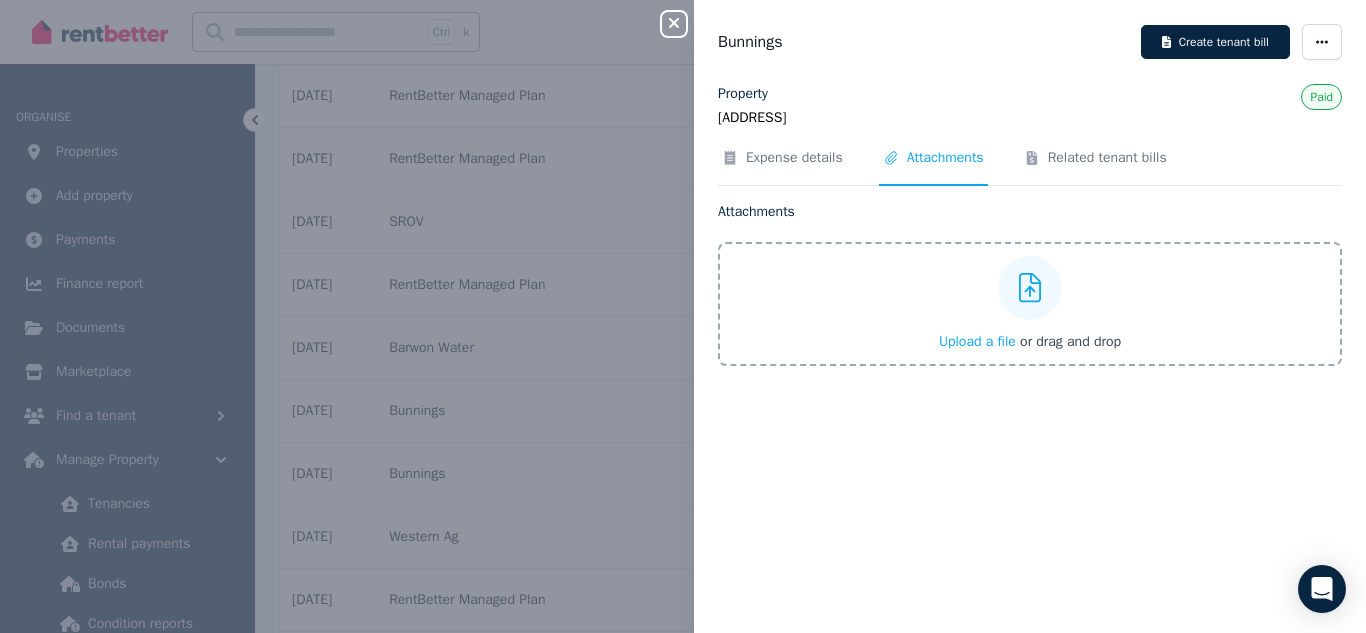 click 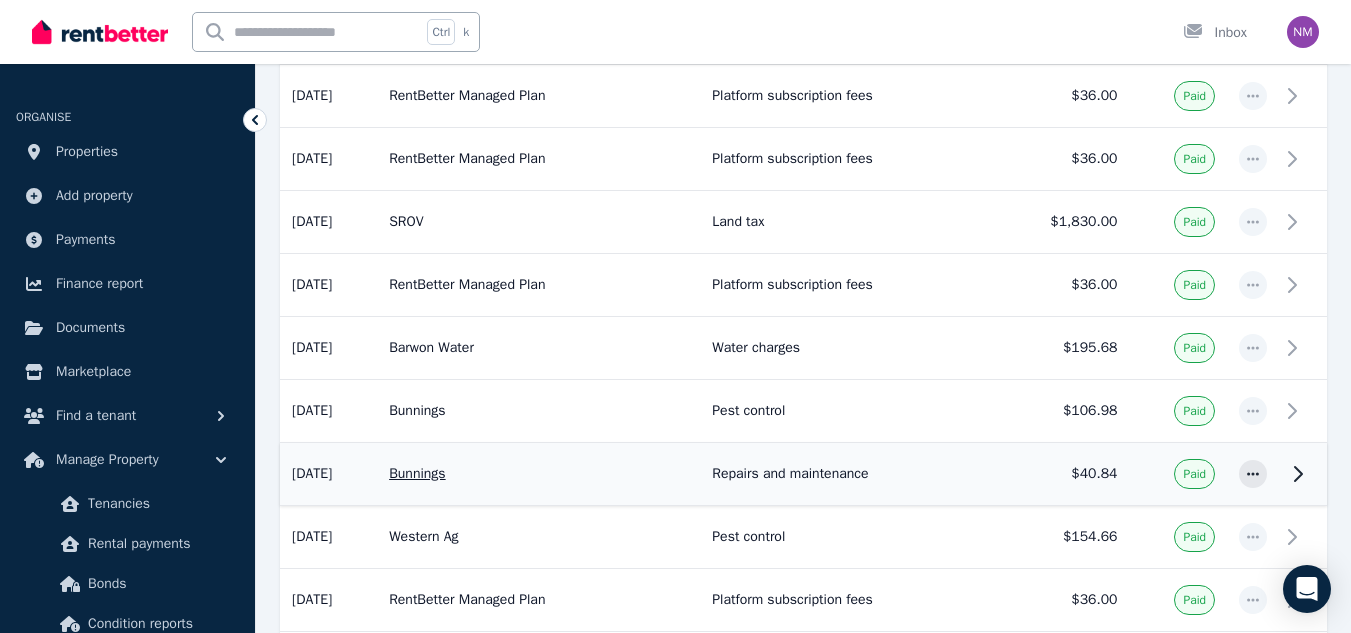 click at bounding box center (1253, 474) 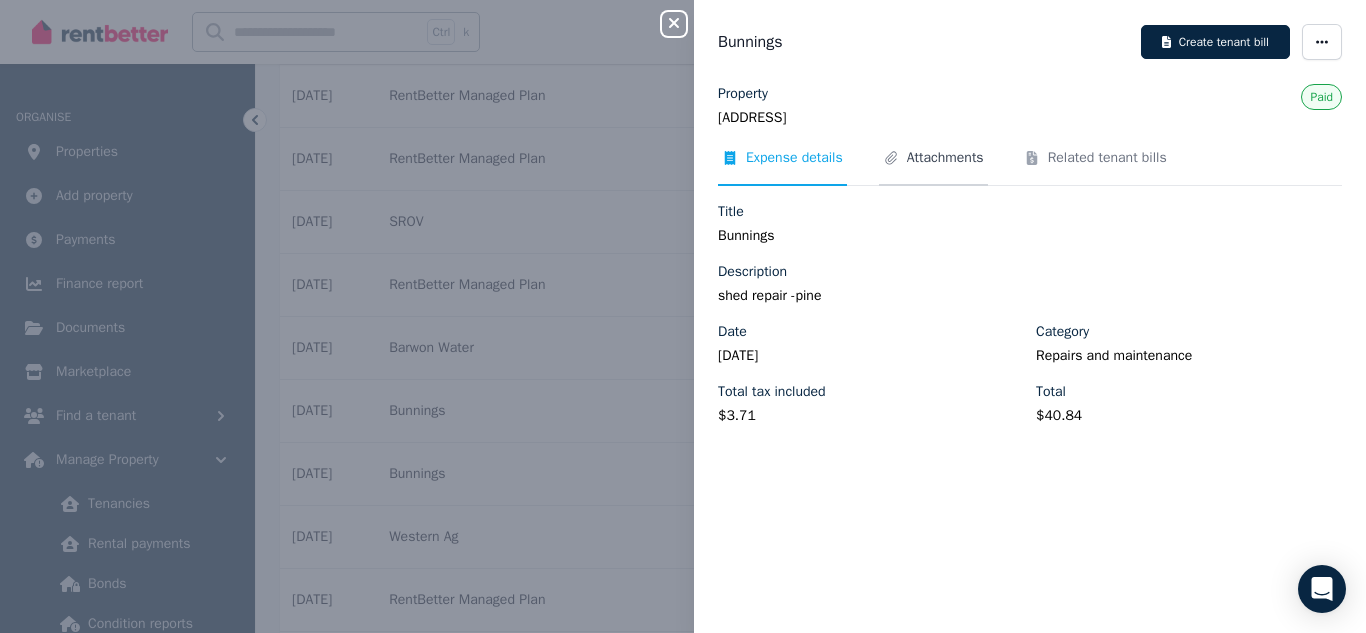 click on "Attachments" at bounding box center (945, 158) 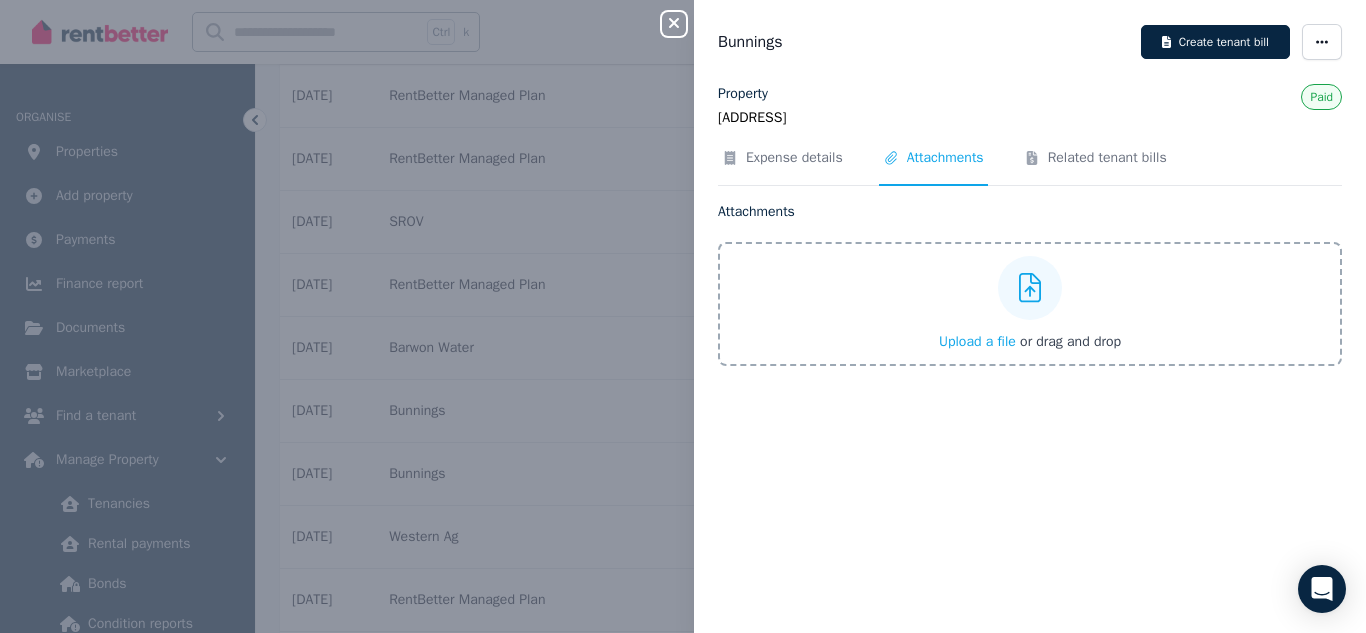 click on "Upload a file" at bounding box center [977, 341] 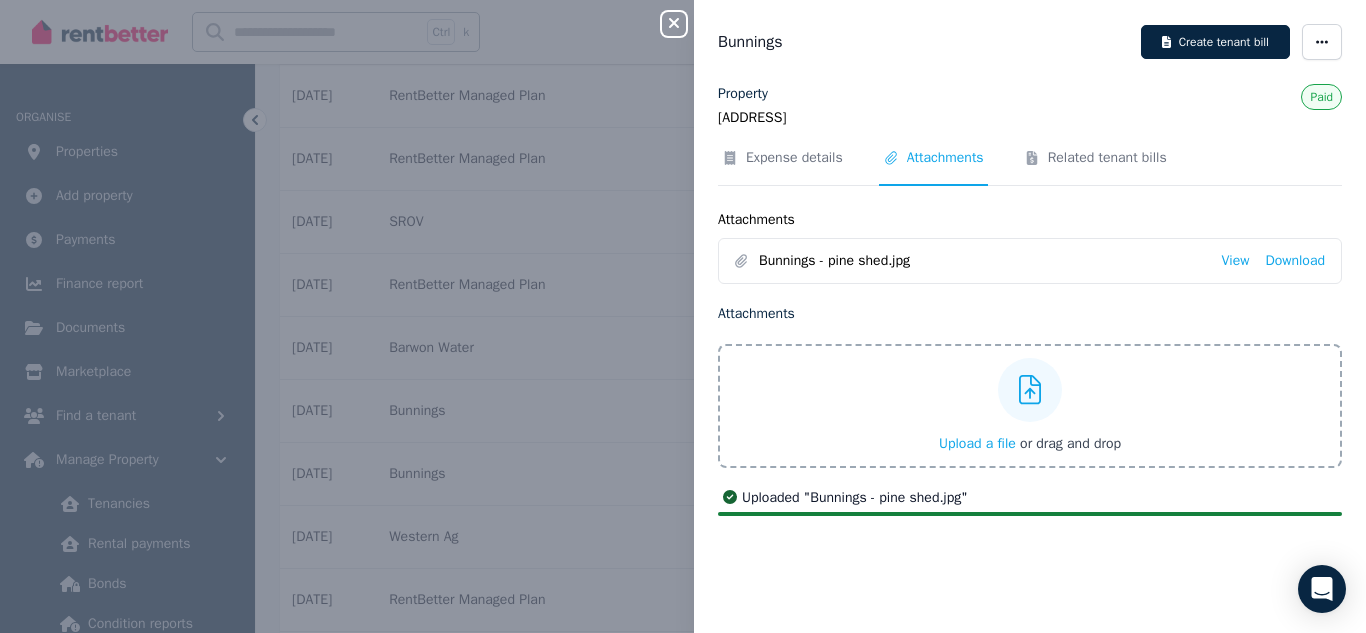 click on "Close panel" at bounding box center (682, 18) 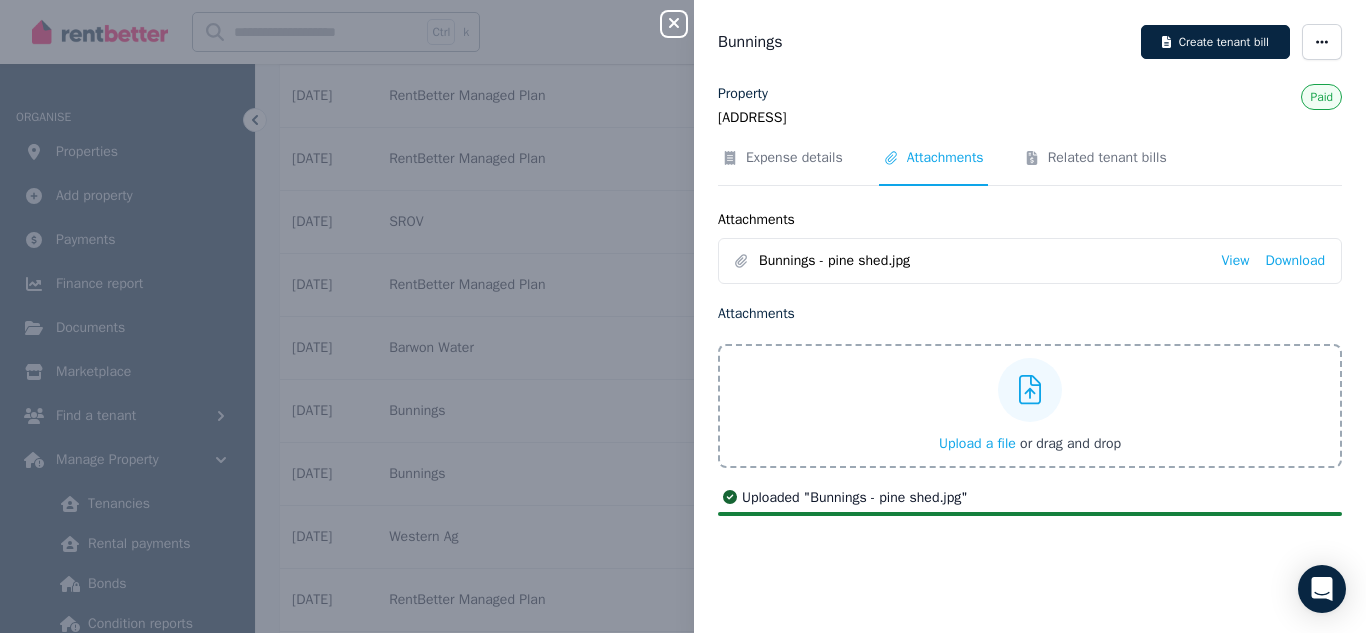 click 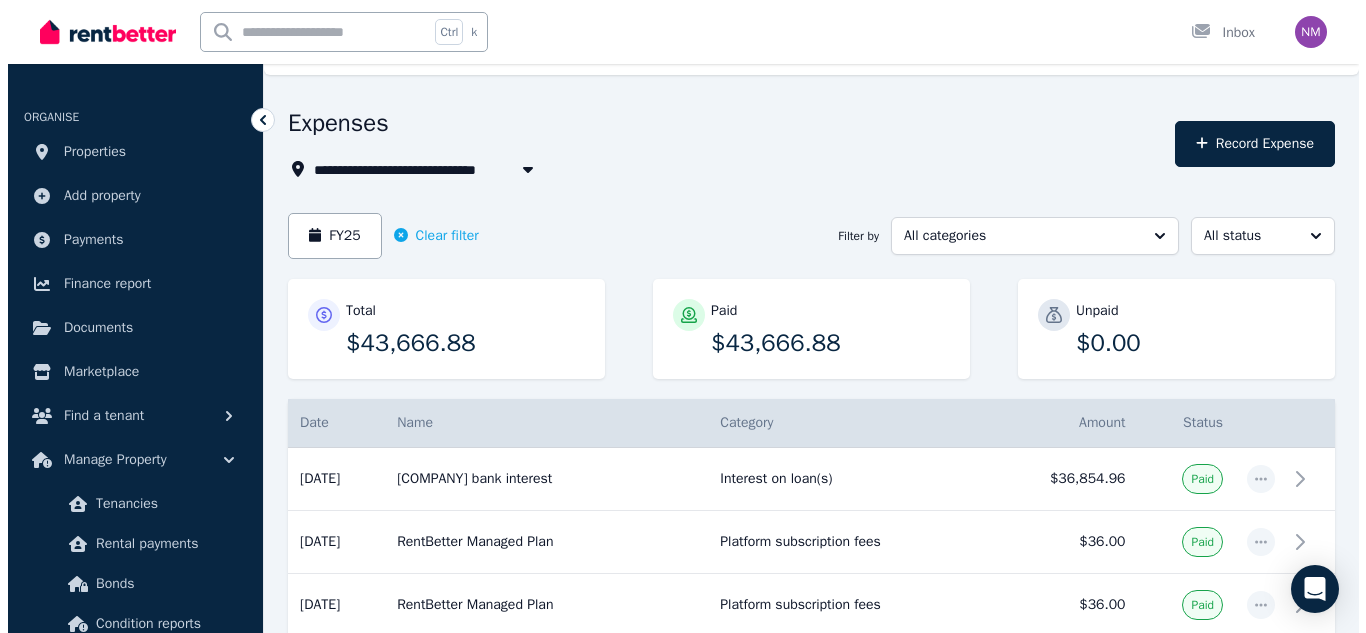 scroll, scrollTop: 0, scrollLeft: 0, axis: both 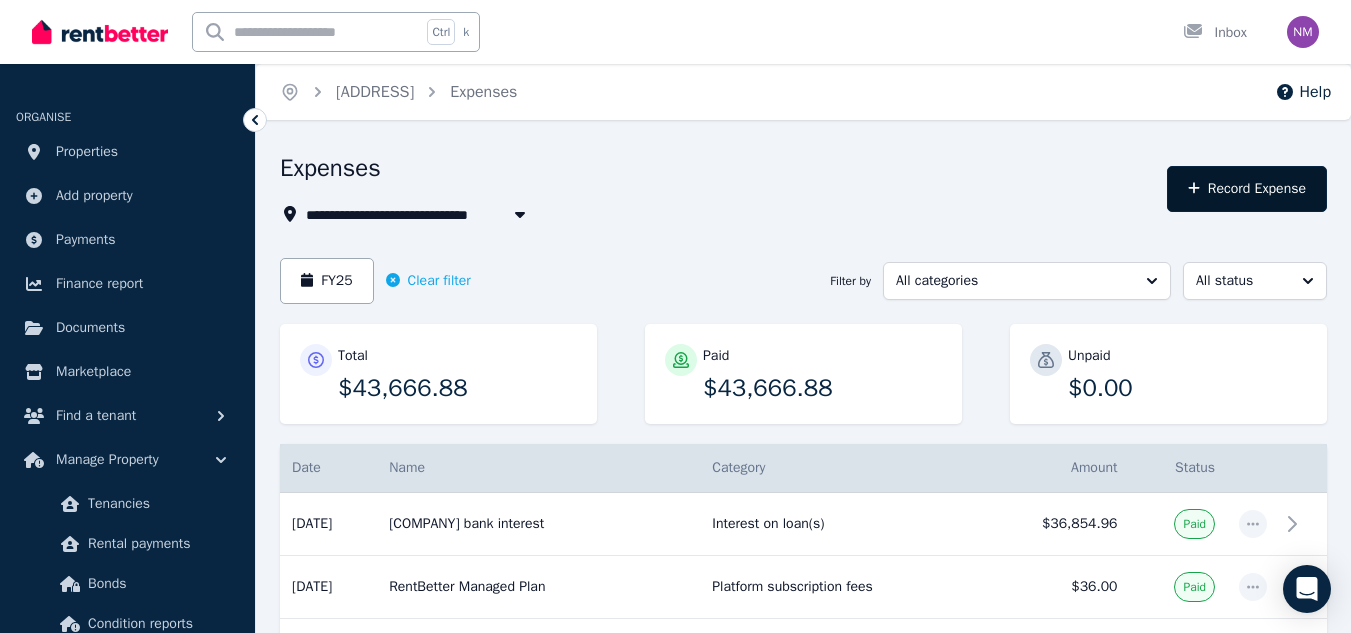 click on "Record Expense" at bounding box center [1247, 189] 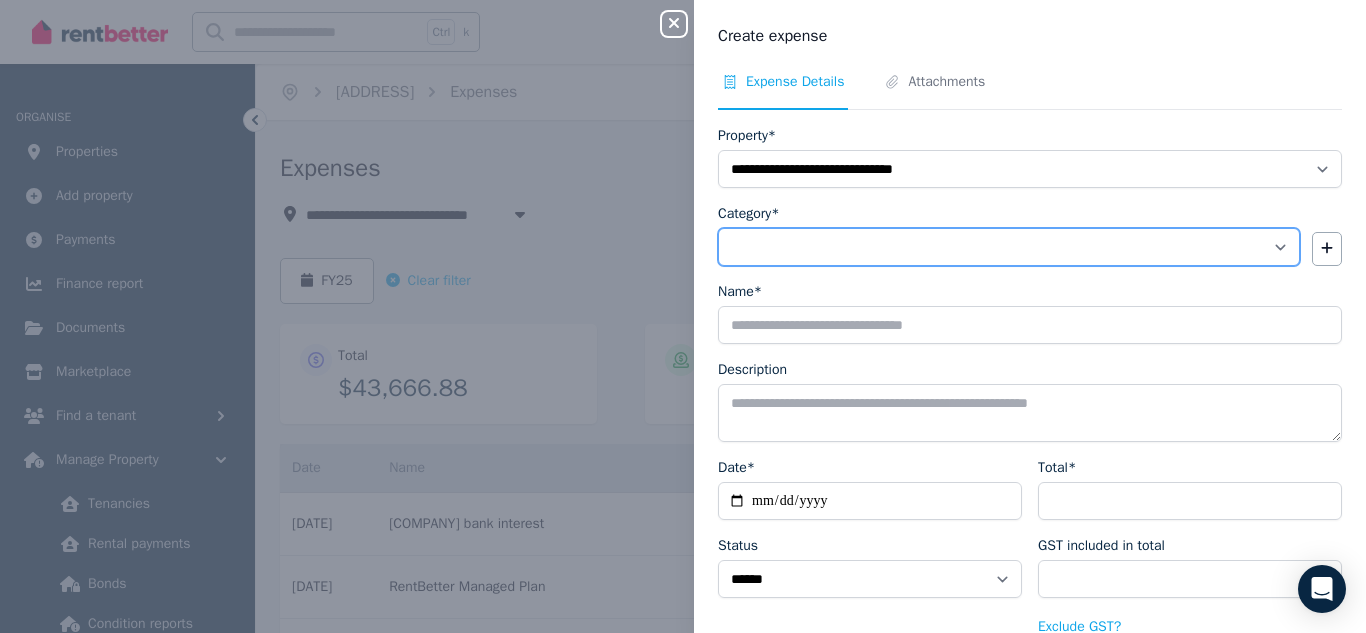 click on "**********" at bounding box center [1009, 247] 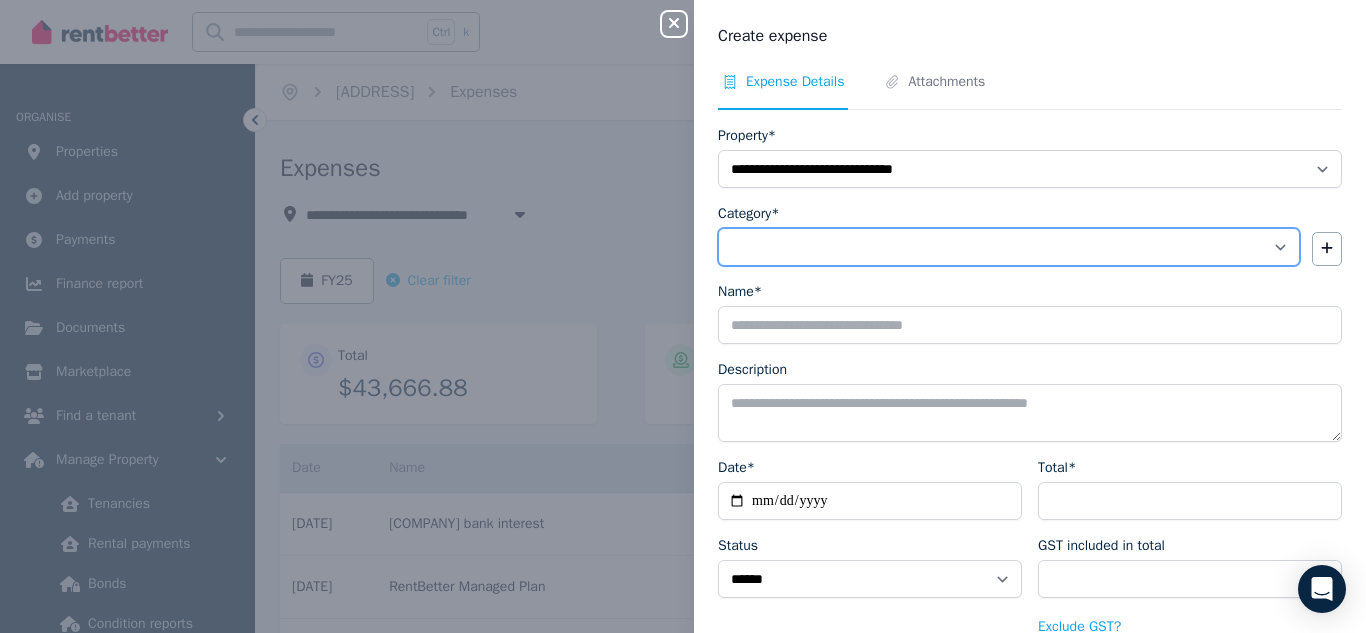 select on "**********" 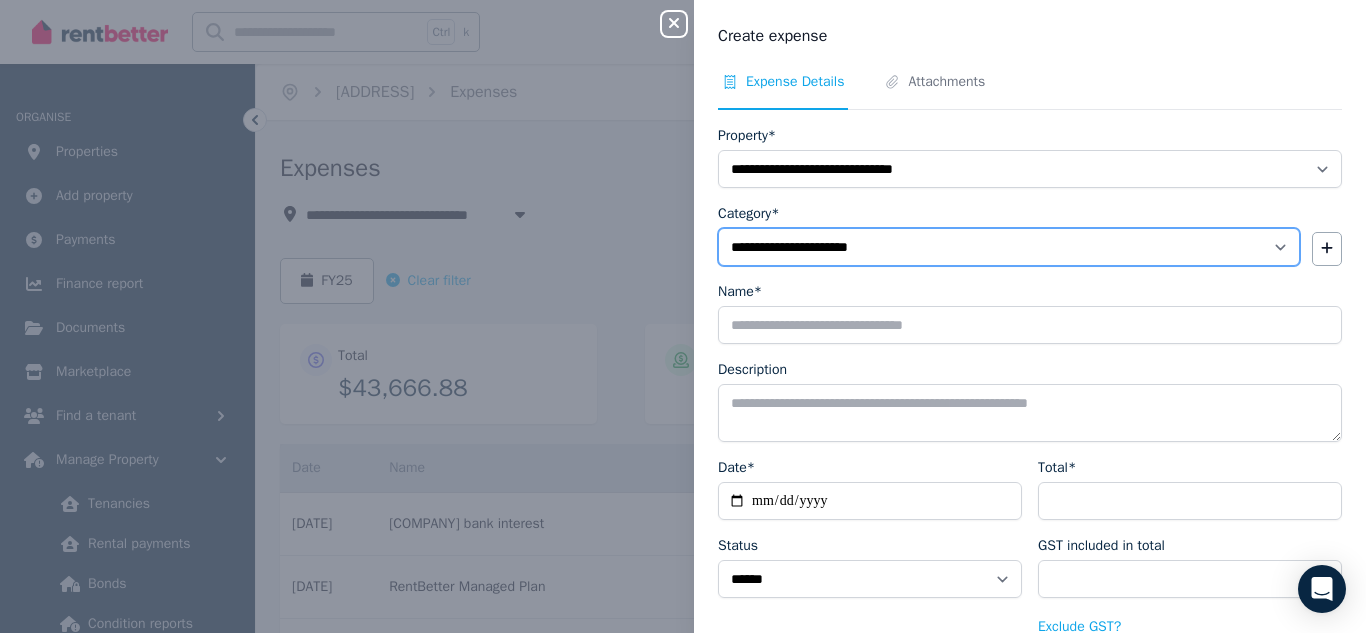 click on "**********" at bounding box center (1009, 247) 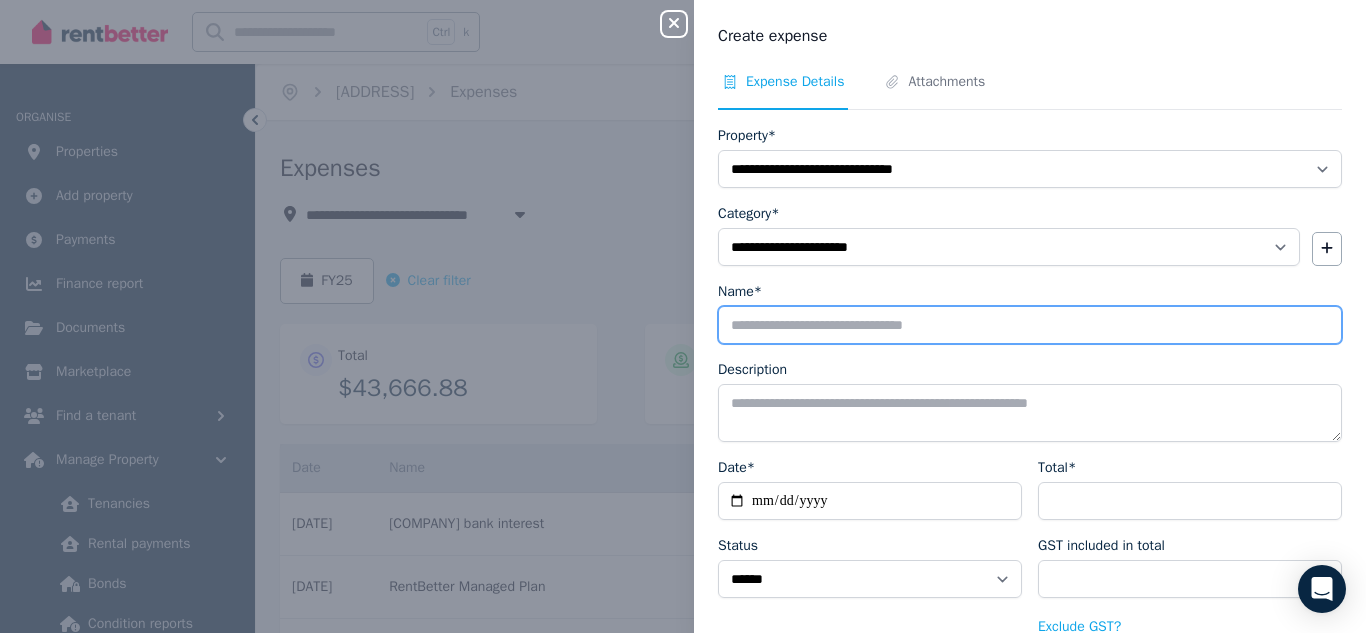 click on "Name*" at bounding box center [1030, 325] 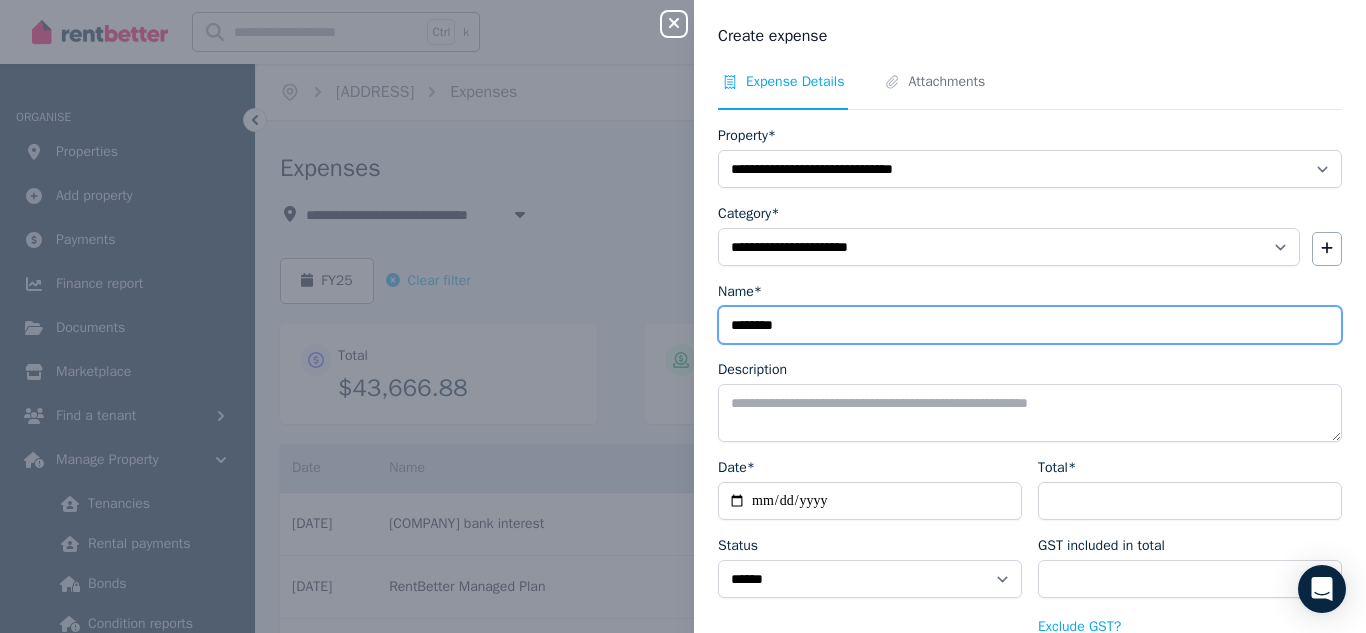 type on "********" 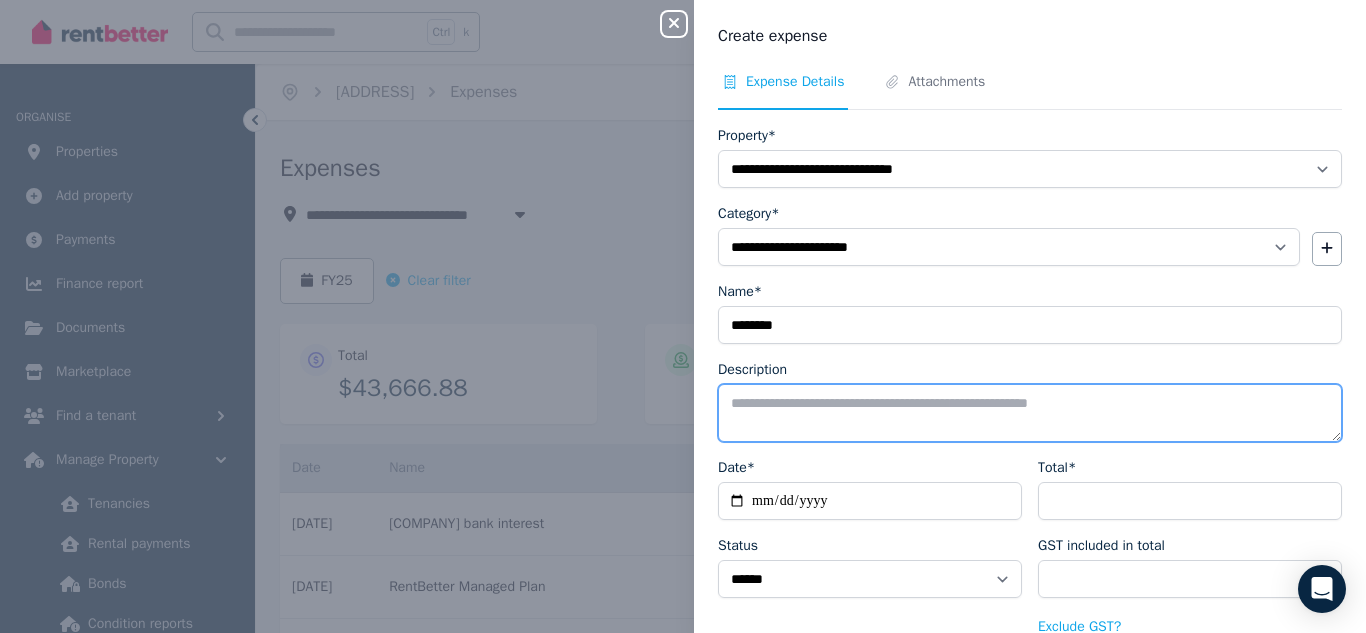 click on "Description" at bounding box center (1030, 413) 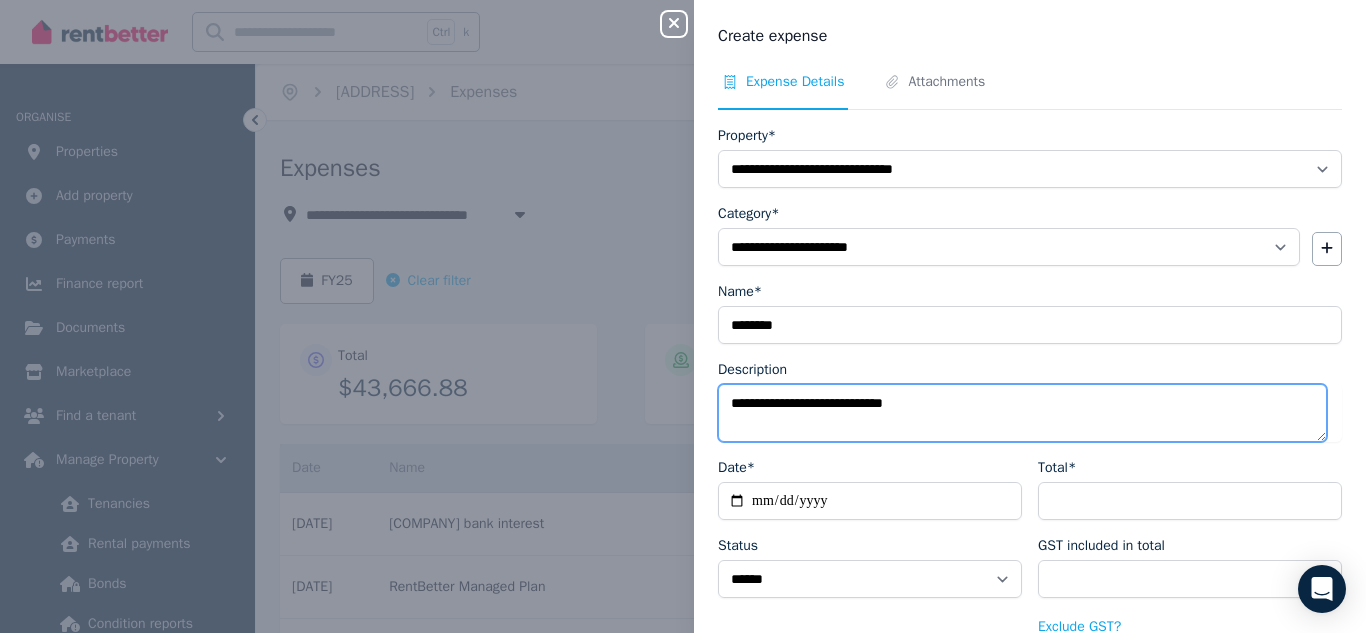 type on "**********" 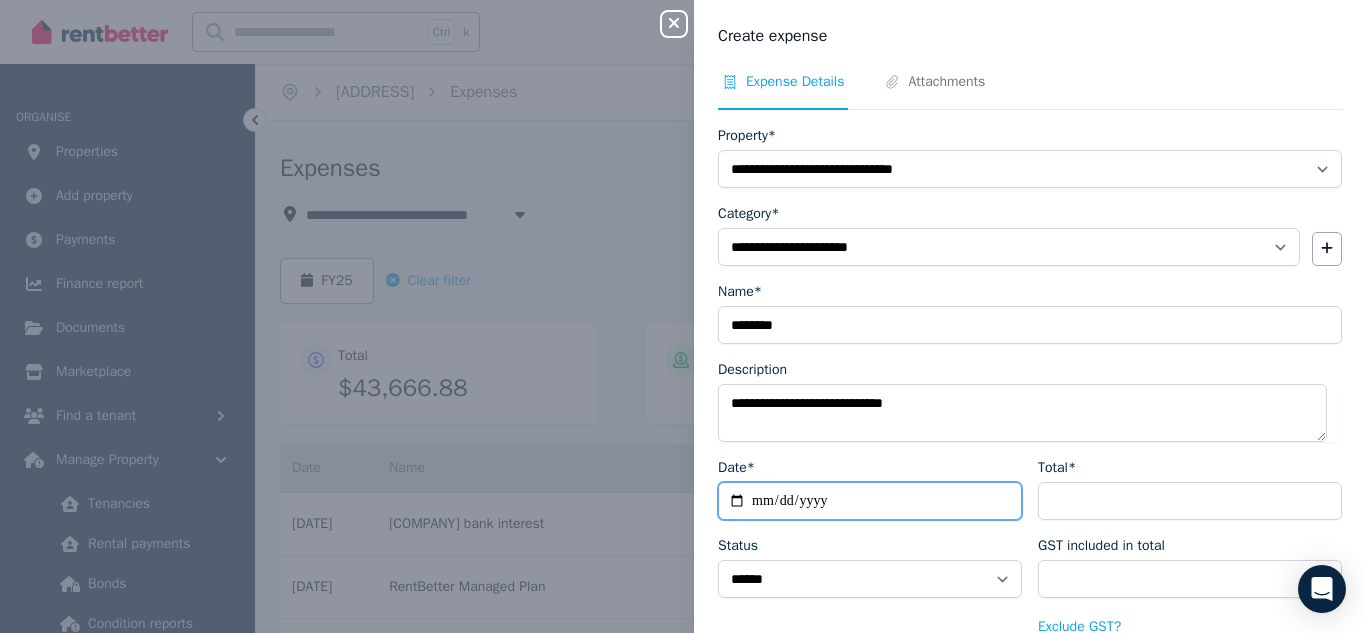 type on "**********" 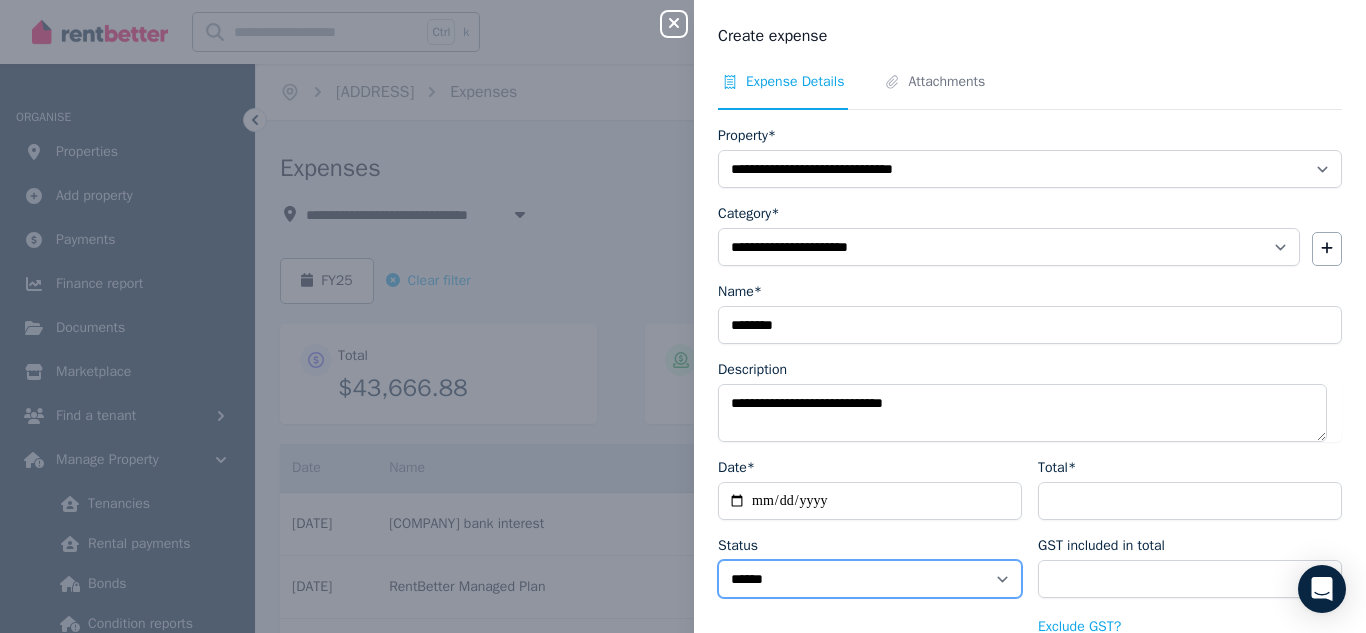 select on "**********" 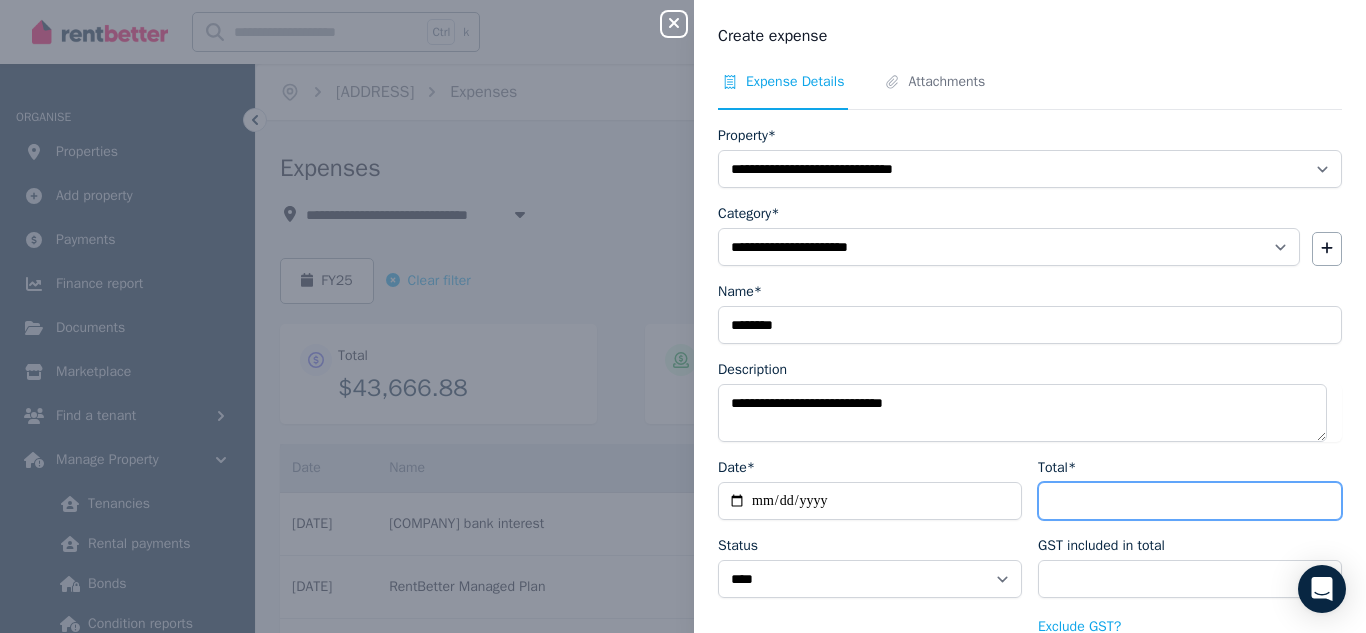 type on "*" 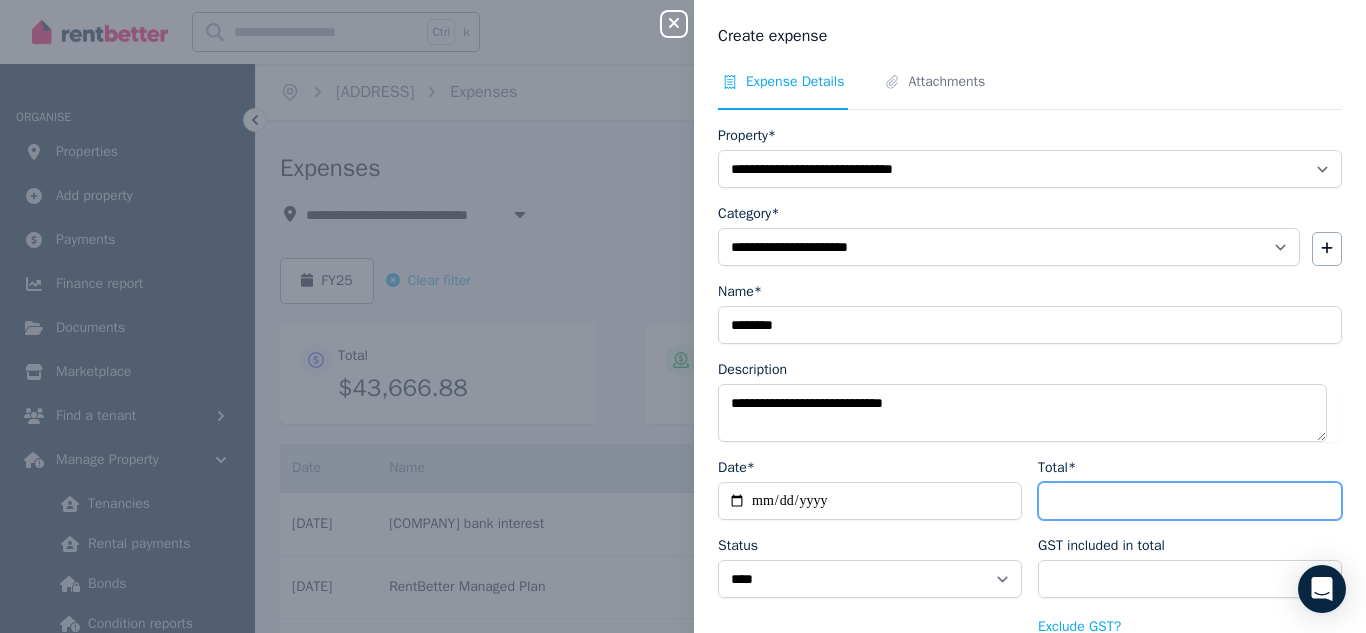 type on "****" 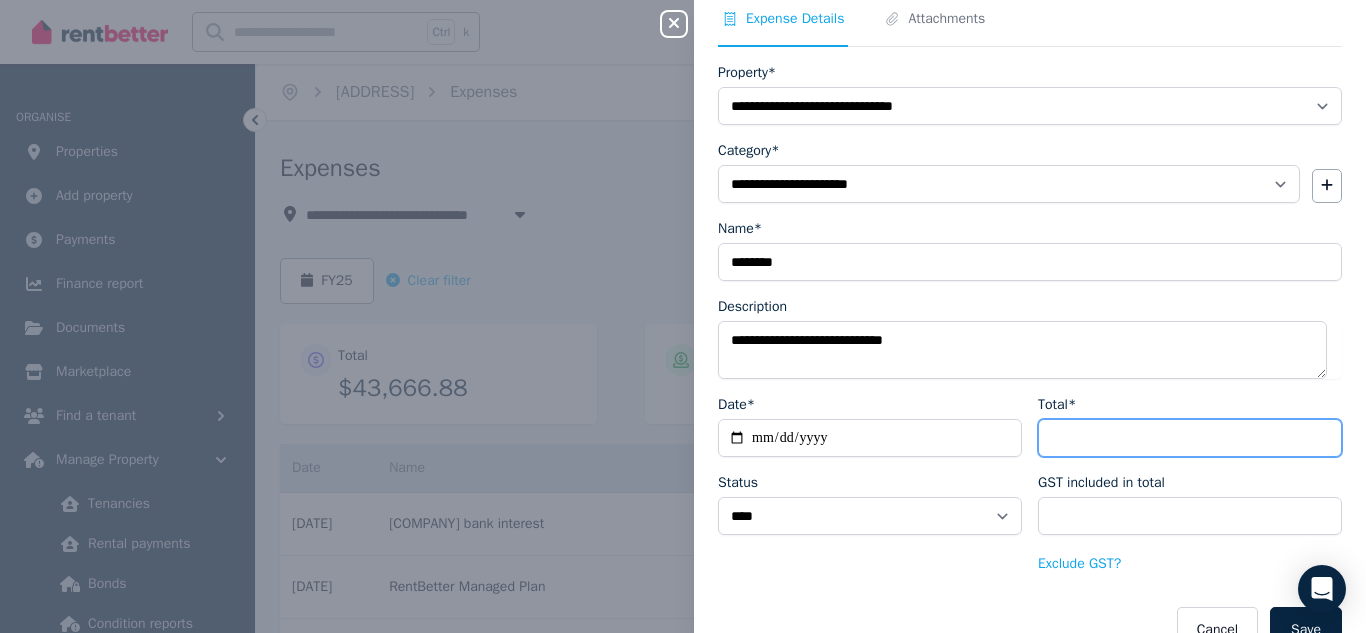 scroll, scrollTop: 107, scrollLeft: 0, axis: vertical 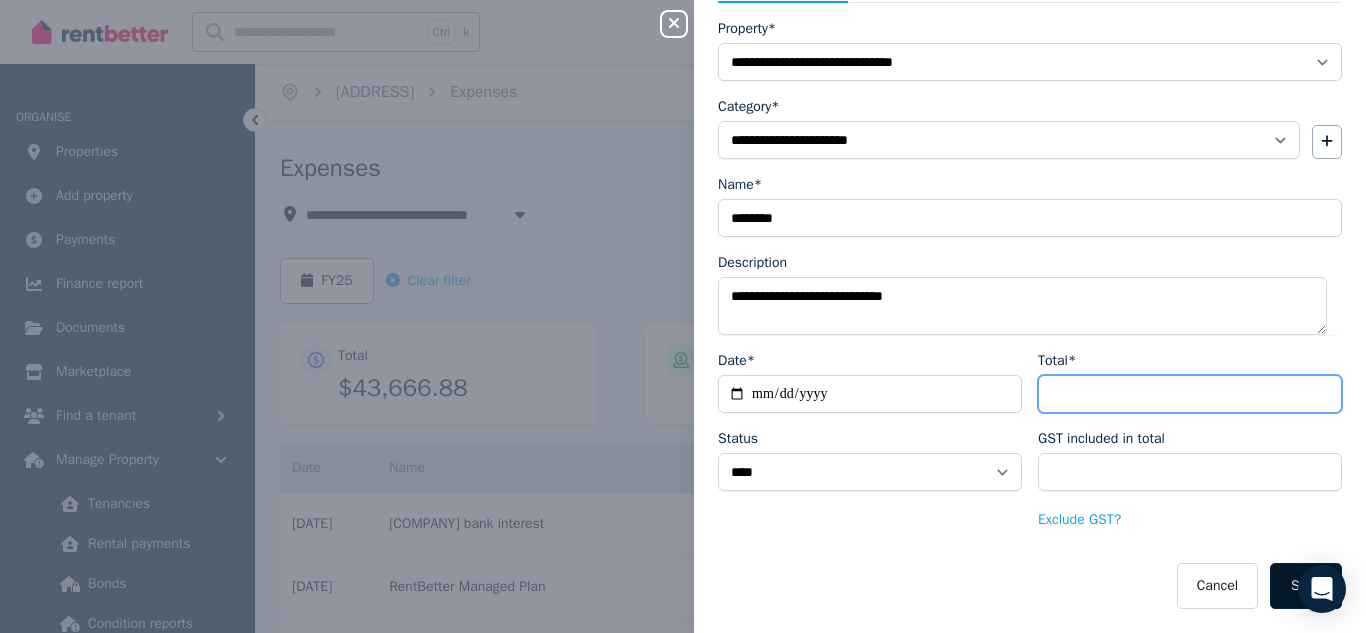 type on "****" 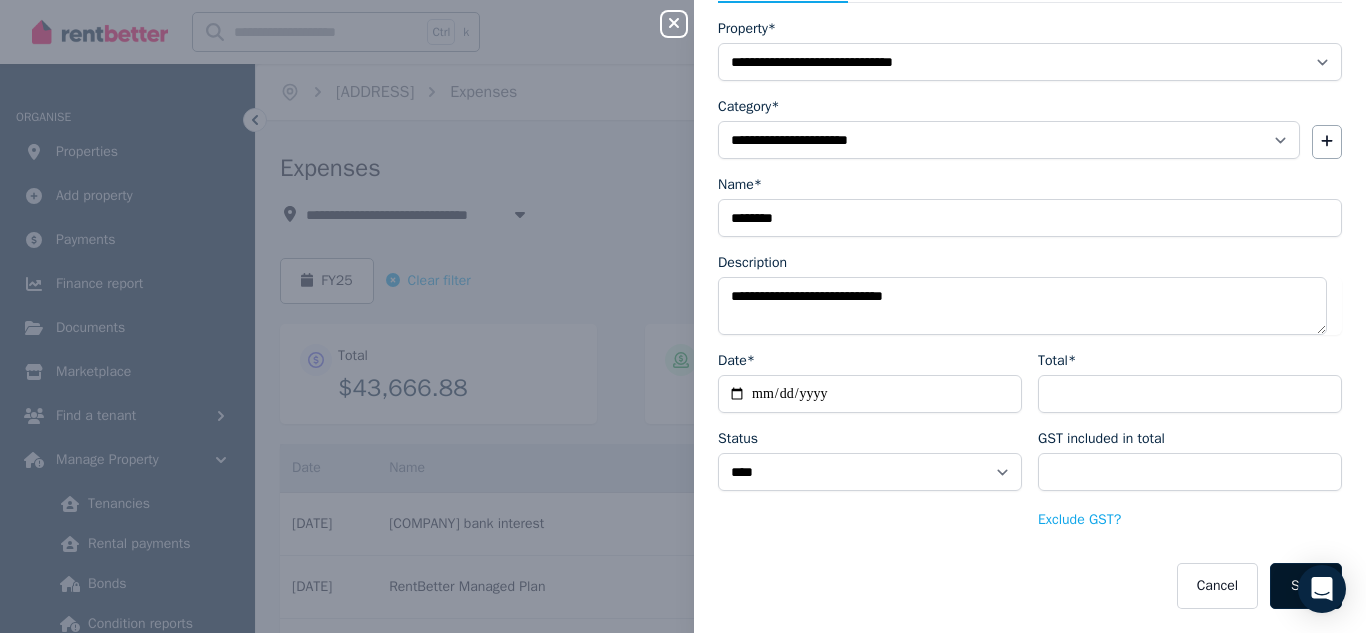 click on "Save" at bounding box center [1306, 586] 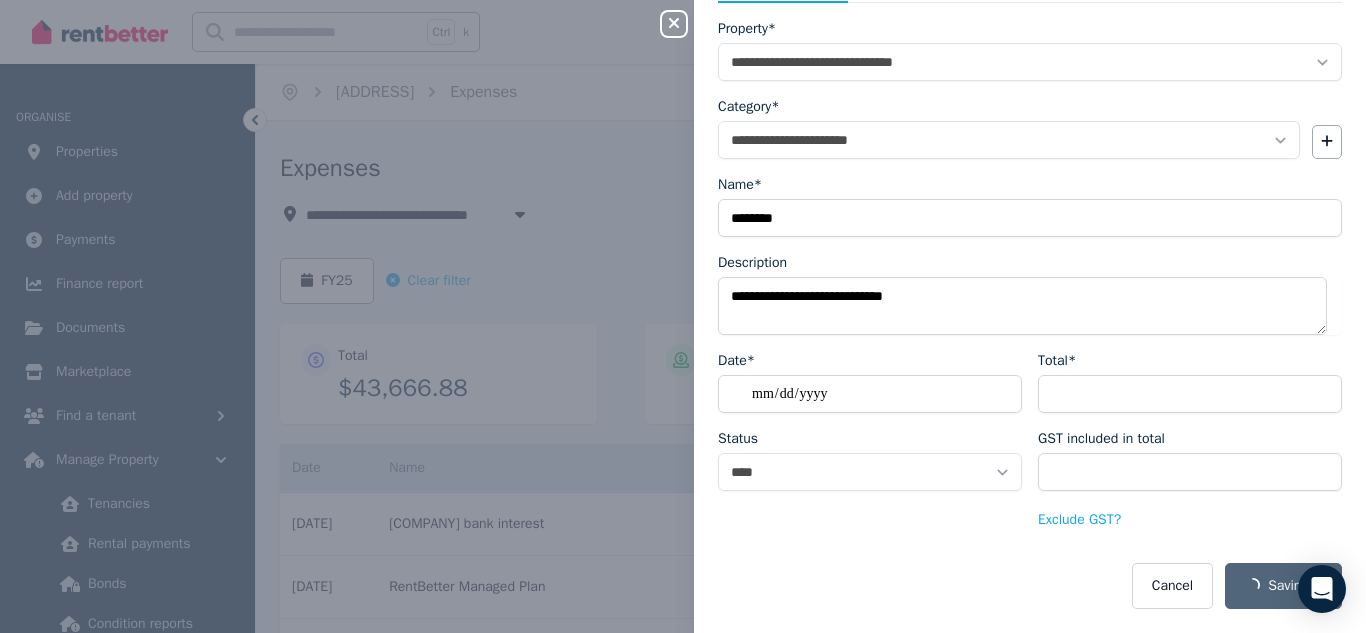 select on "**********" 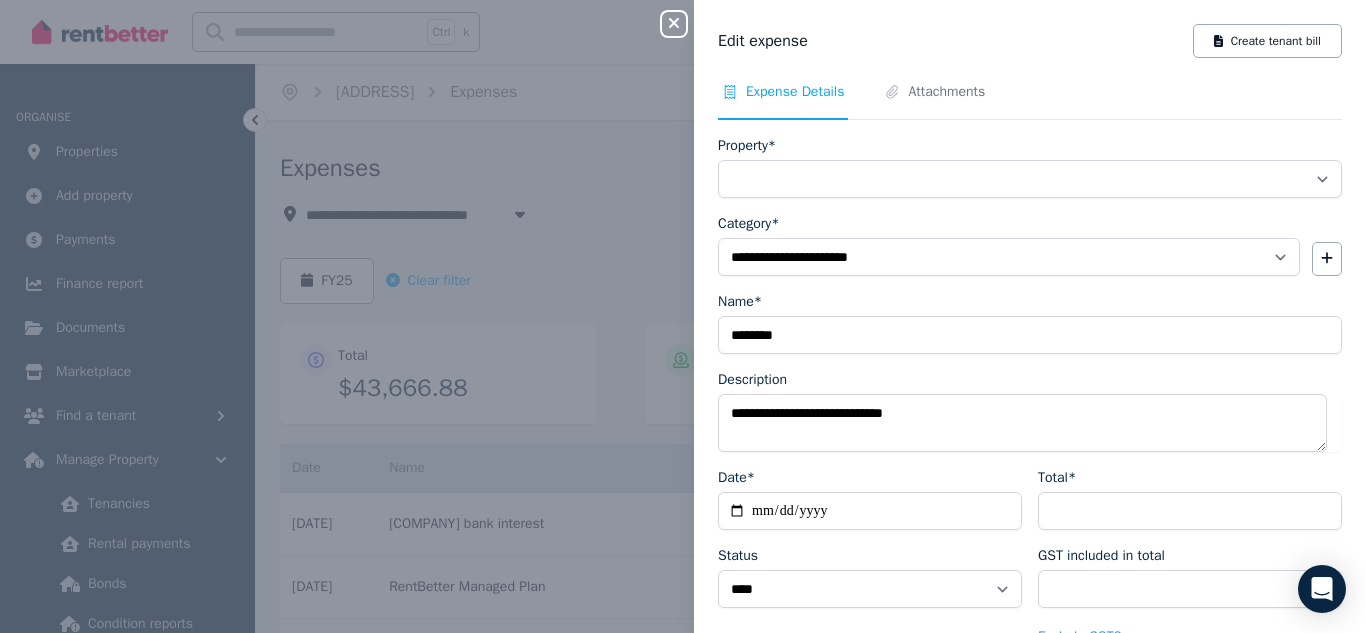 select on "**********" 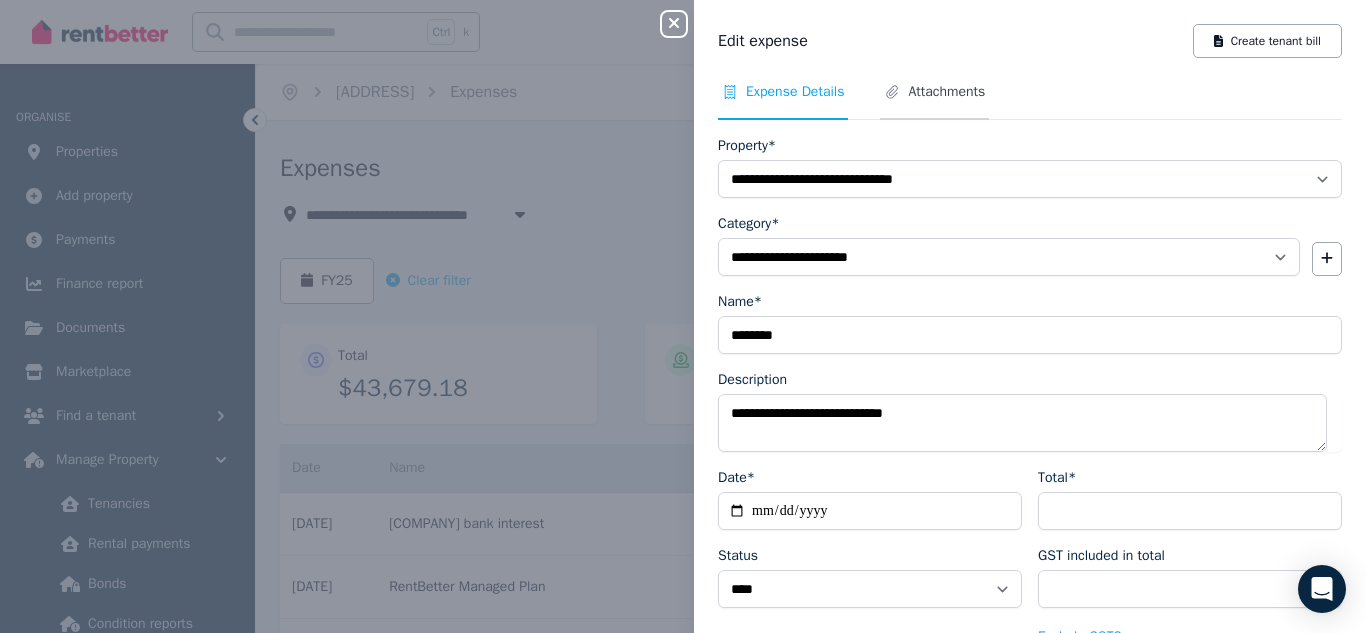 click on "Attachments" at bounding box center [946, 92] 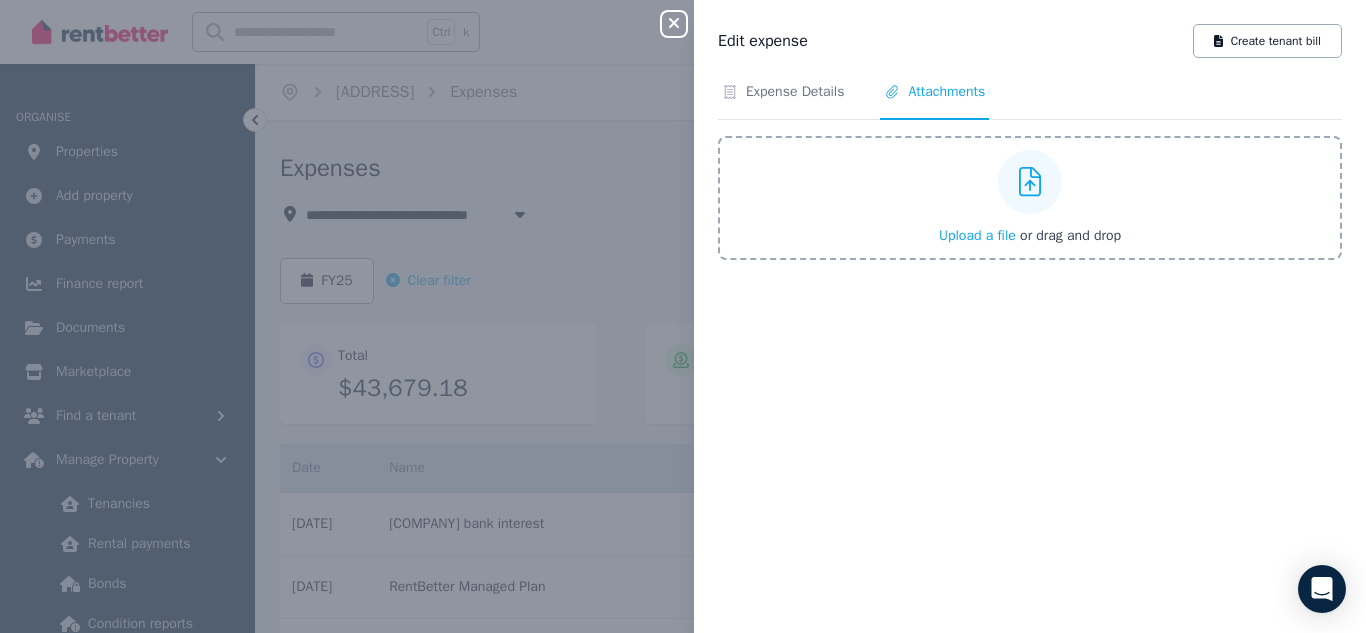 click on "Upload a file" at bounding box center [977, 235] 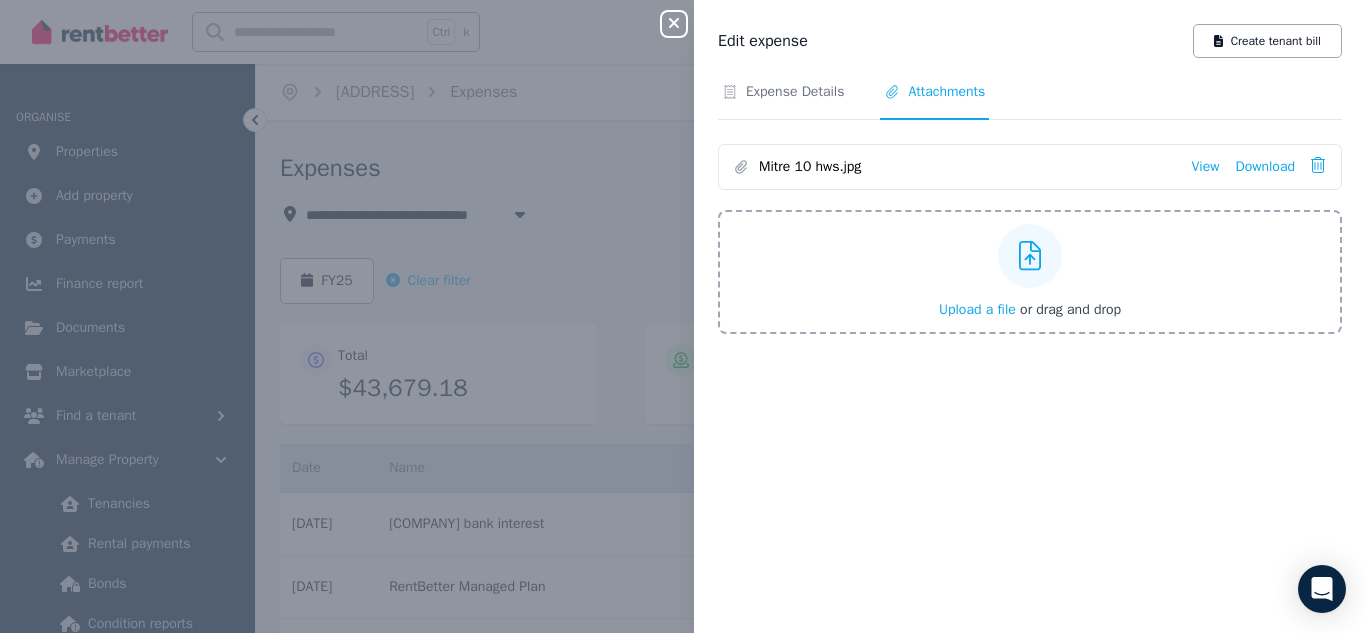 click 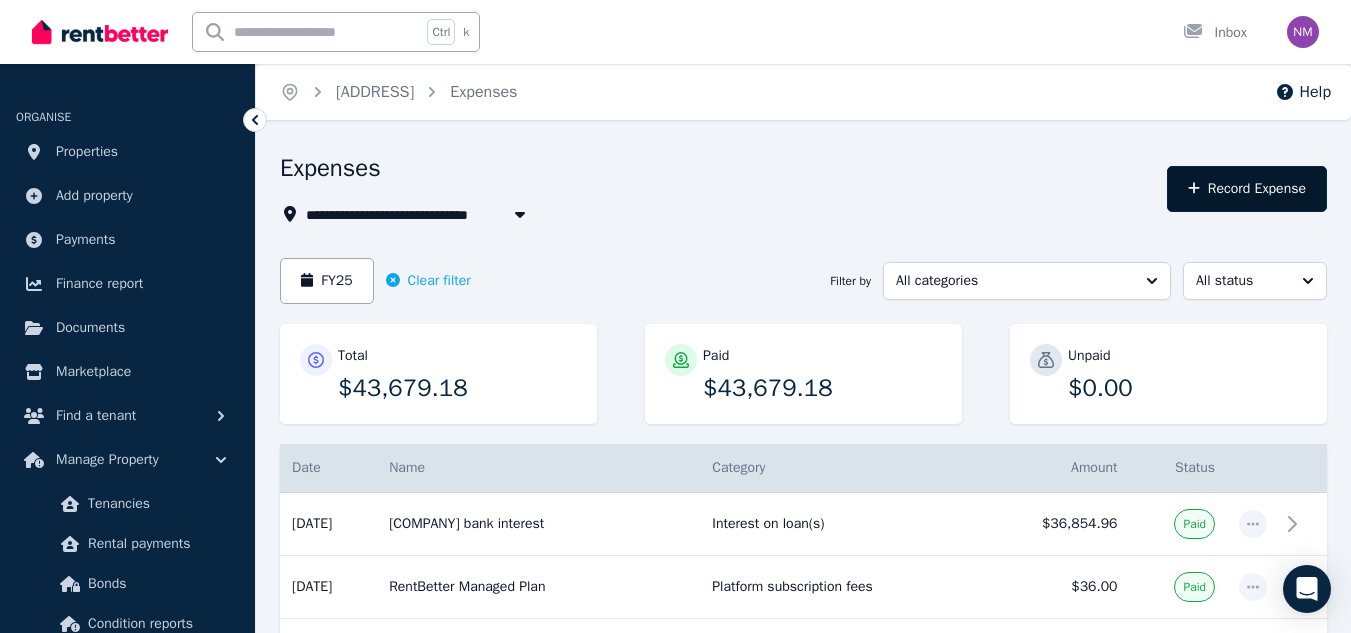 click on "Record Expense" at bounding box center [1247, 189] 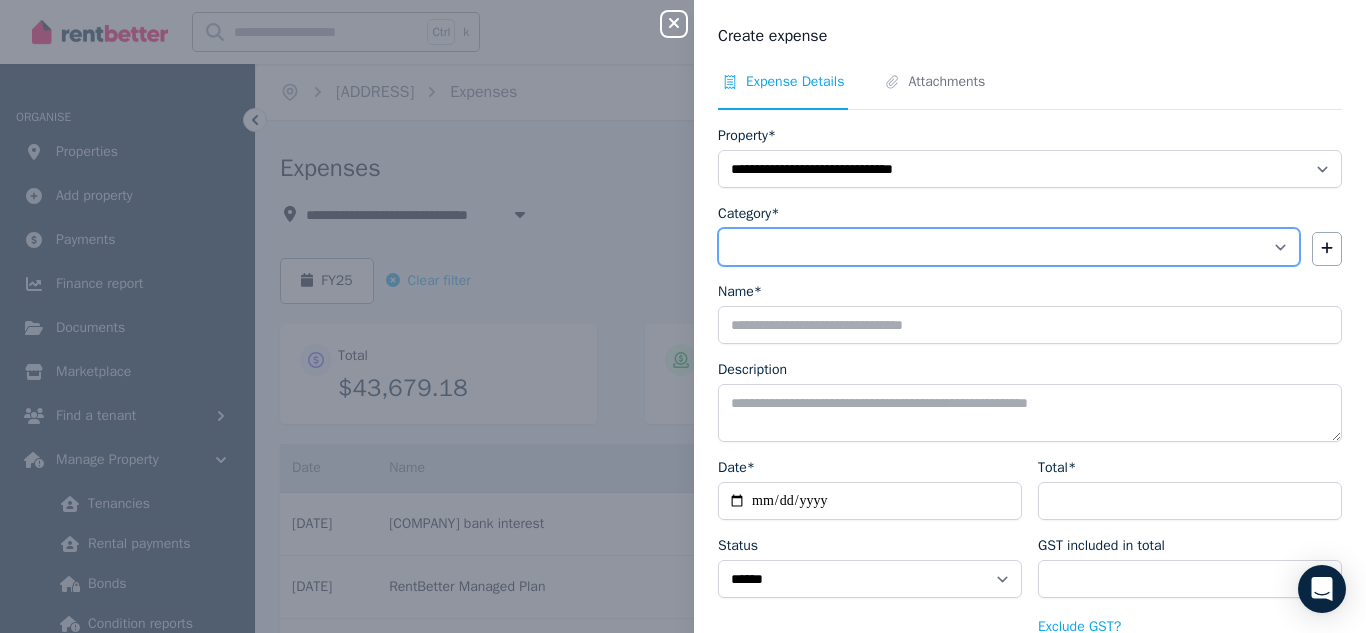 click on "**********" at bounding box center (1009, 247) 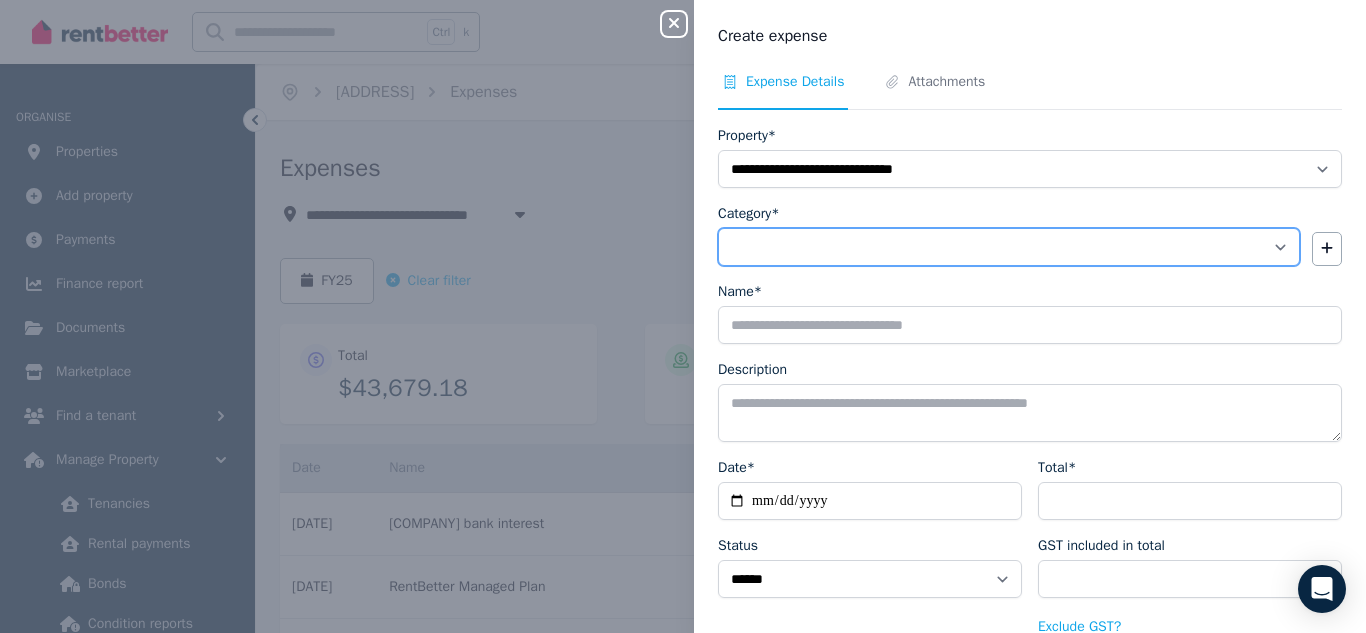 select on "**********" 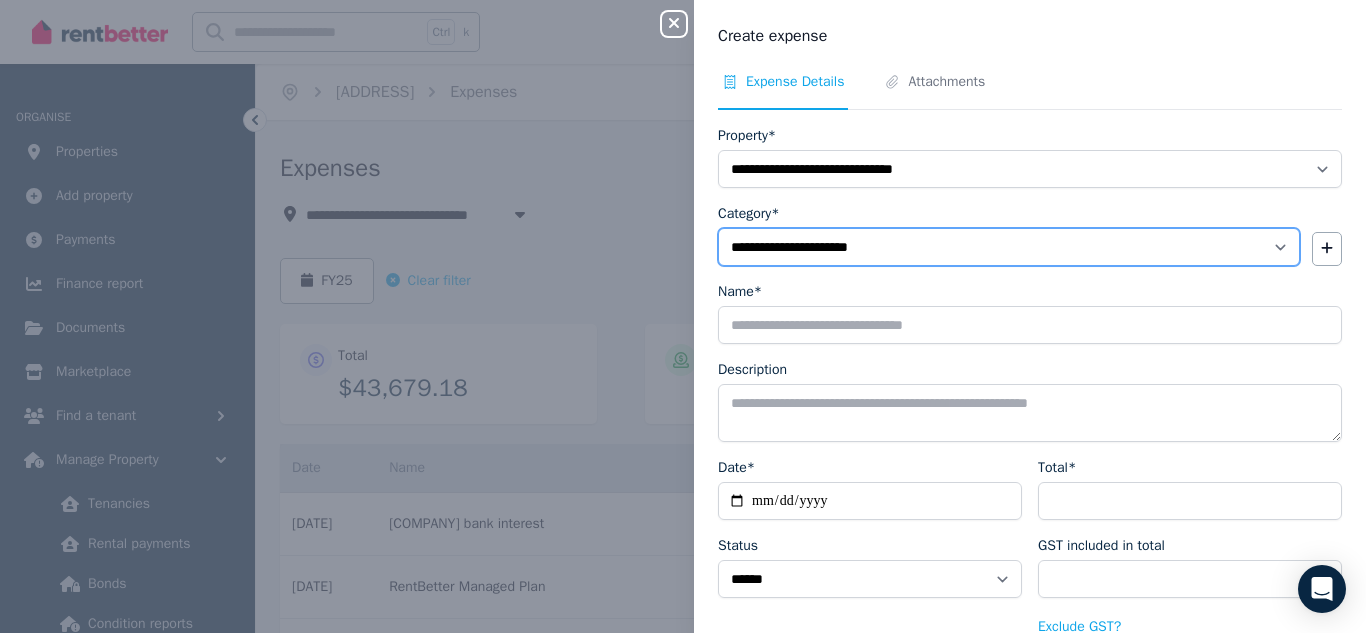 click on "**********" at bounding box center [1009, 247] 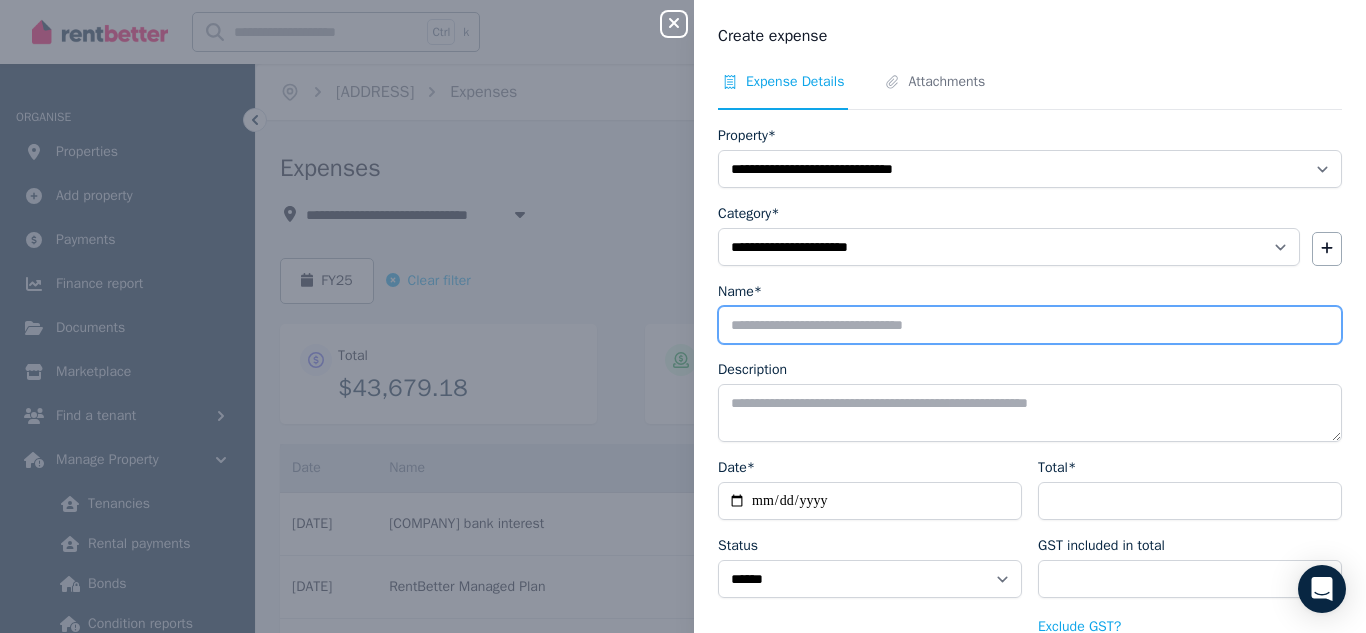 click on "Name*" at bounding box center [1030, 325] 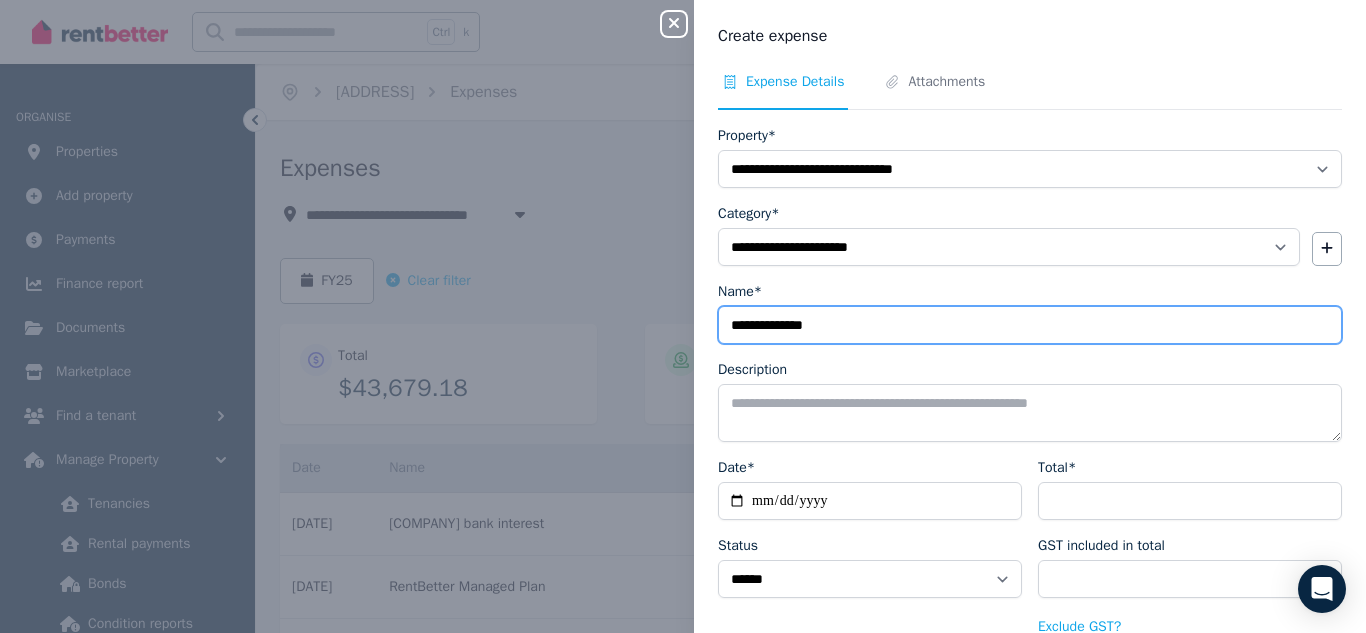 type on "**********" 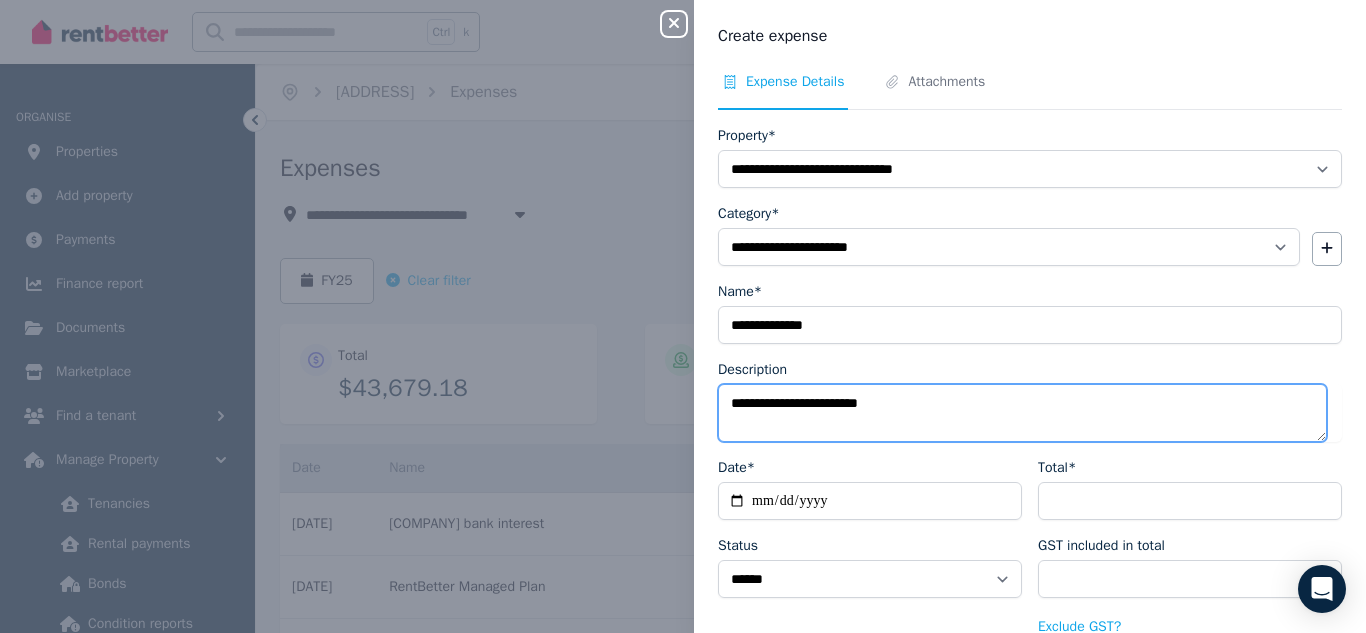 type on "**********" 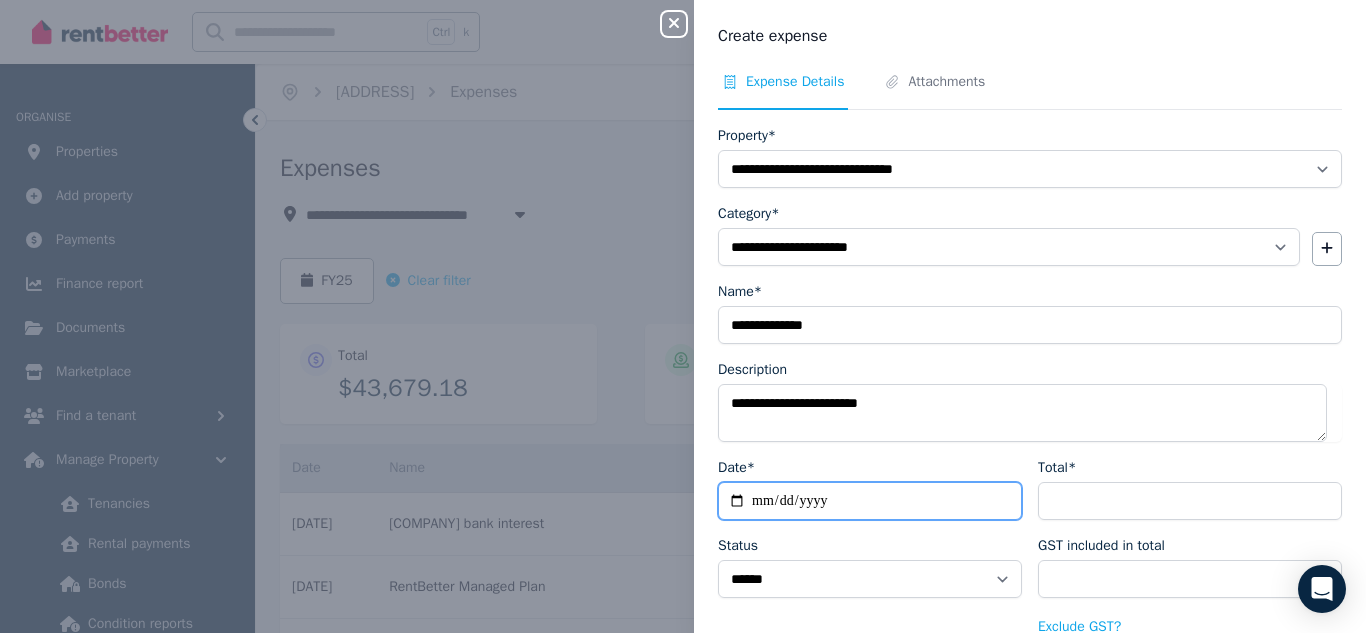 click on "Date*" at bounding box center (870, 501) 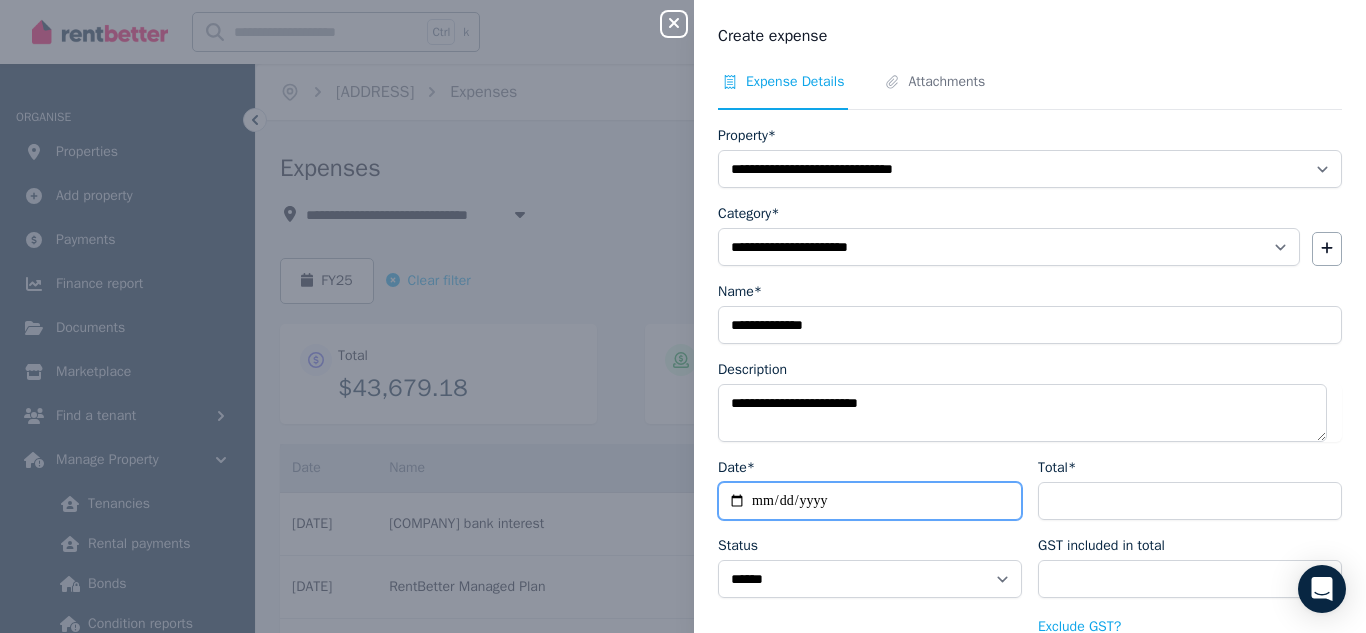 type on "**********" 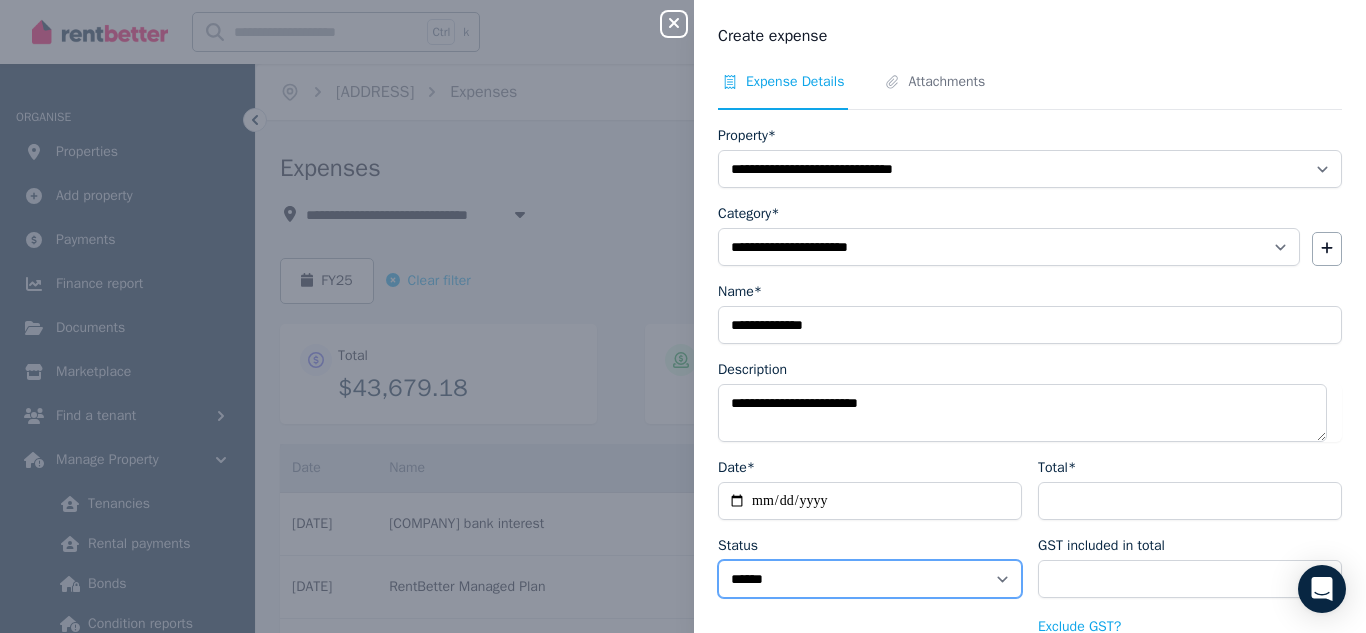 select on "**********" 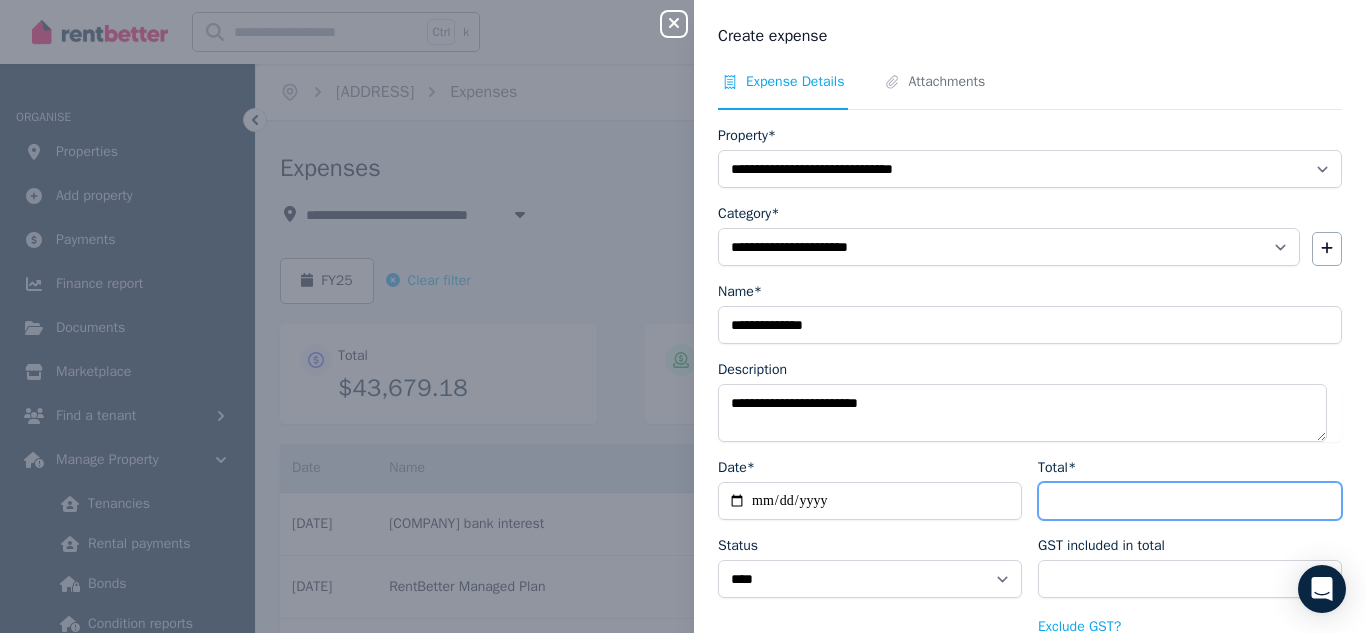 type on "*" 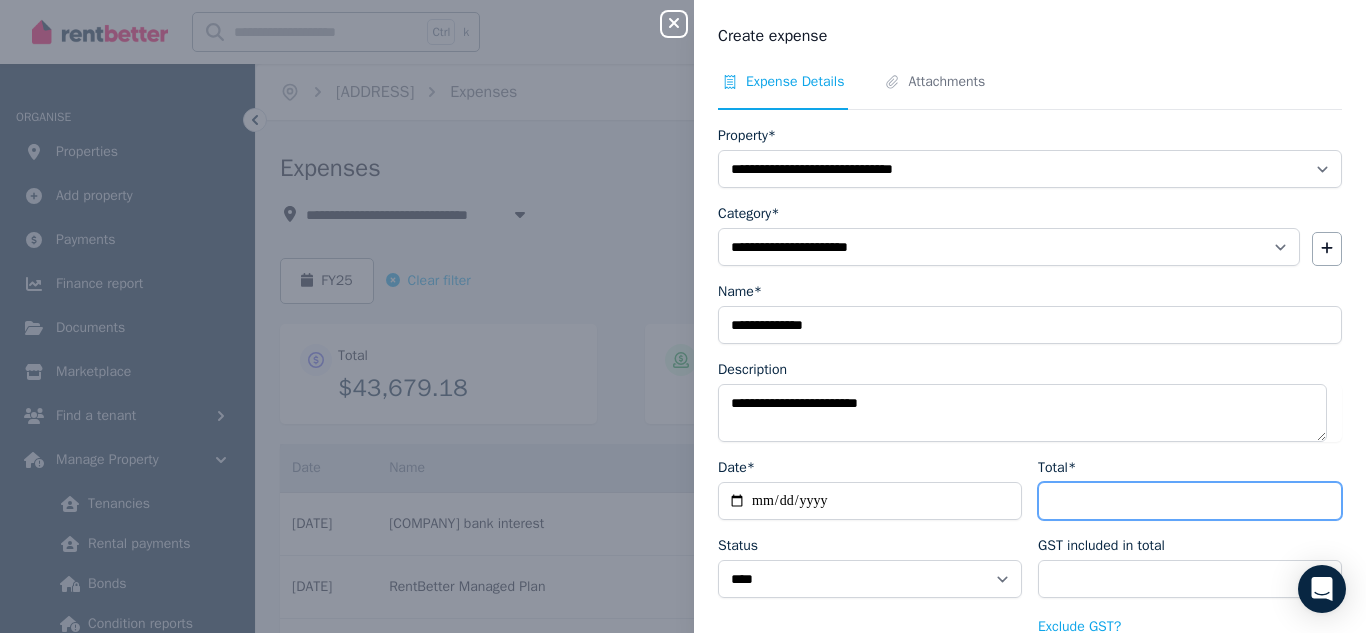 type on "****" 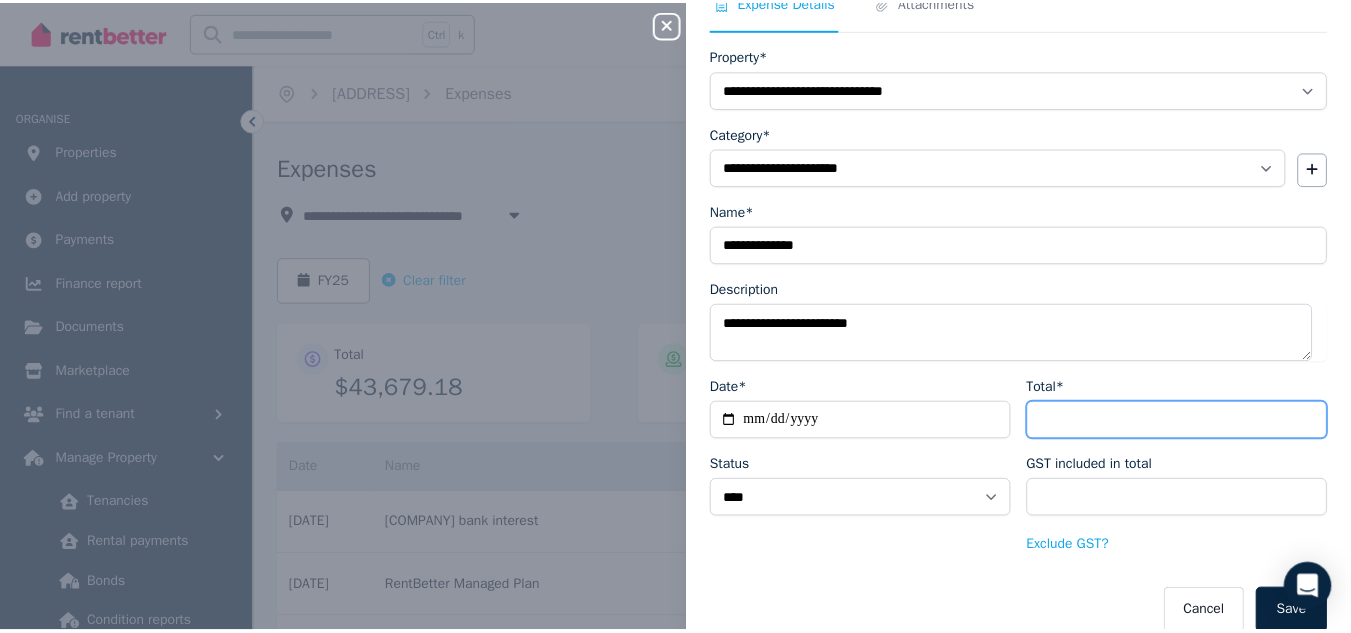 scroll, scrollTop: 107, scrollLeft: 0, axis: vertical 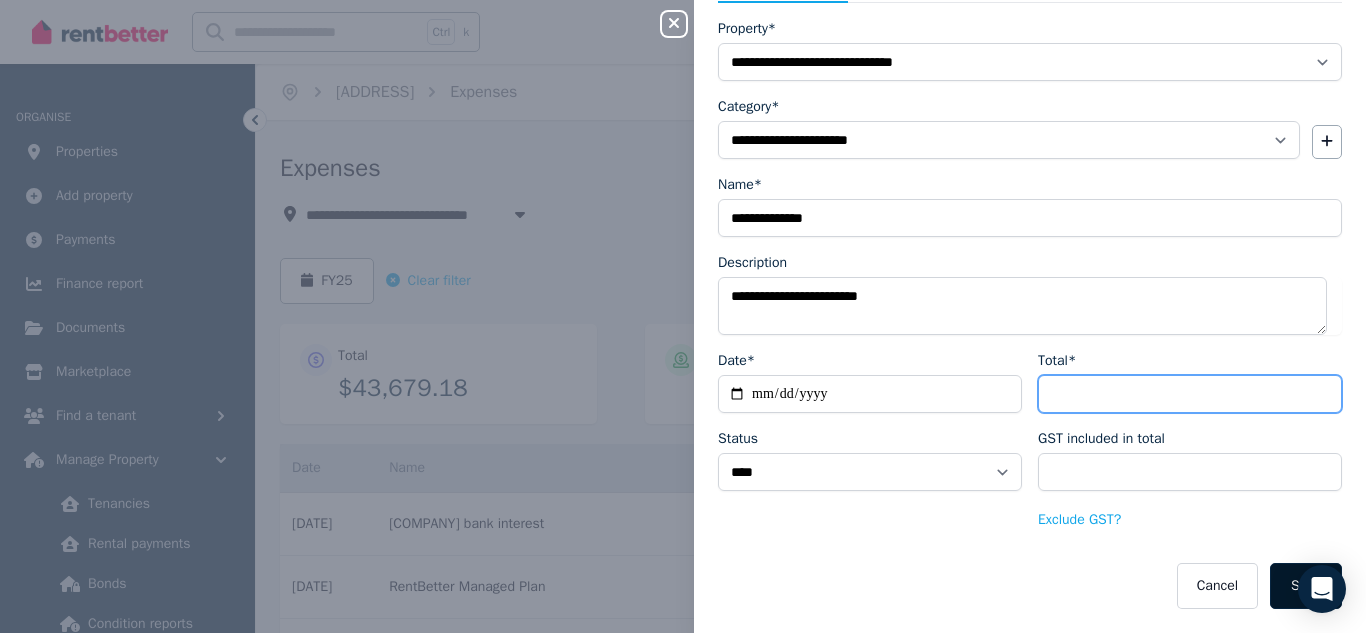 type on "****" 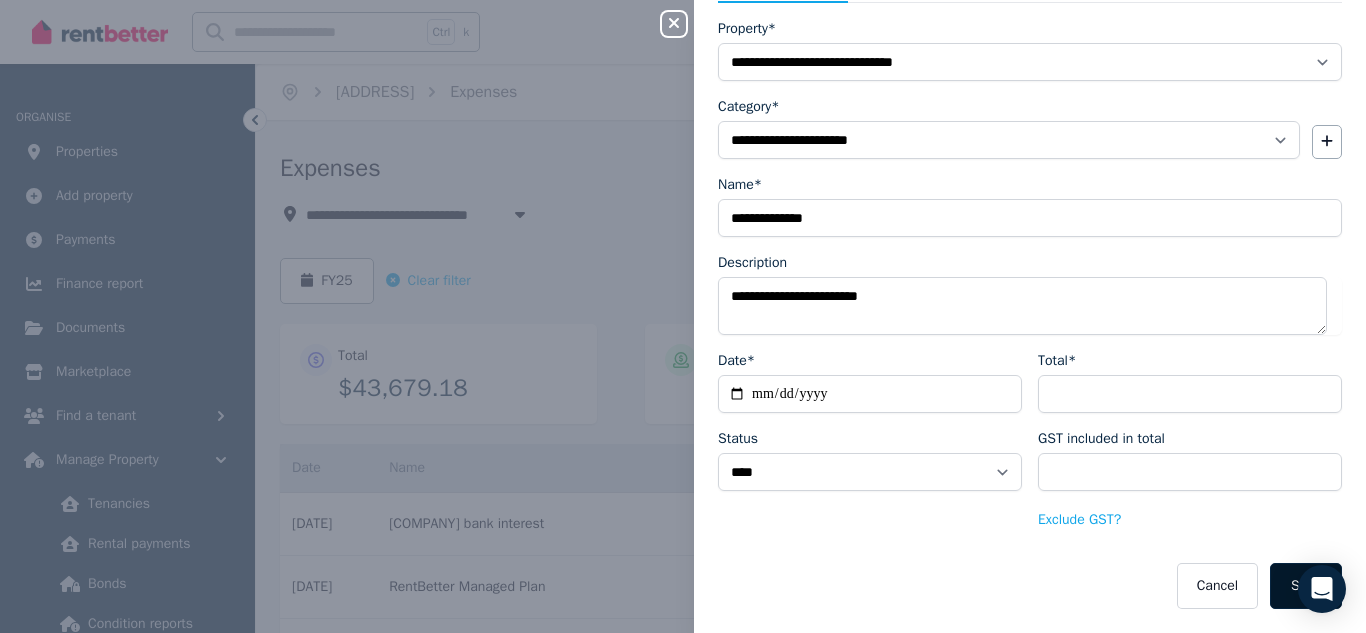 click on "Save" at bounding box center [1306, 586] 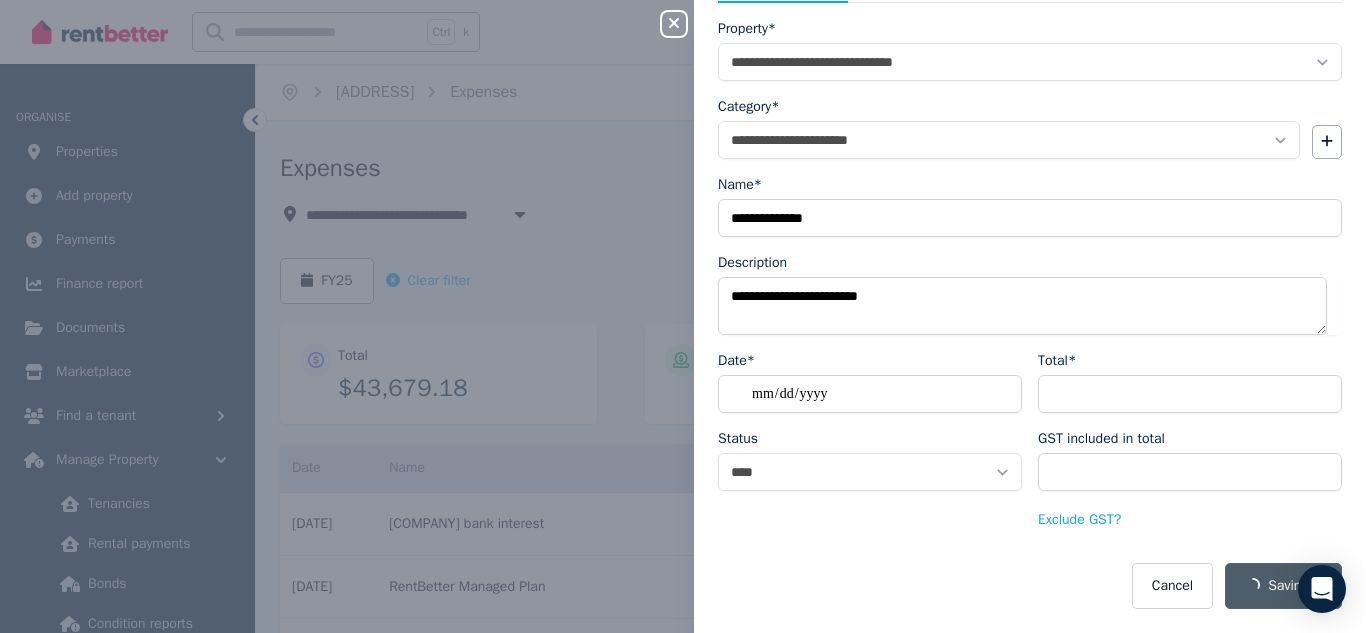 select on "**********" 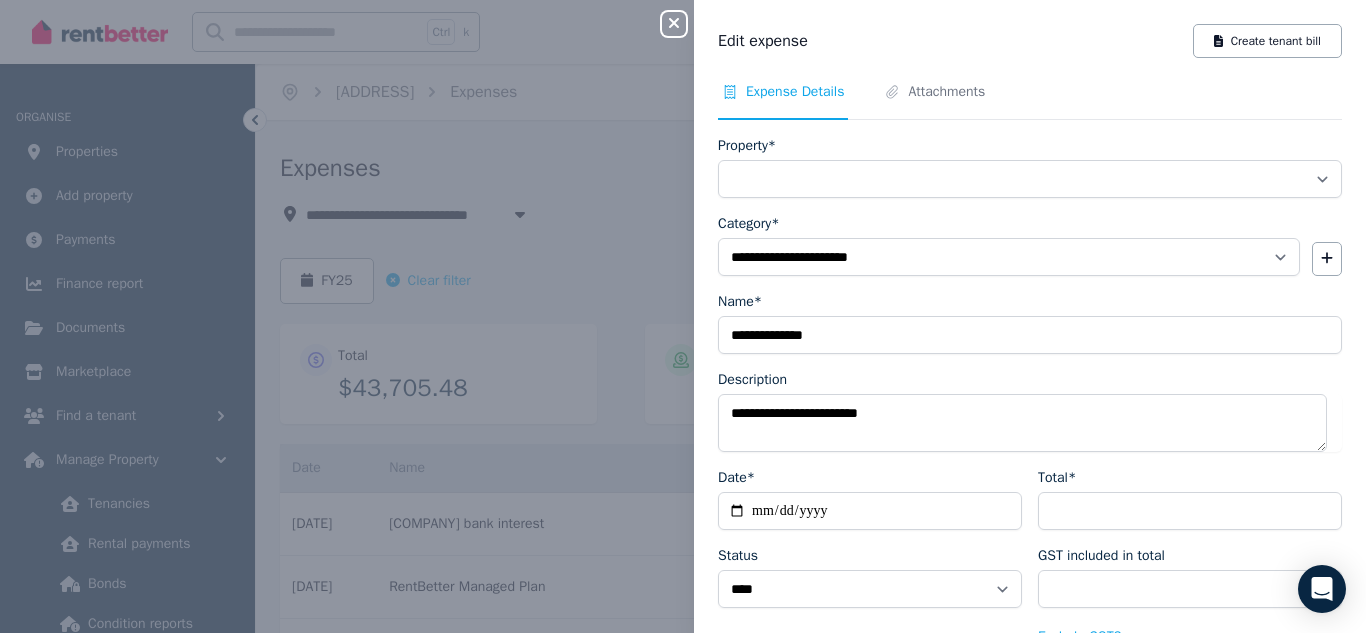 select on "**********" 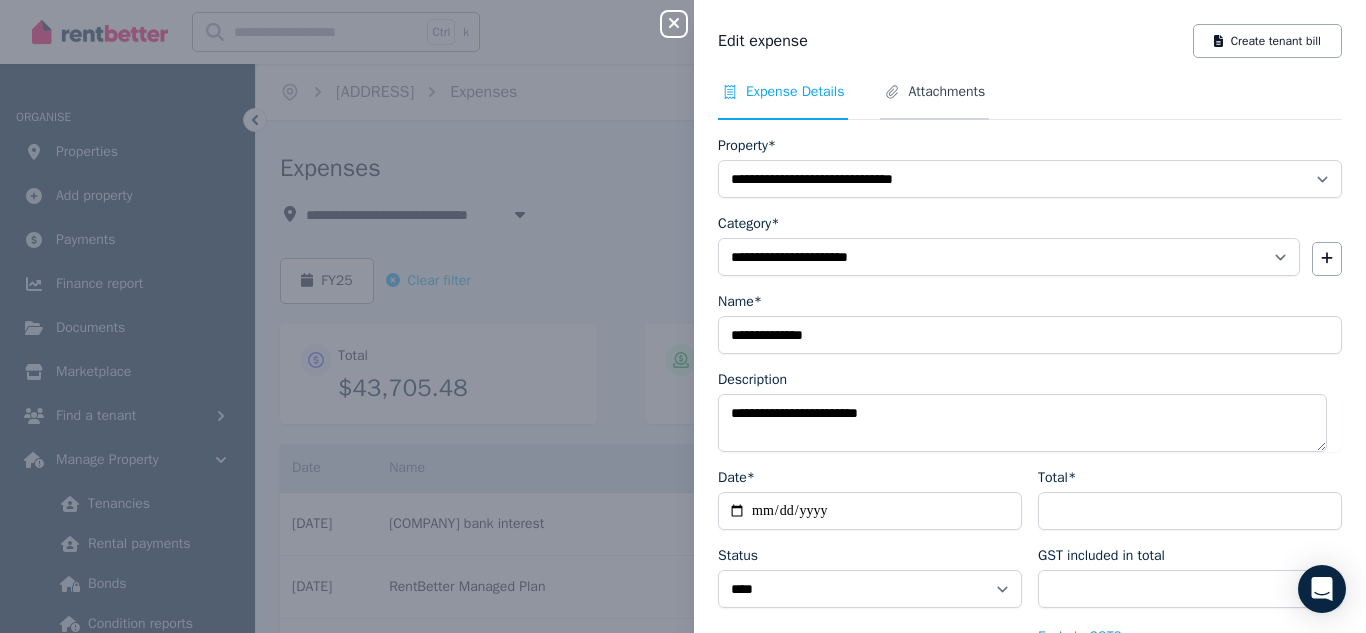 click on "Attachments" at bounding box center [946, 92] 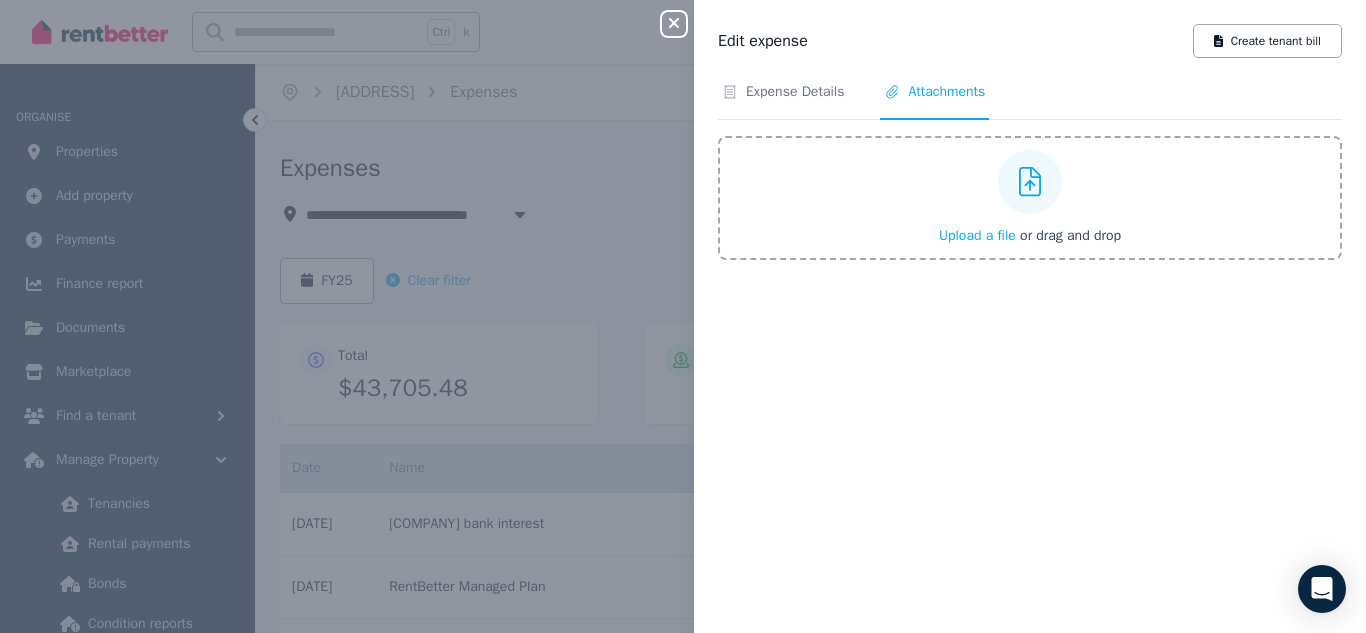 click on "Upload a file" at bounding box center [977, 235] 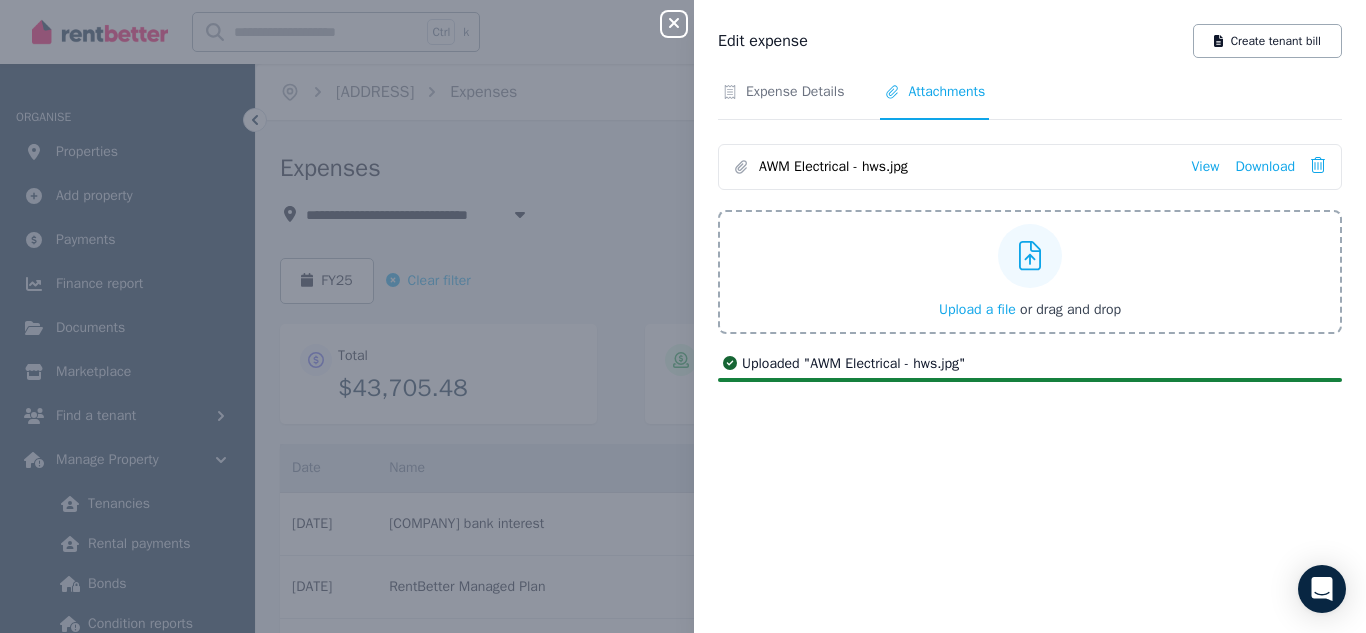 click 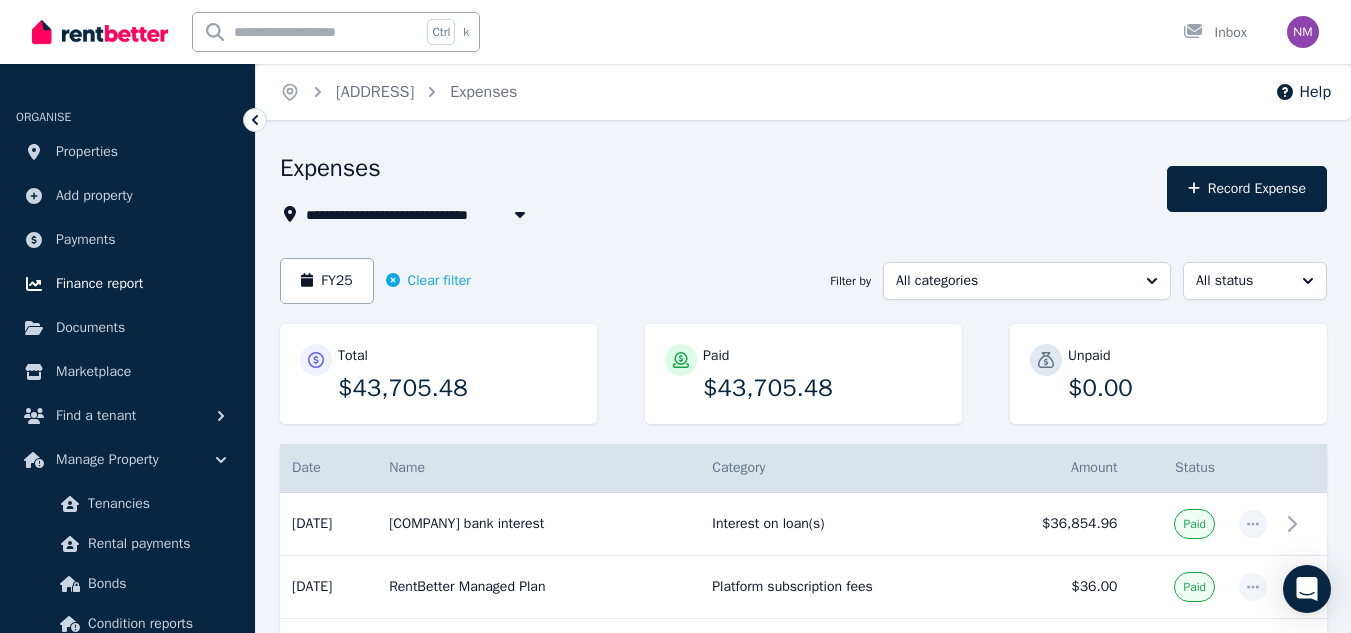 click on "Finance report" at bounding box center (99, 284) 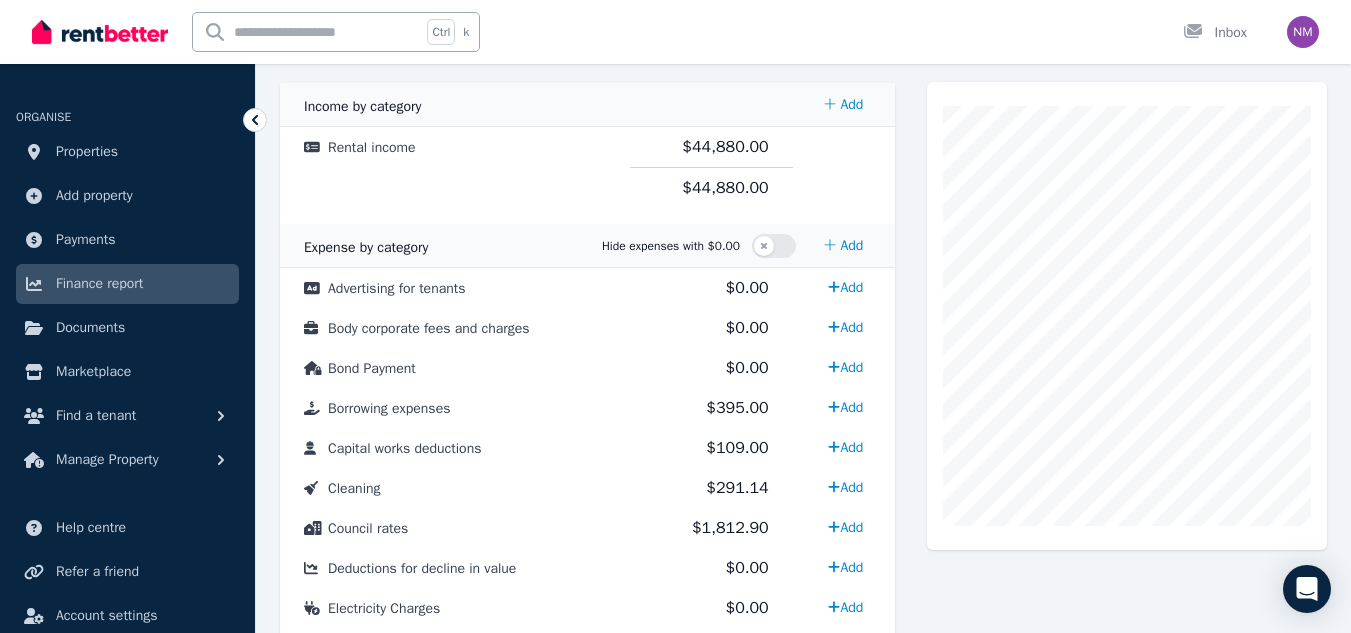 scroll, scrollTop: 428, scrollLeft: 0, axis: vertical 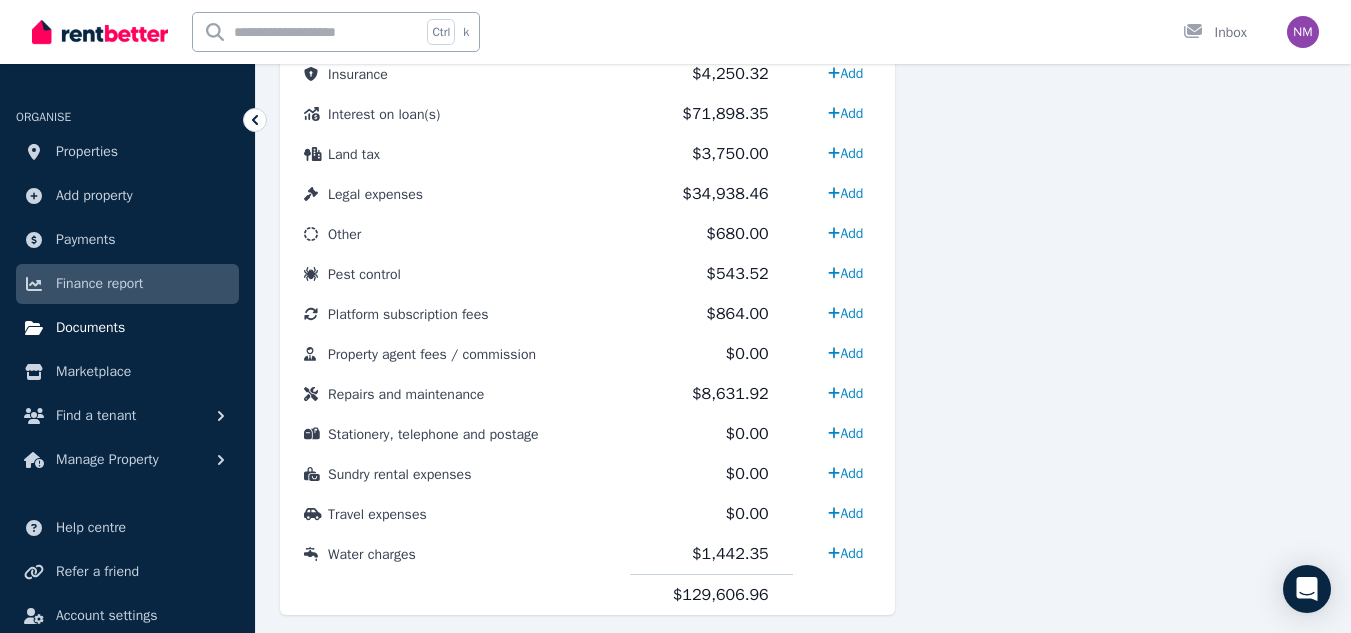 click on "Documents" at bounding box center [90, 328] 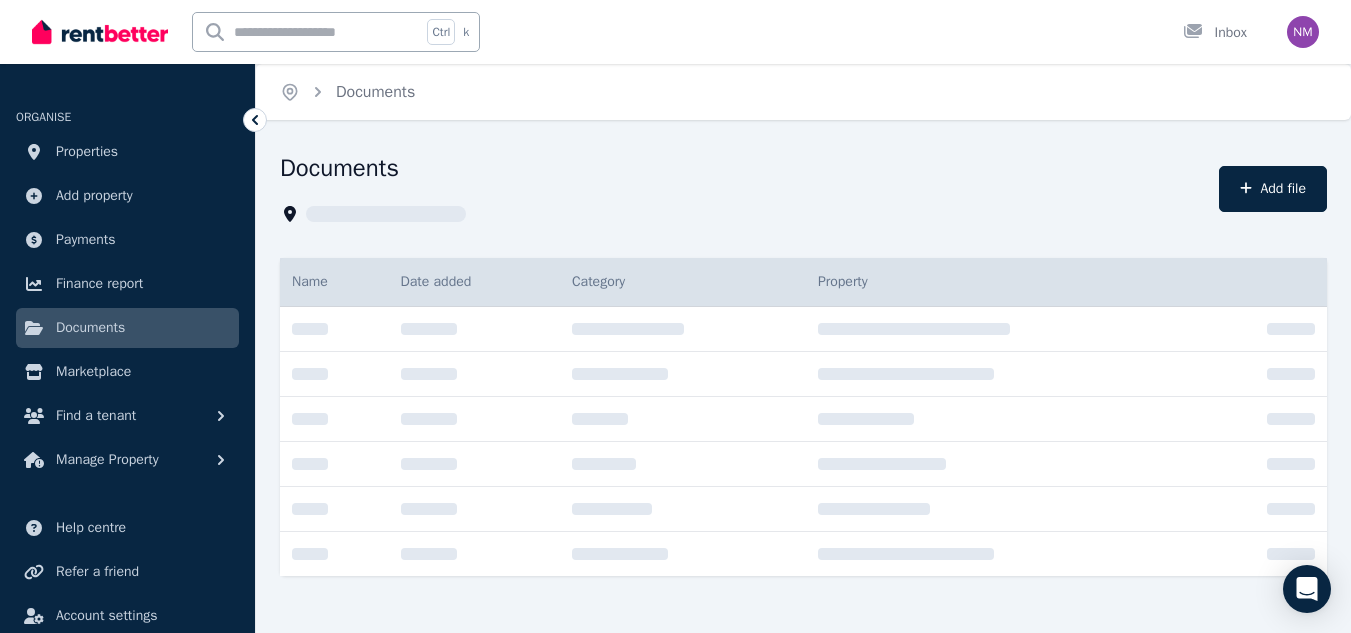 scroll, scrollTop: 0, scrollLeft: 0, axis: both 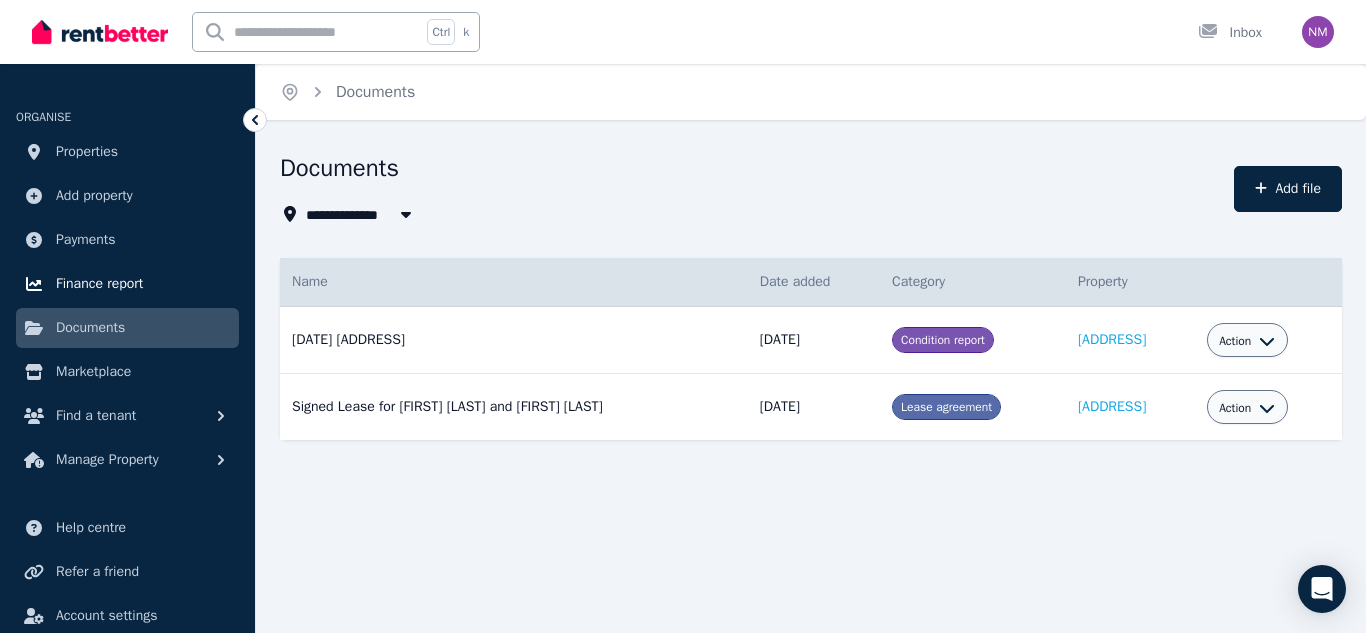 click on "Finance report" at bounding box center (99, 284) 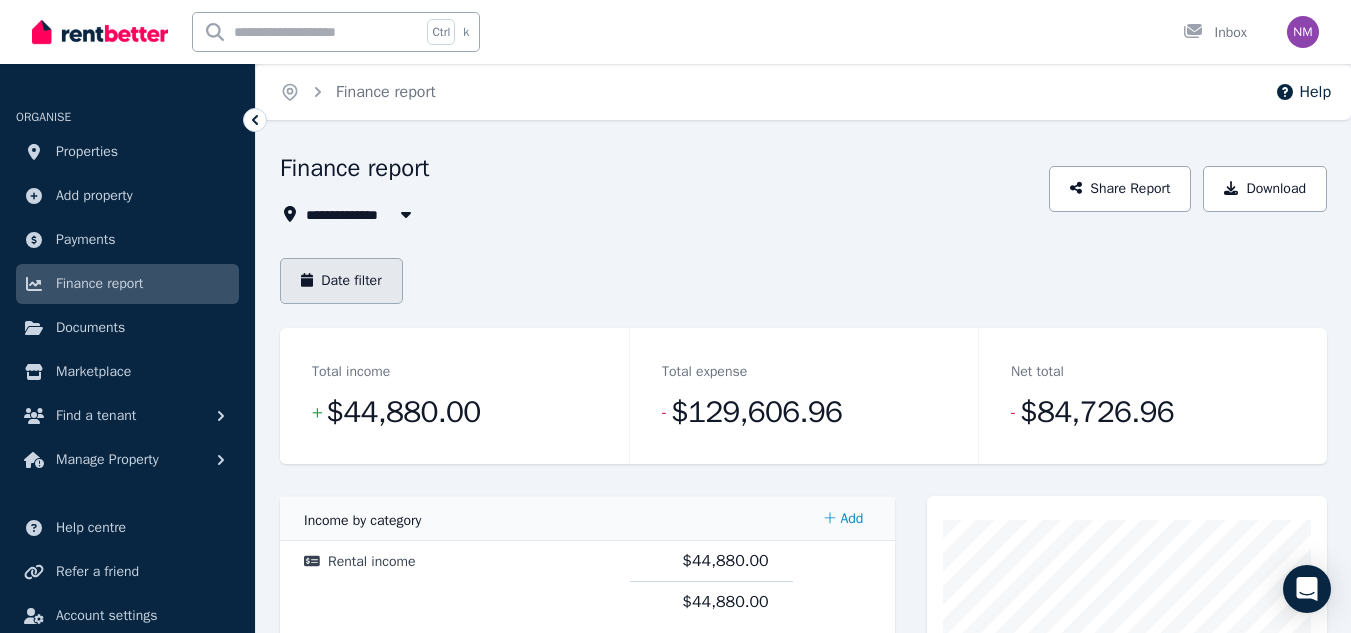 click on "Date filter" at bounding box center (341, 281) 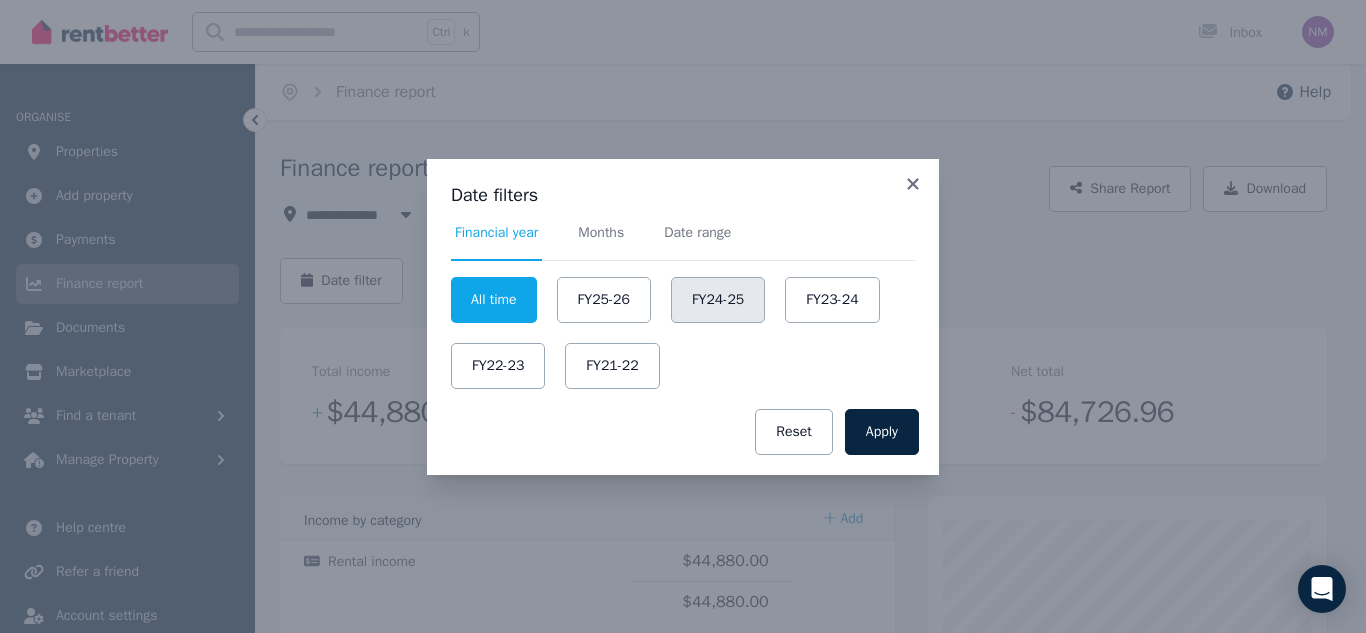 click on "FY24-25" at bounding box center [718, 300] 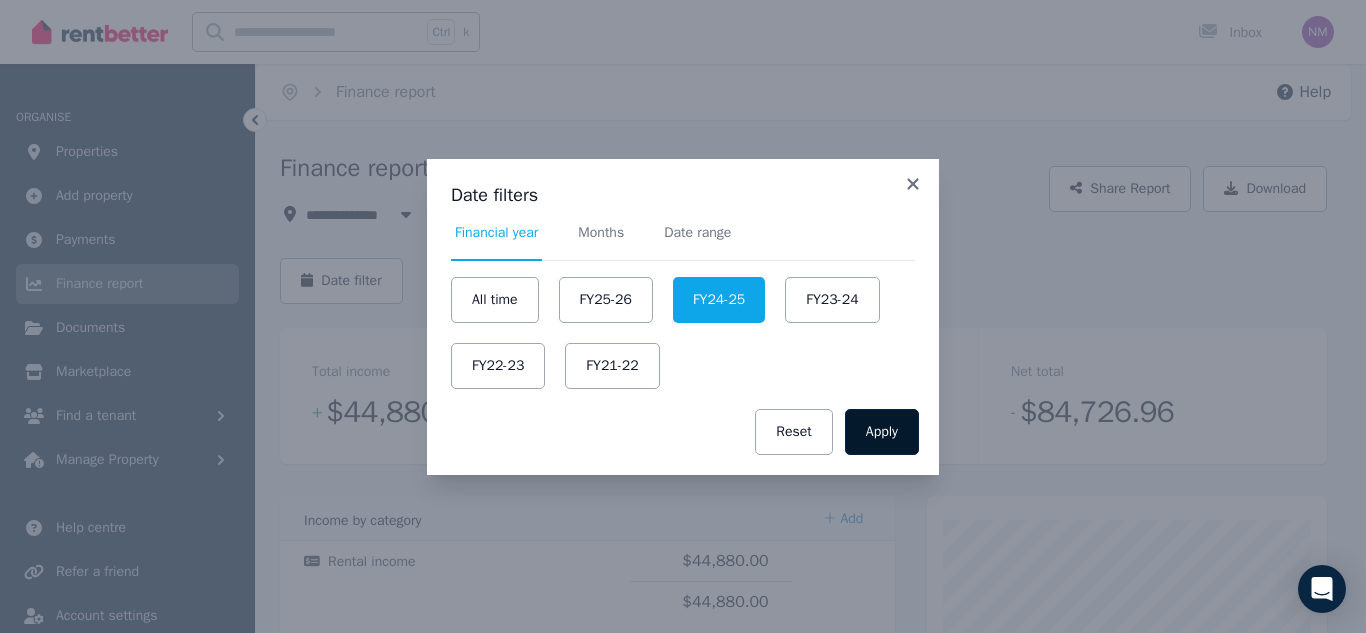 click on "Apply" at bounding box center [882, 432] 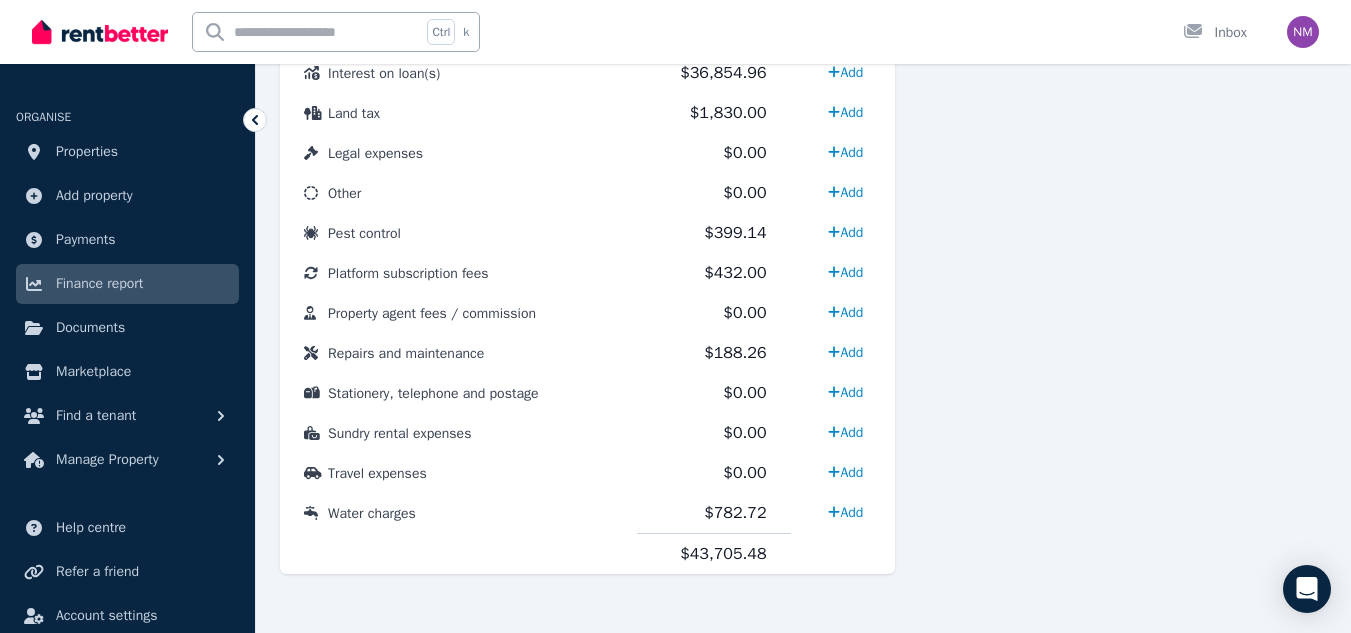 scroll, scrollTop: 1118, scrollLeft: 0, axis: vertical 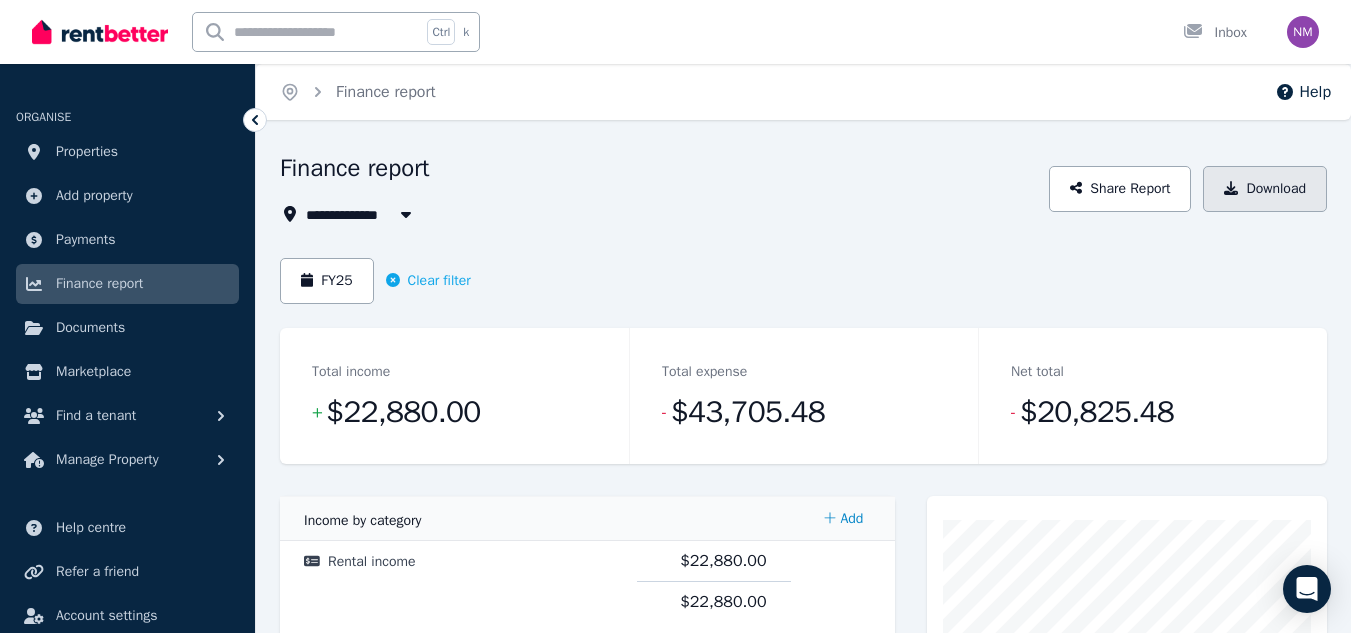 click on "Download" at bounding box center [1265, 189] 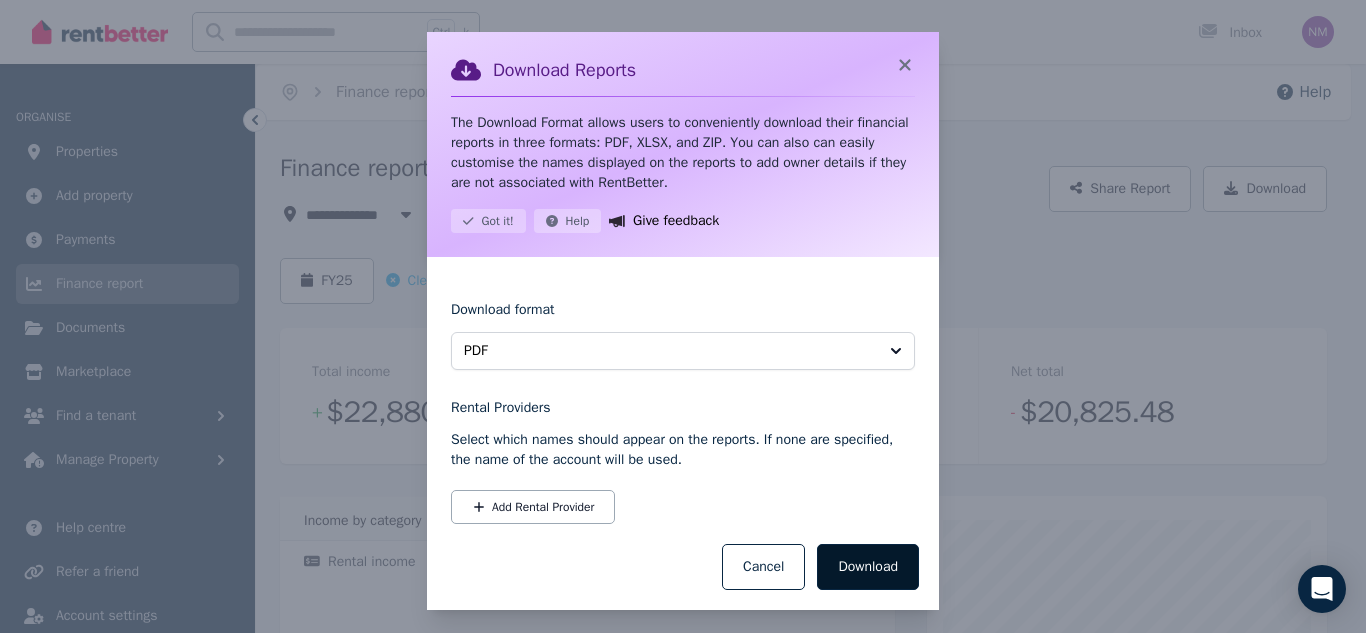 click on "Download" at bounding box center (868, 567) 